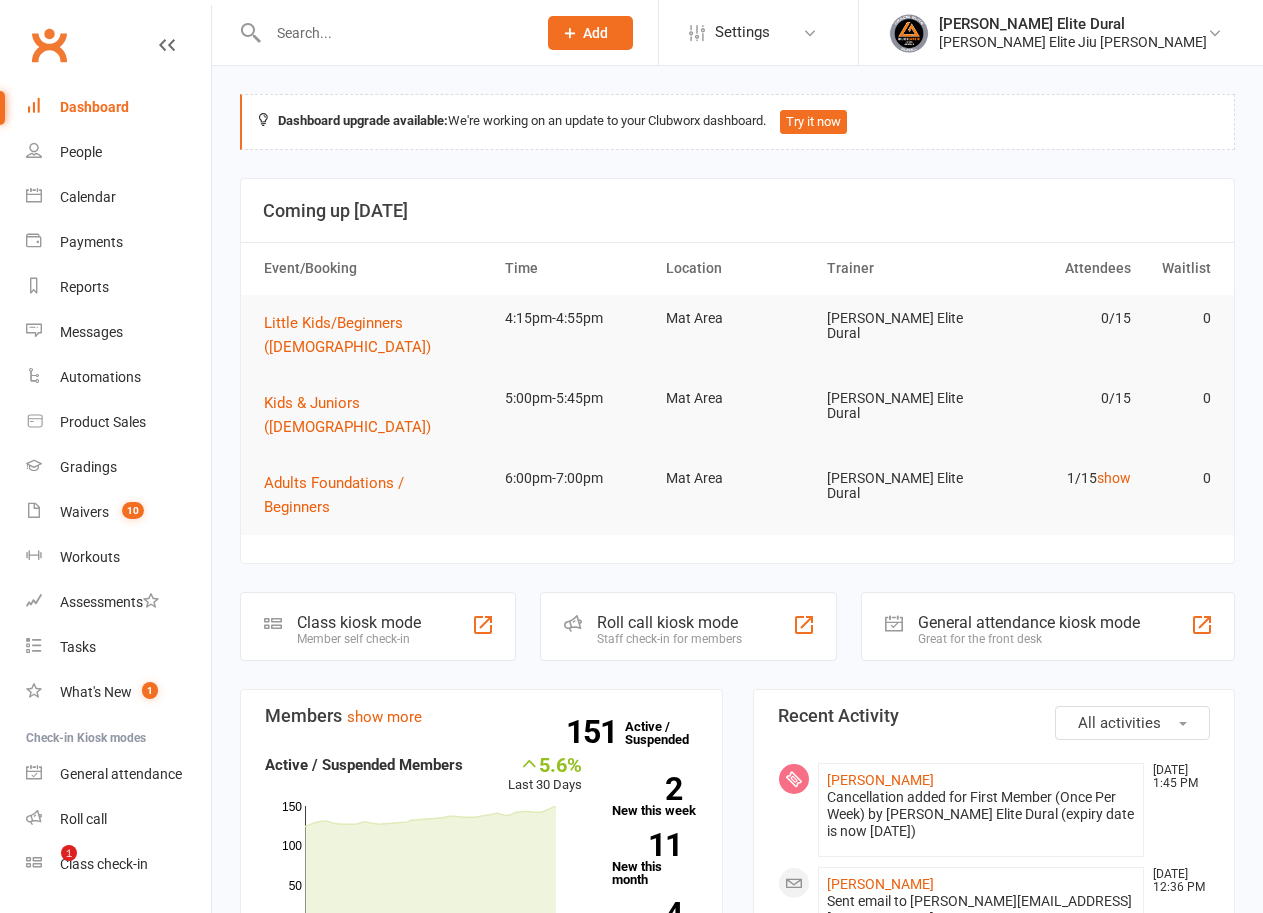 scroll, scrollTop: 1998, scrollLeft: 0, axis: vertical 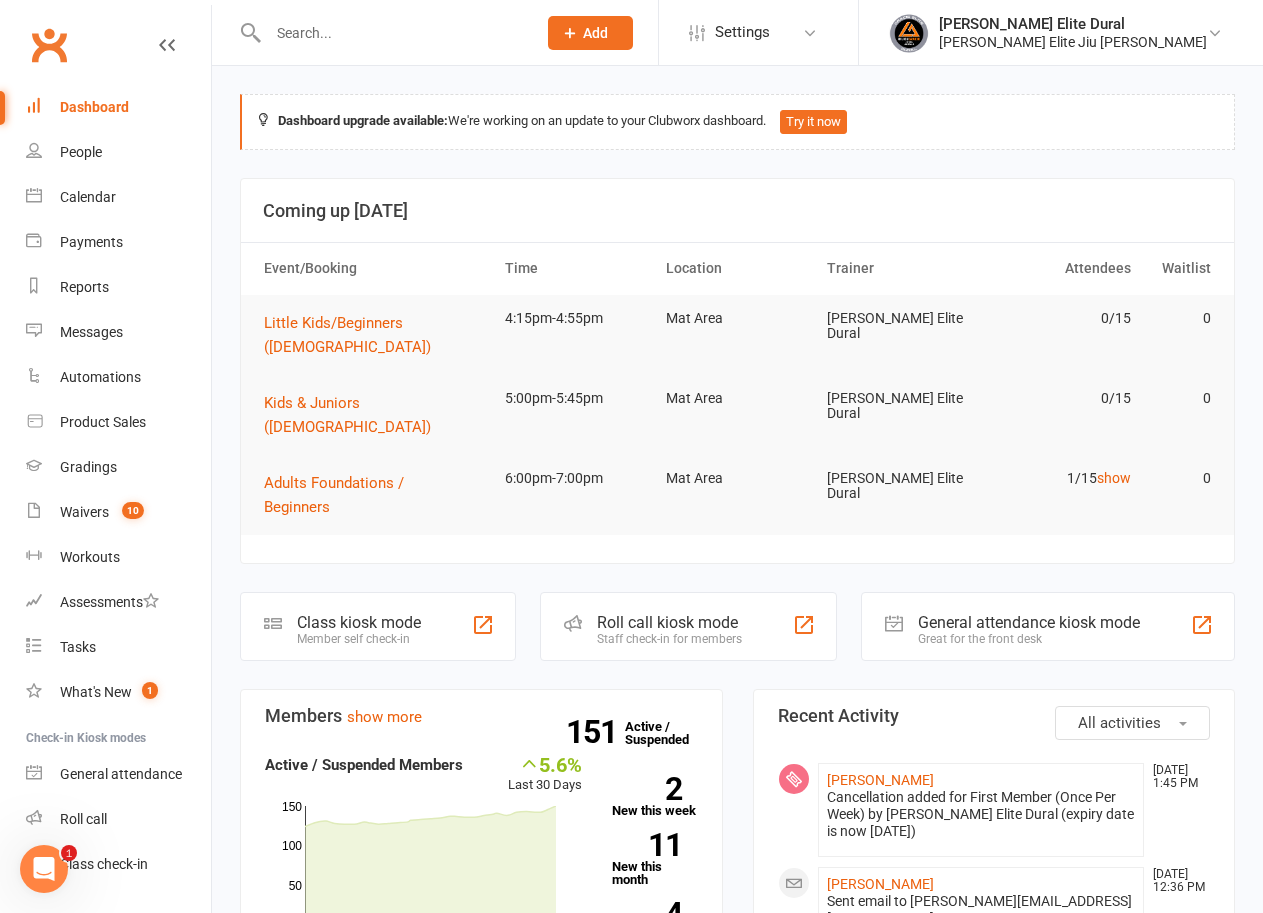 click at bounding box center [392, 33] 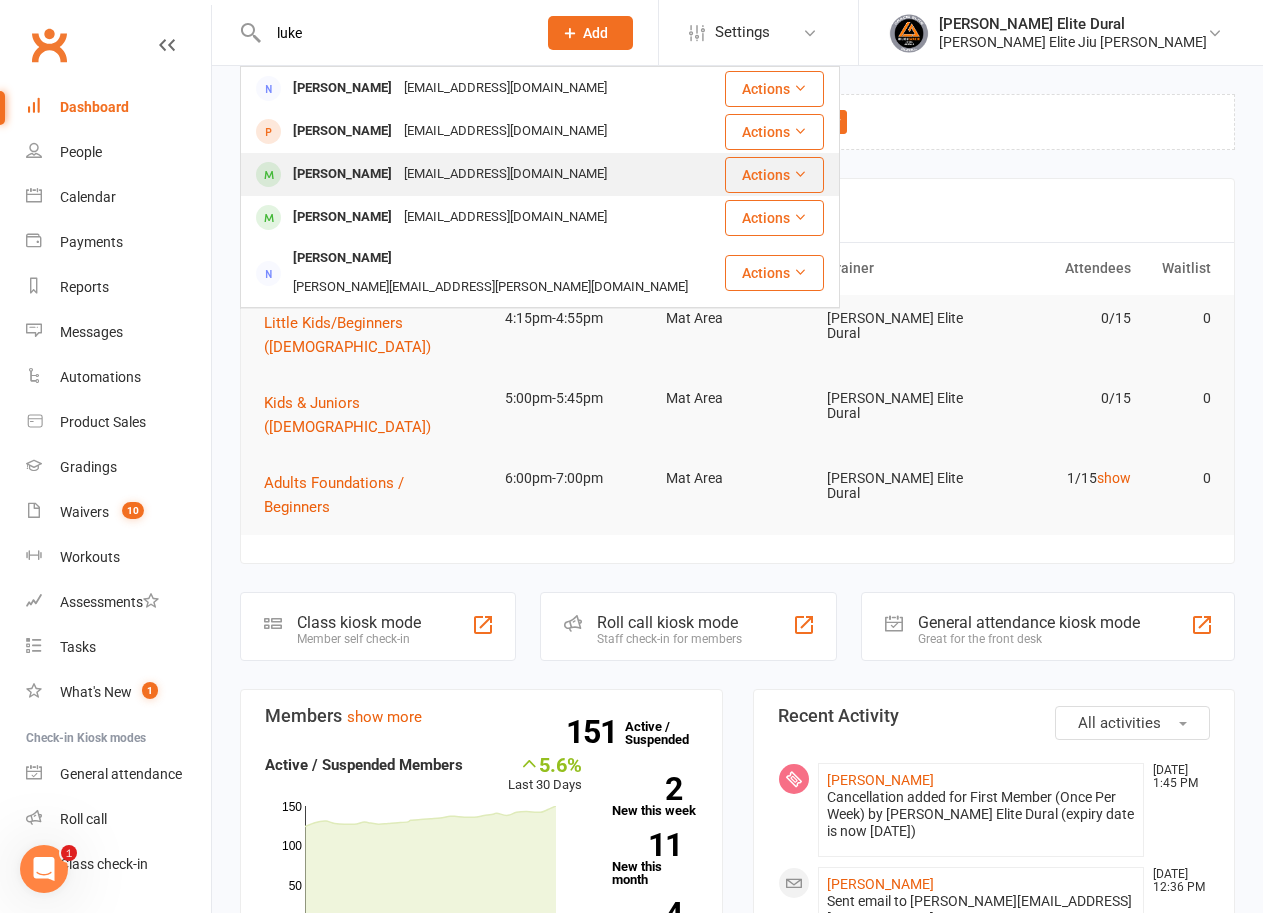 type on "luke" 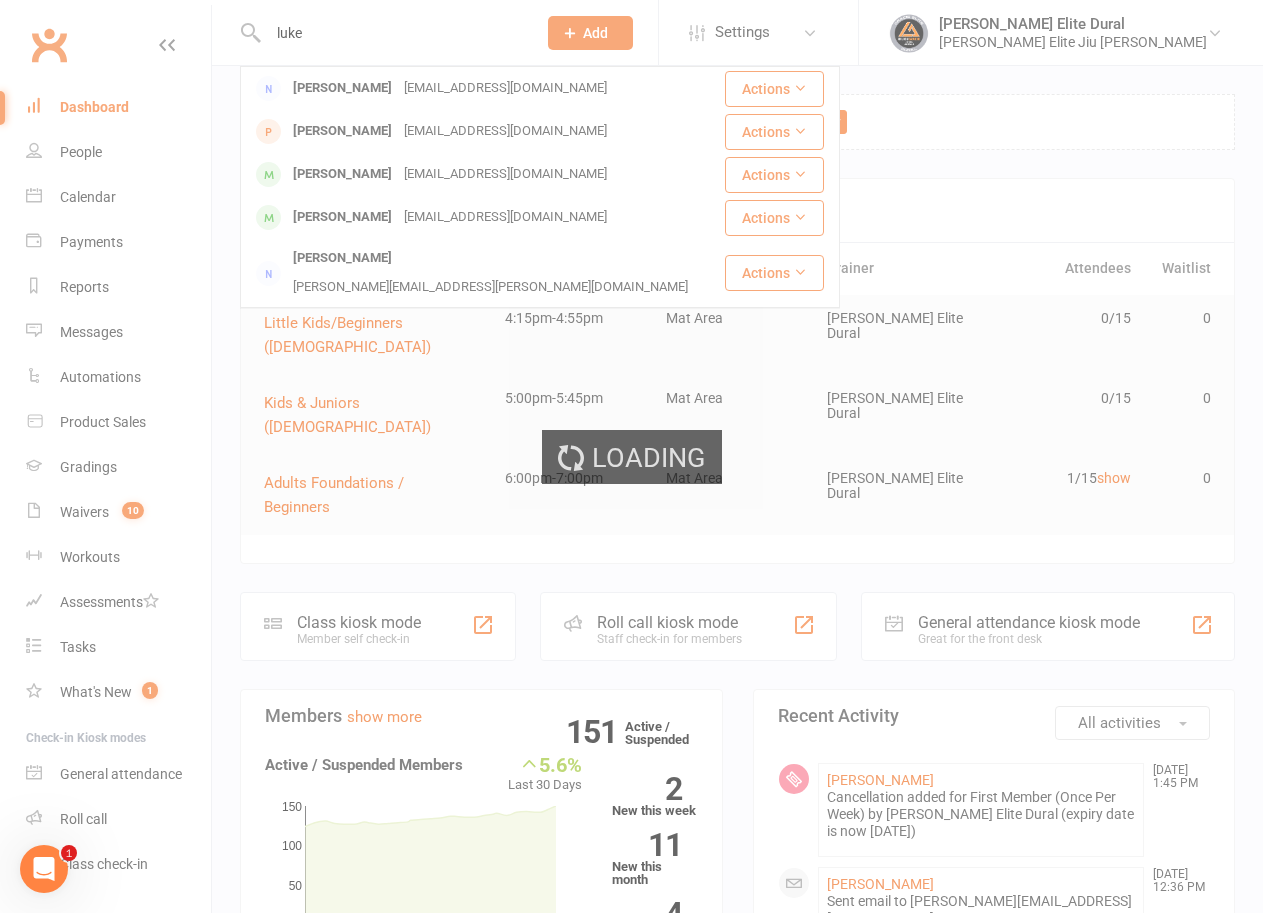 type 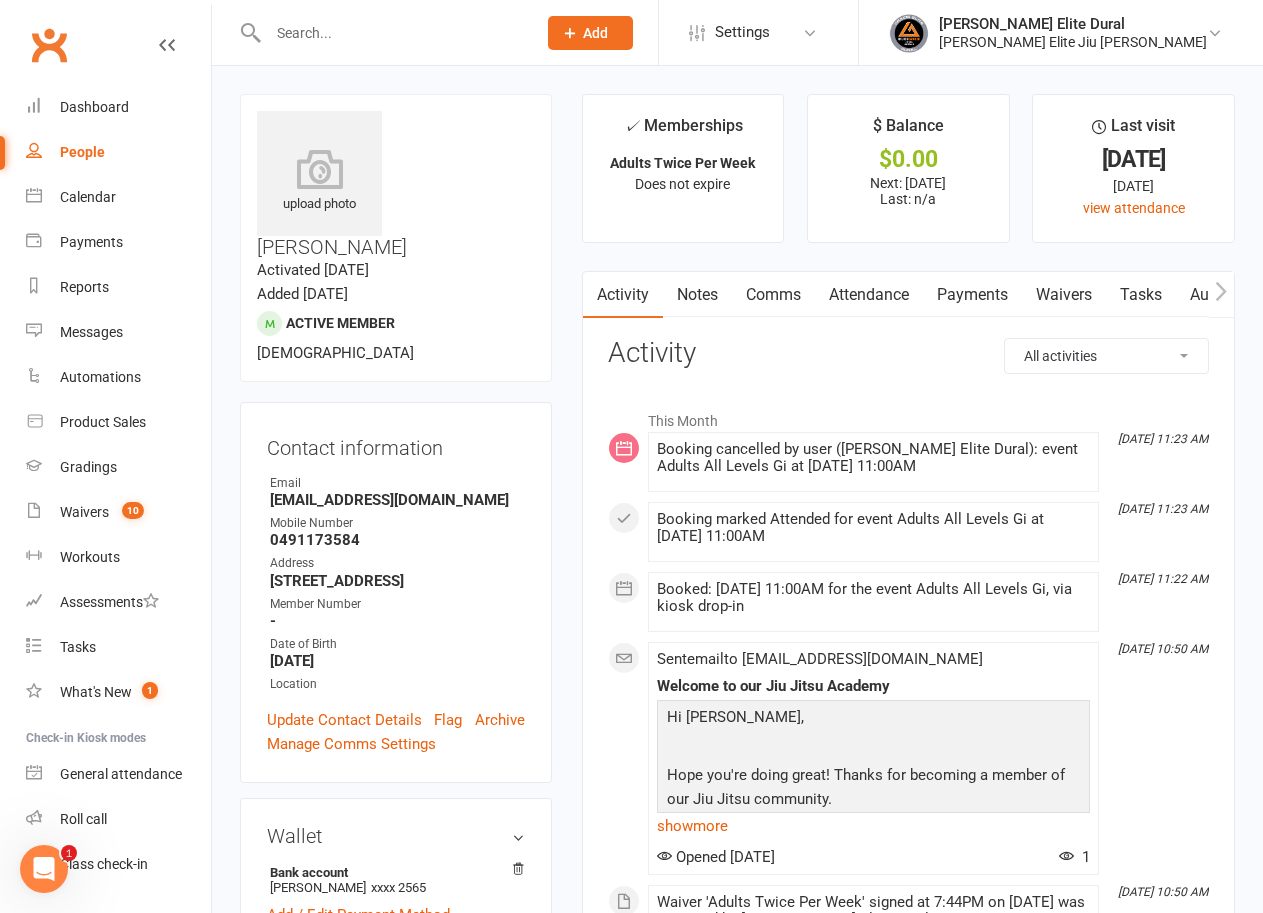 scroll, scrollTop: 500, scrollLeft: 0, axis: vertical 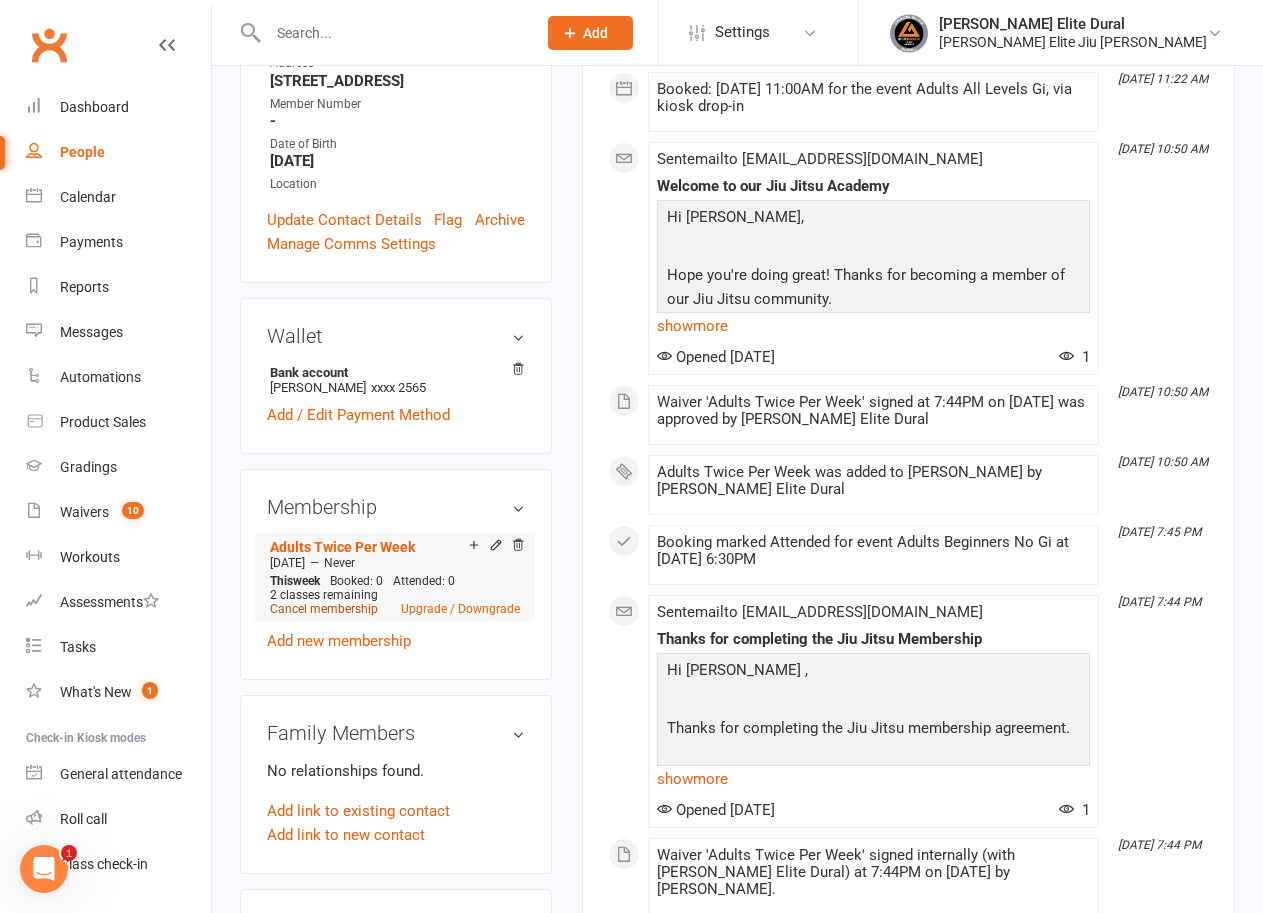 click on "Cancel membership" at bounding box center (324, 609) 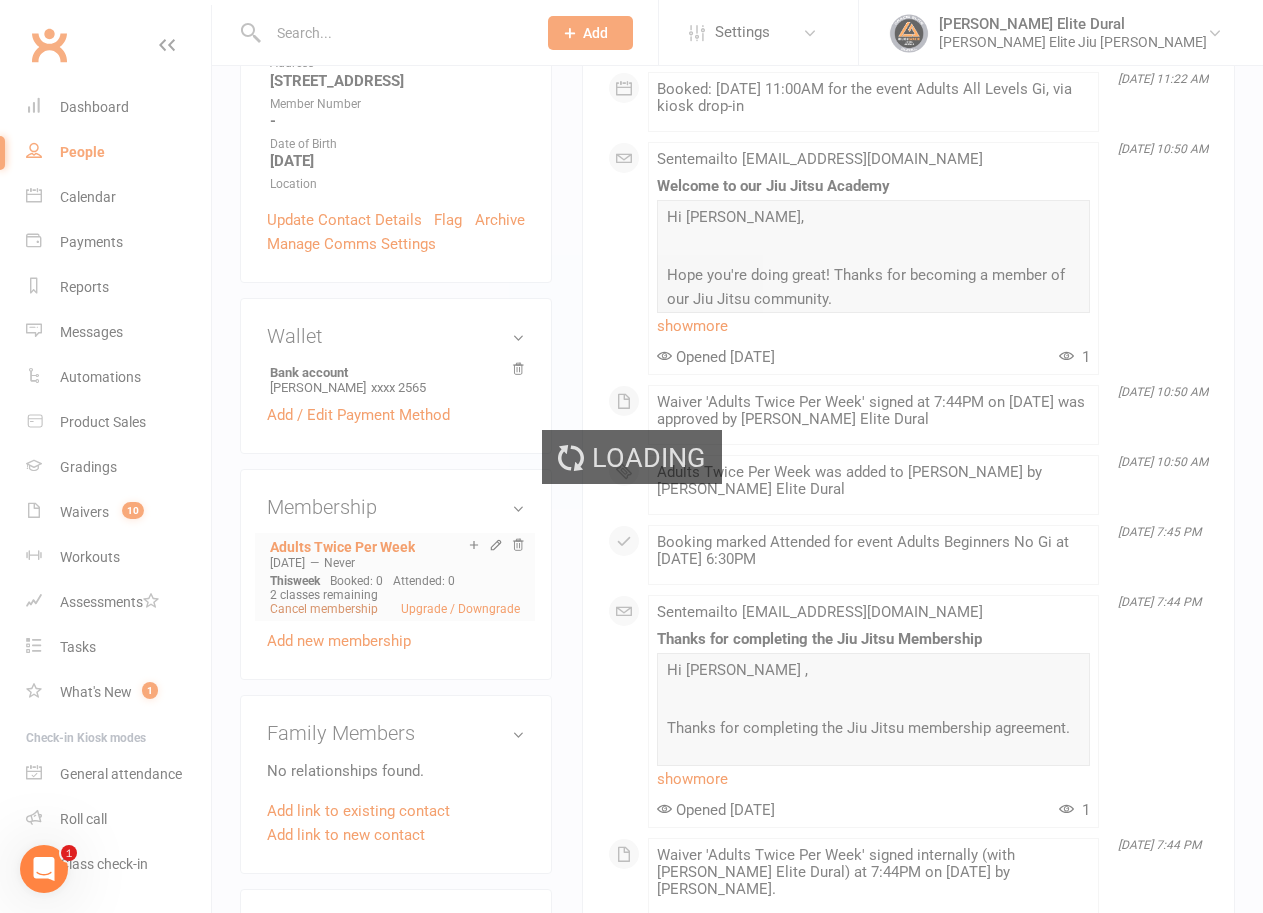 scroll, scrollTop: 0, scrollLeft: 0, axis: both 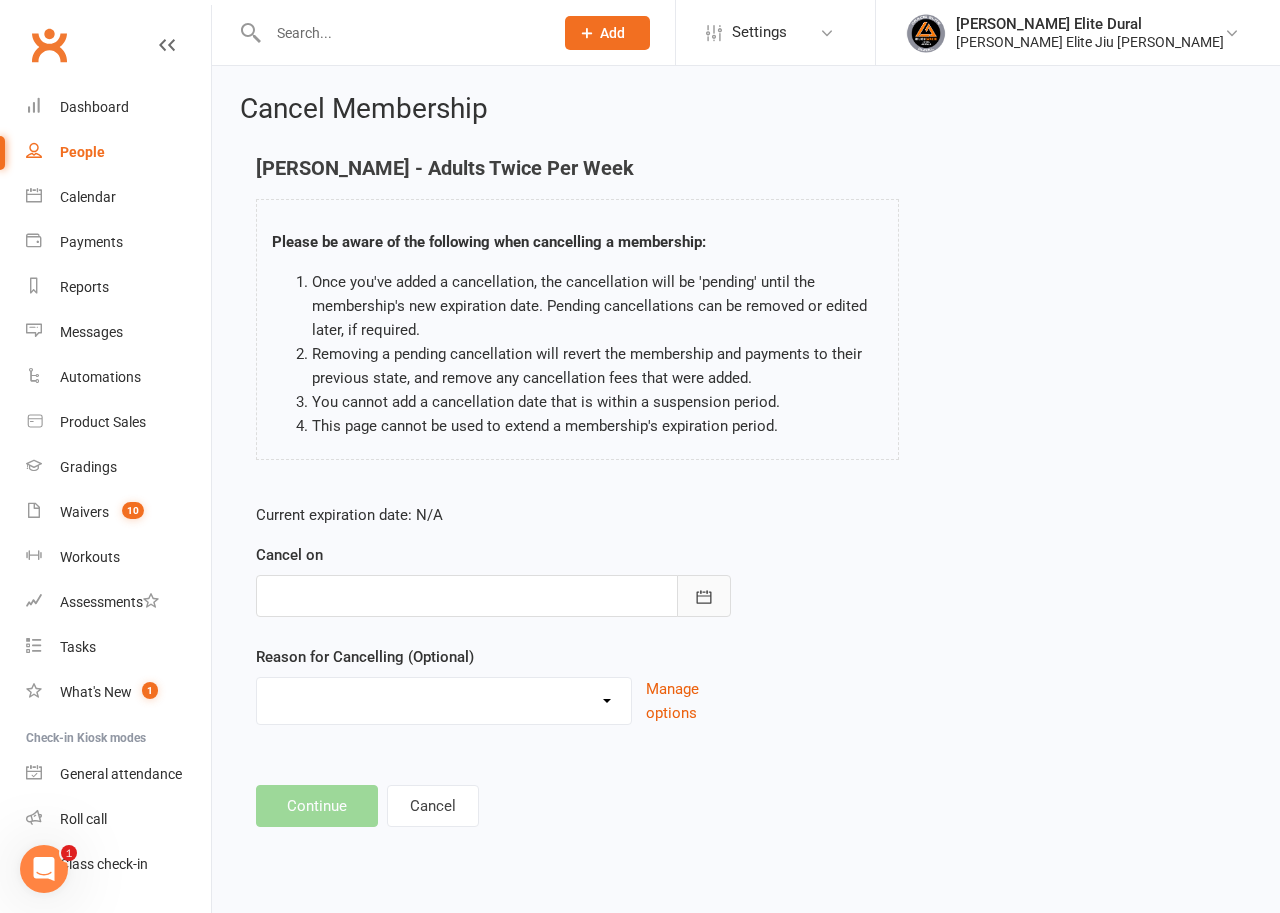 click 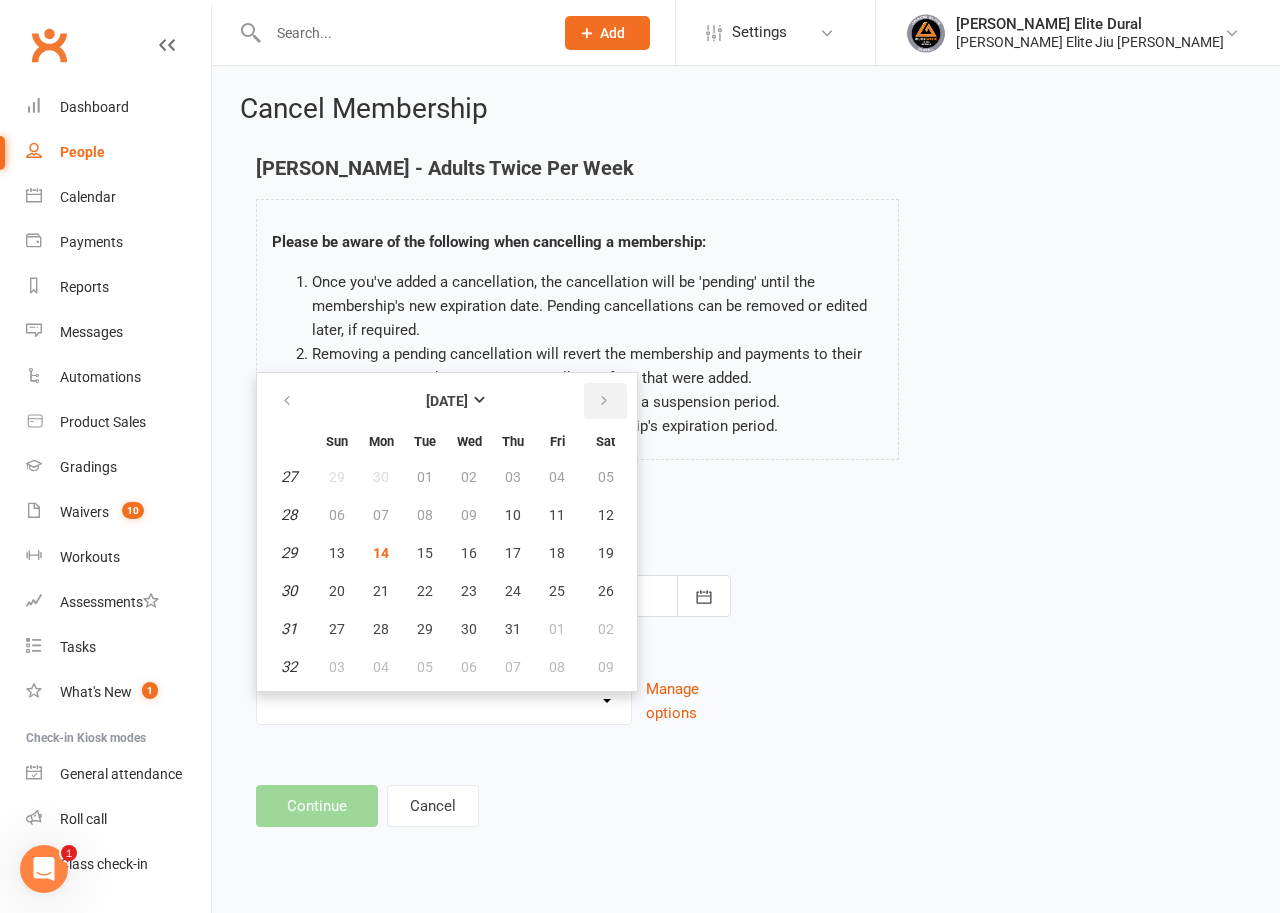 click at bounding box center (604, 401) 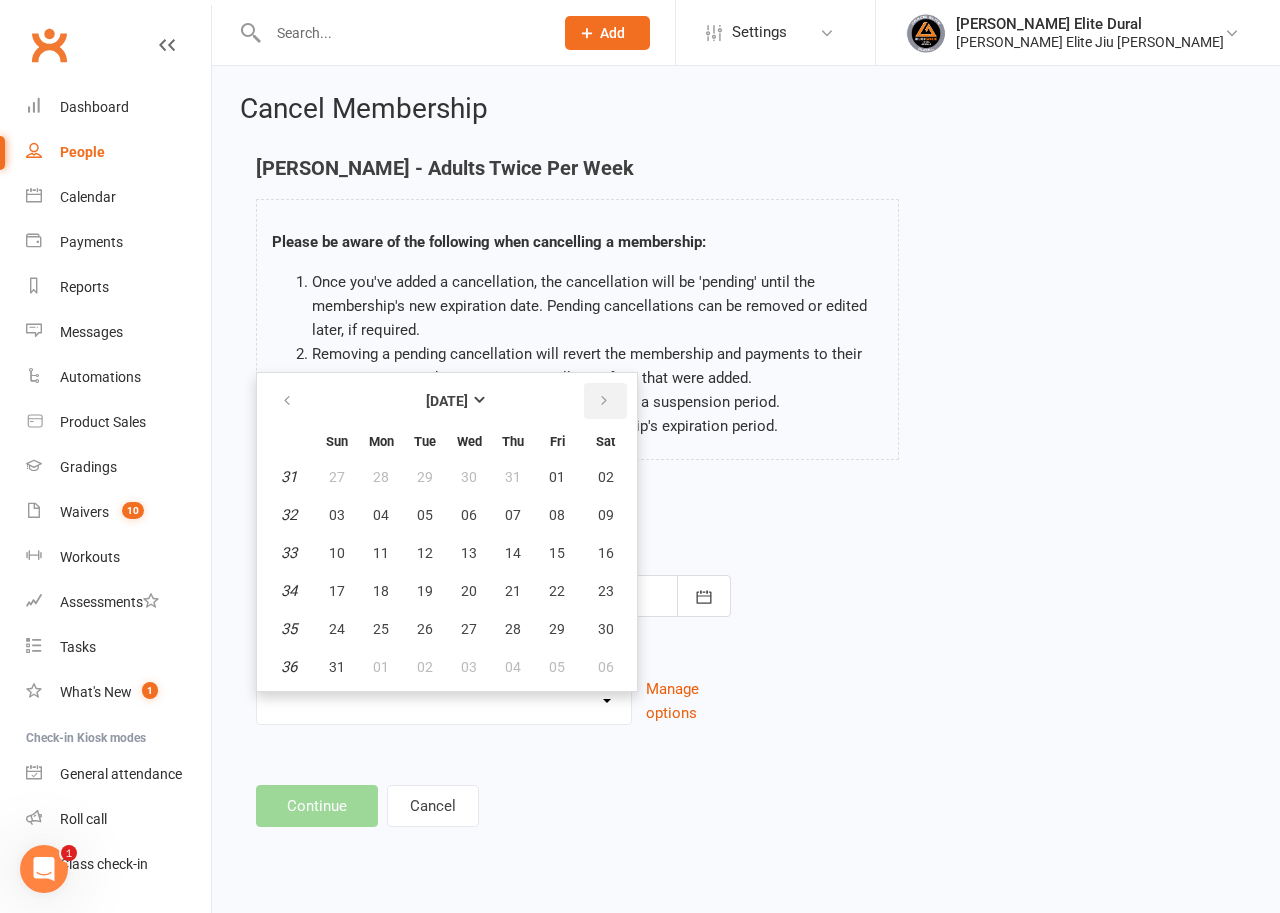 click at bounding box center [604, 401] 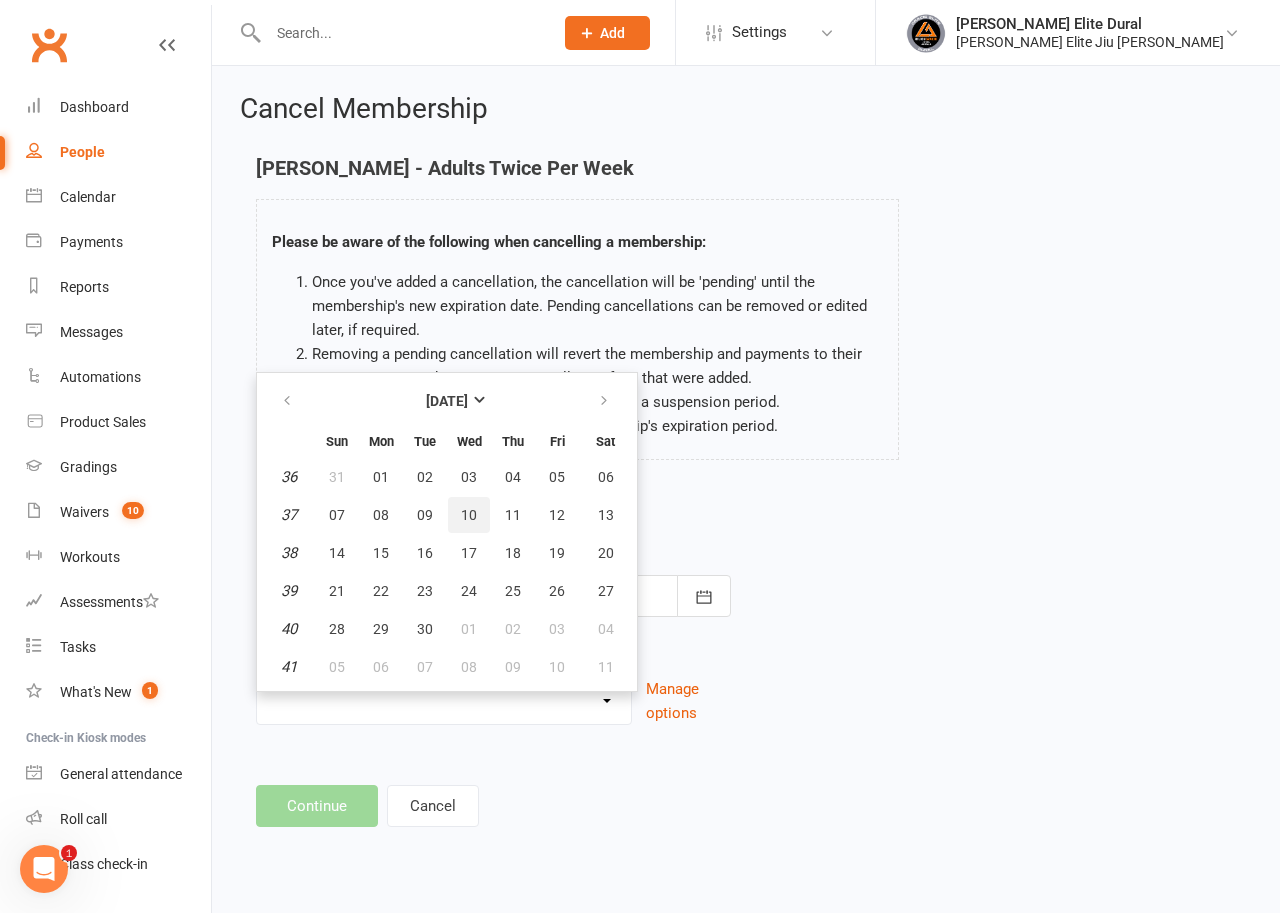 click on "10" at bounding box center (469, 515) 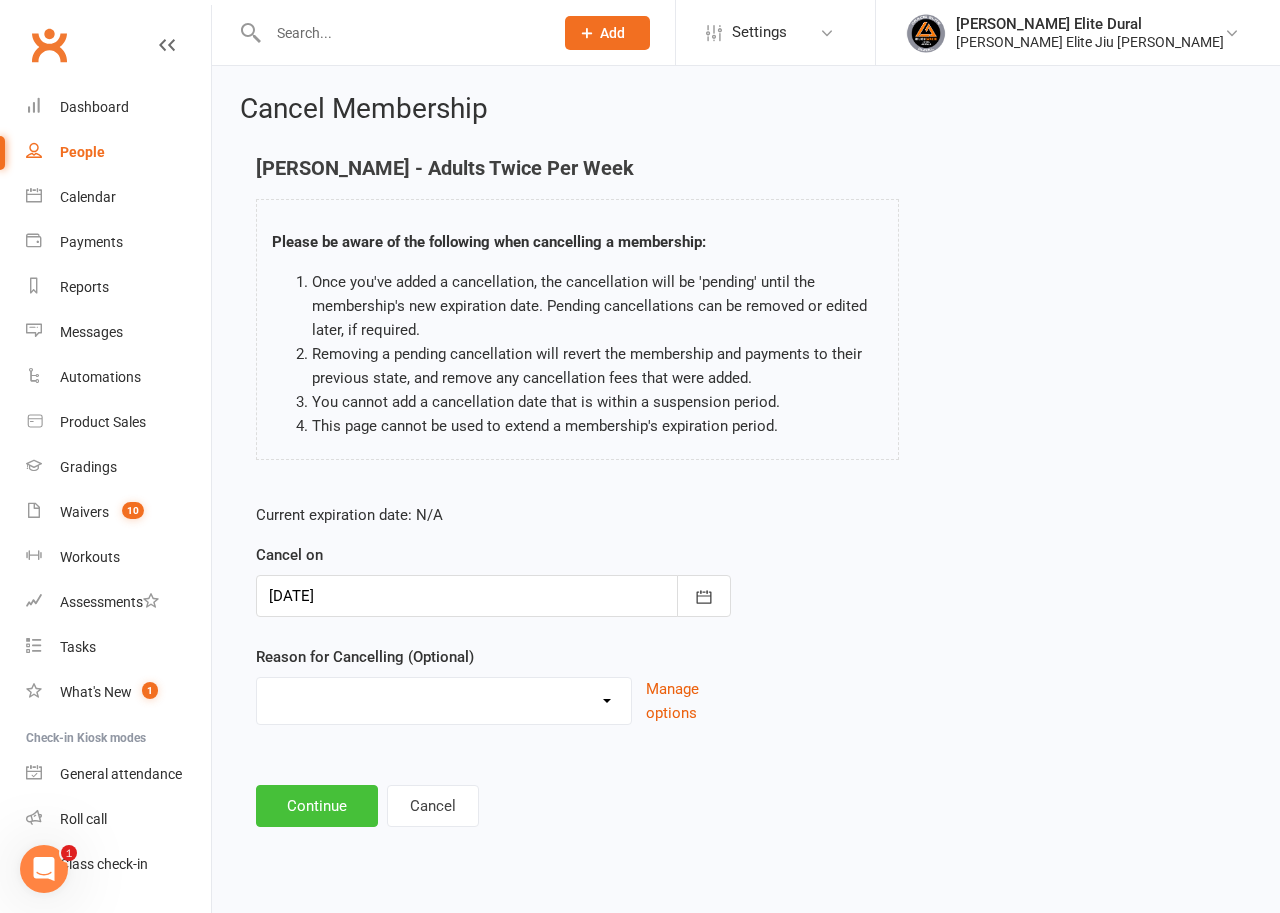 click on "Continue" at bounding box center (317, 806) 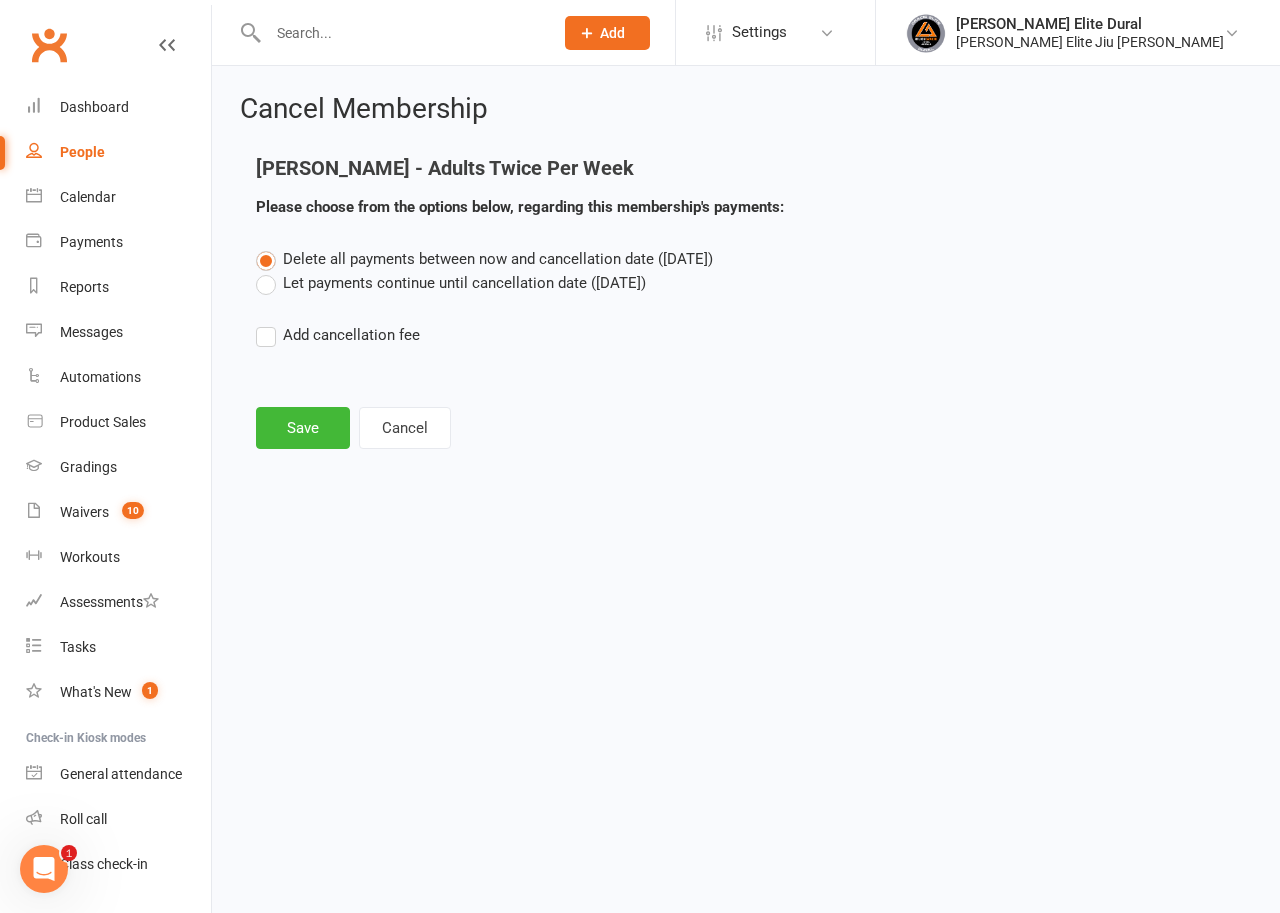 click on "Delete all payments between now and cancellation date ([DATE]) Let payments continue until cancellation date ([DATE]) Add cancellation fee" at bounding box center [746, 311] 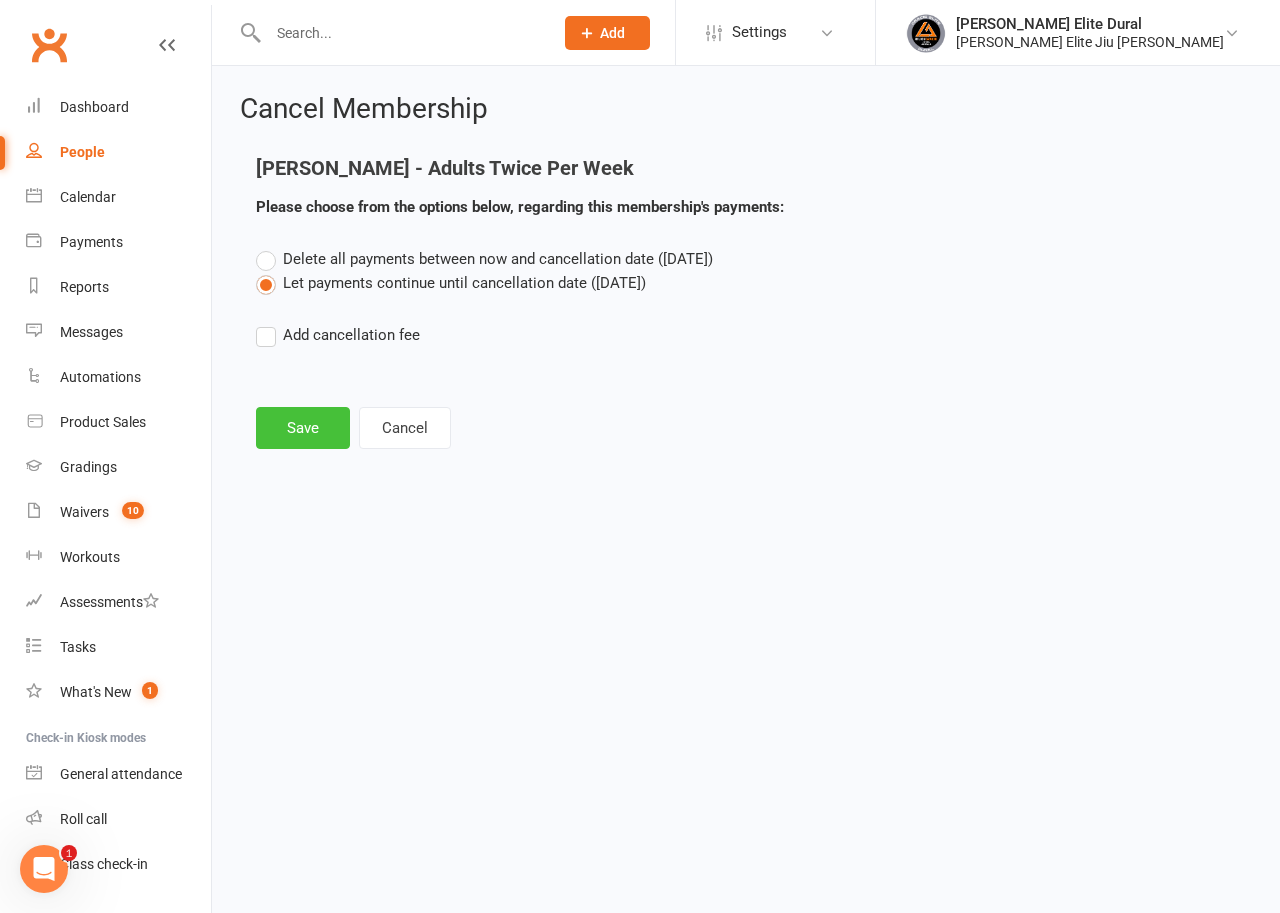 click on "Save" at bounding box center [303, 428] 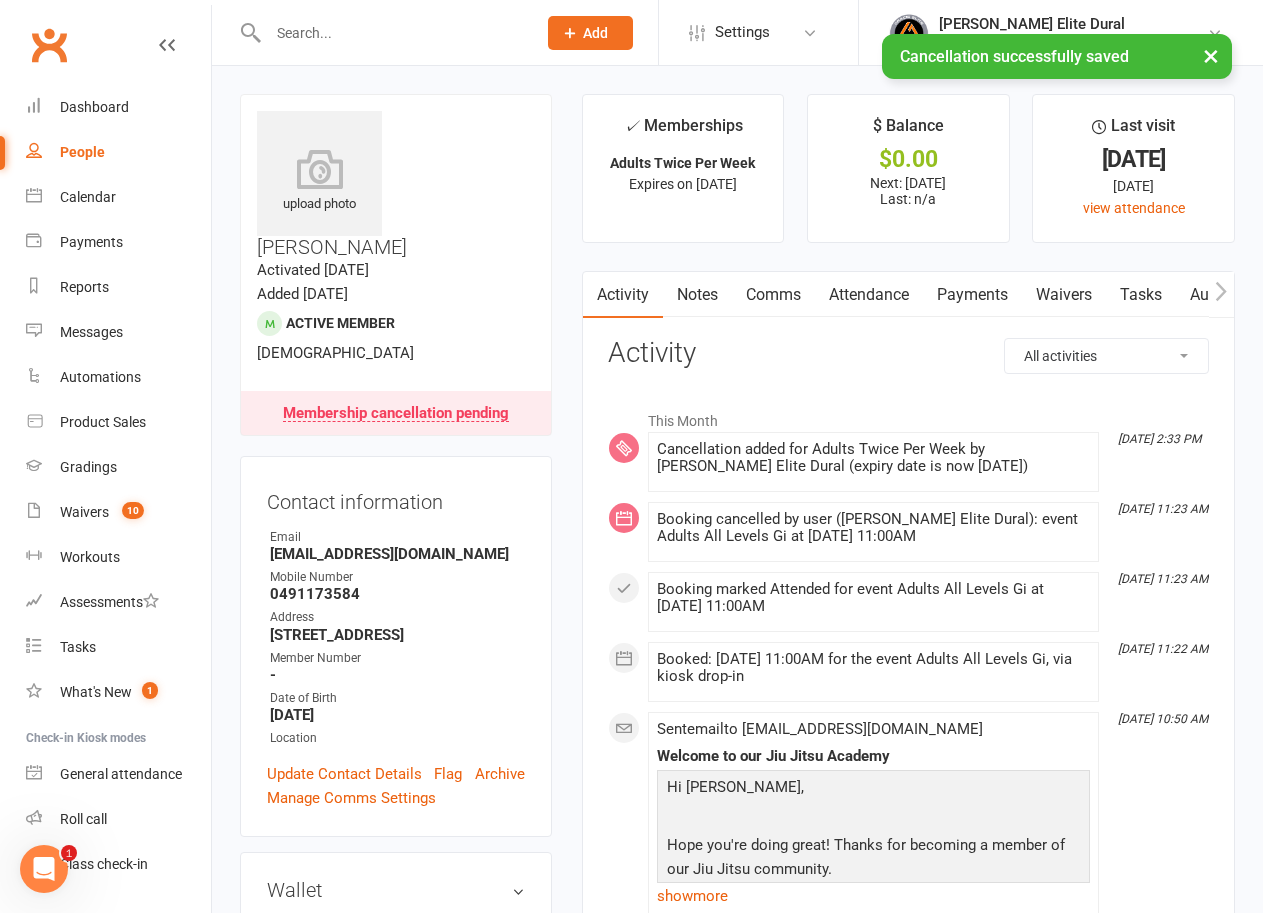 scroll, scrollTop: 400, scrollLeft: 0, axis: vertical 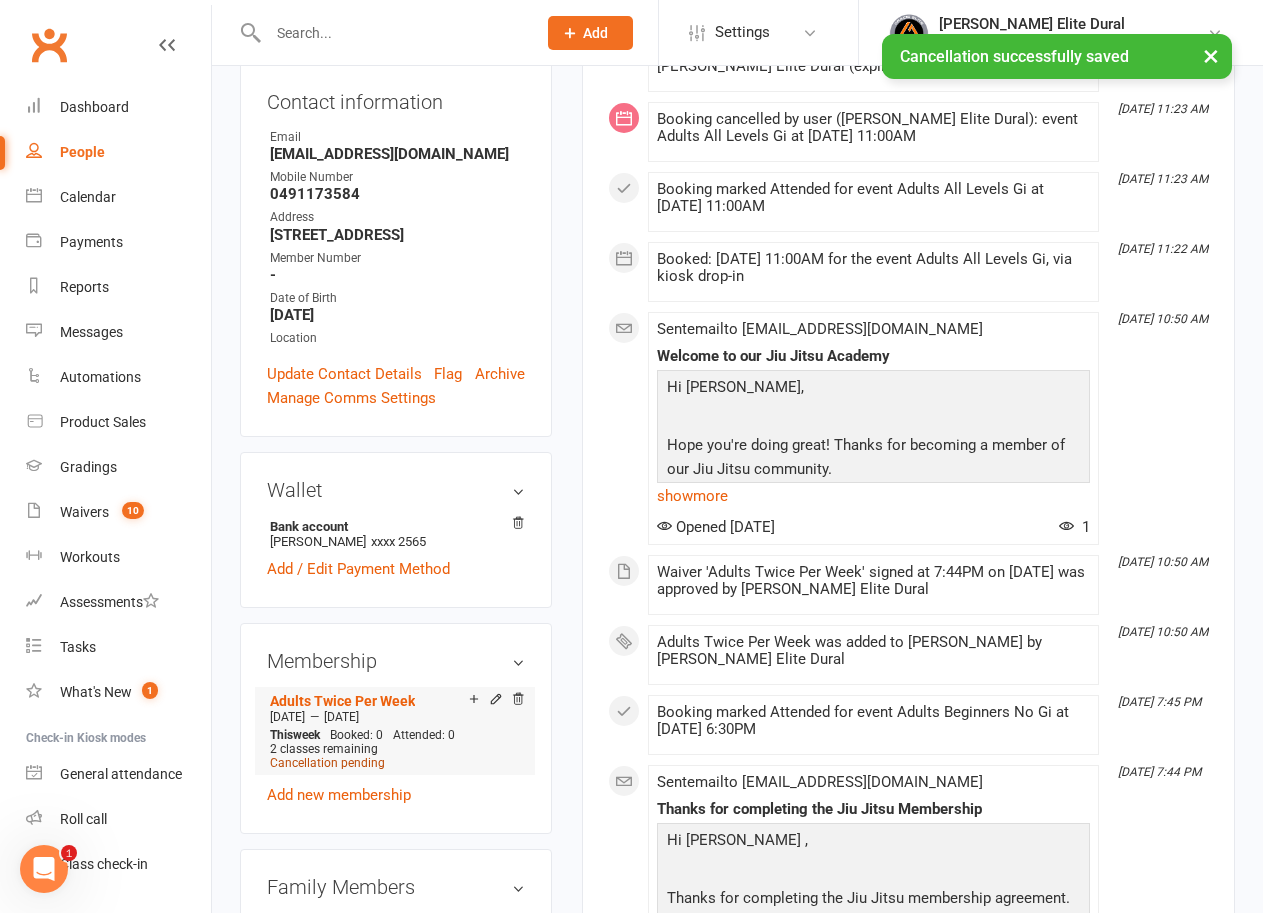 click on "Cancellation pending" at bounding box center (327, 763) 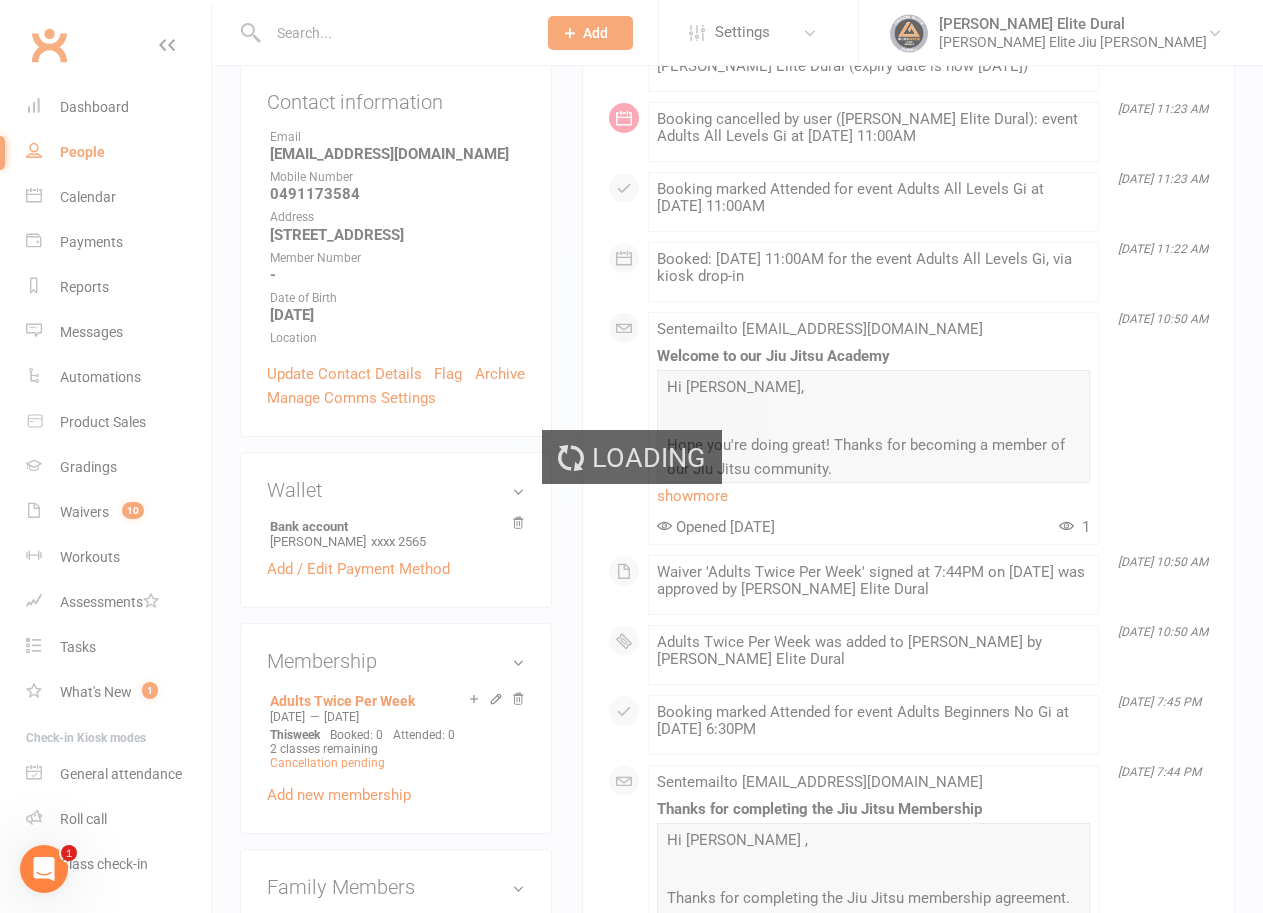 scroll, scrollTop: 0, scrollLeft: 0, axis: both 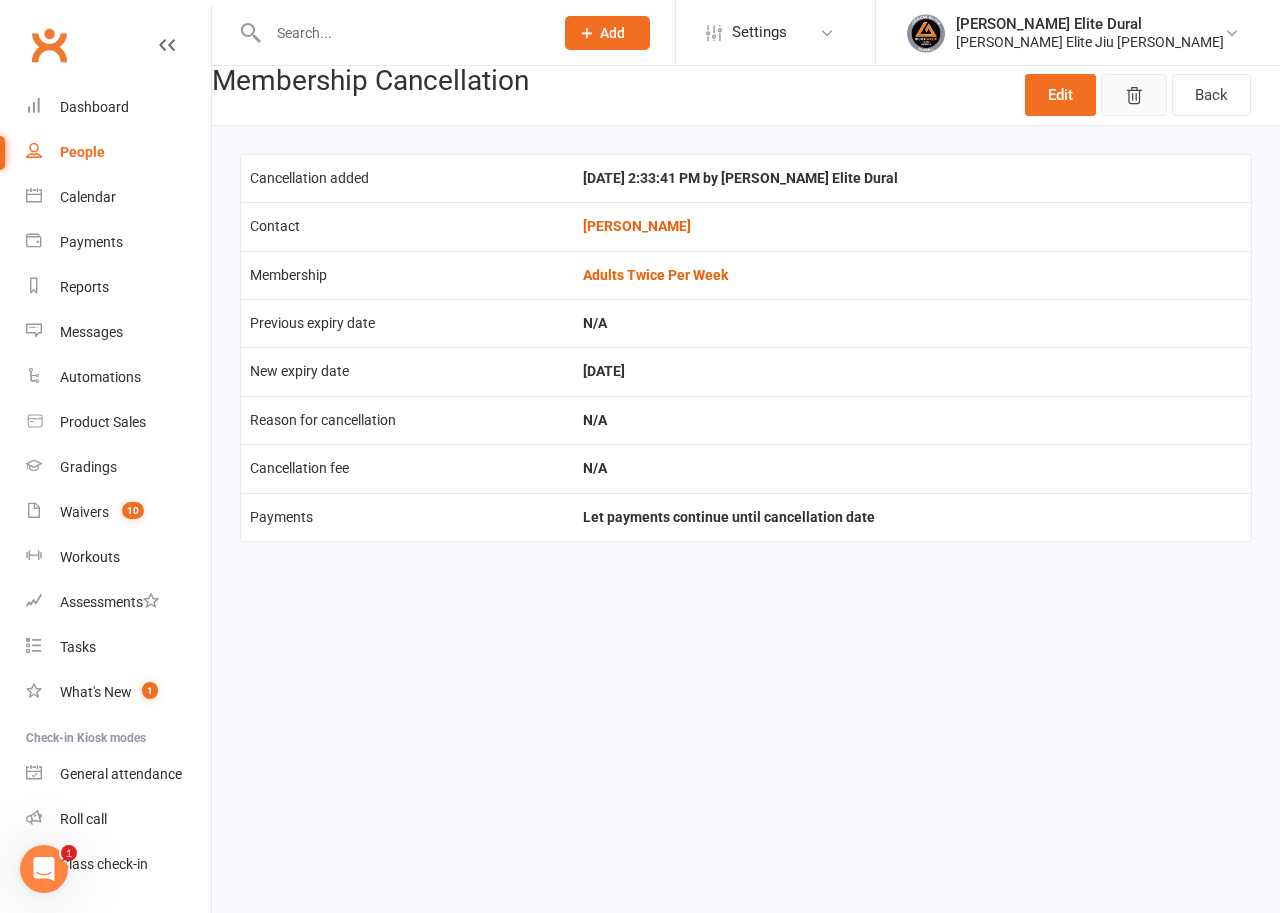 click 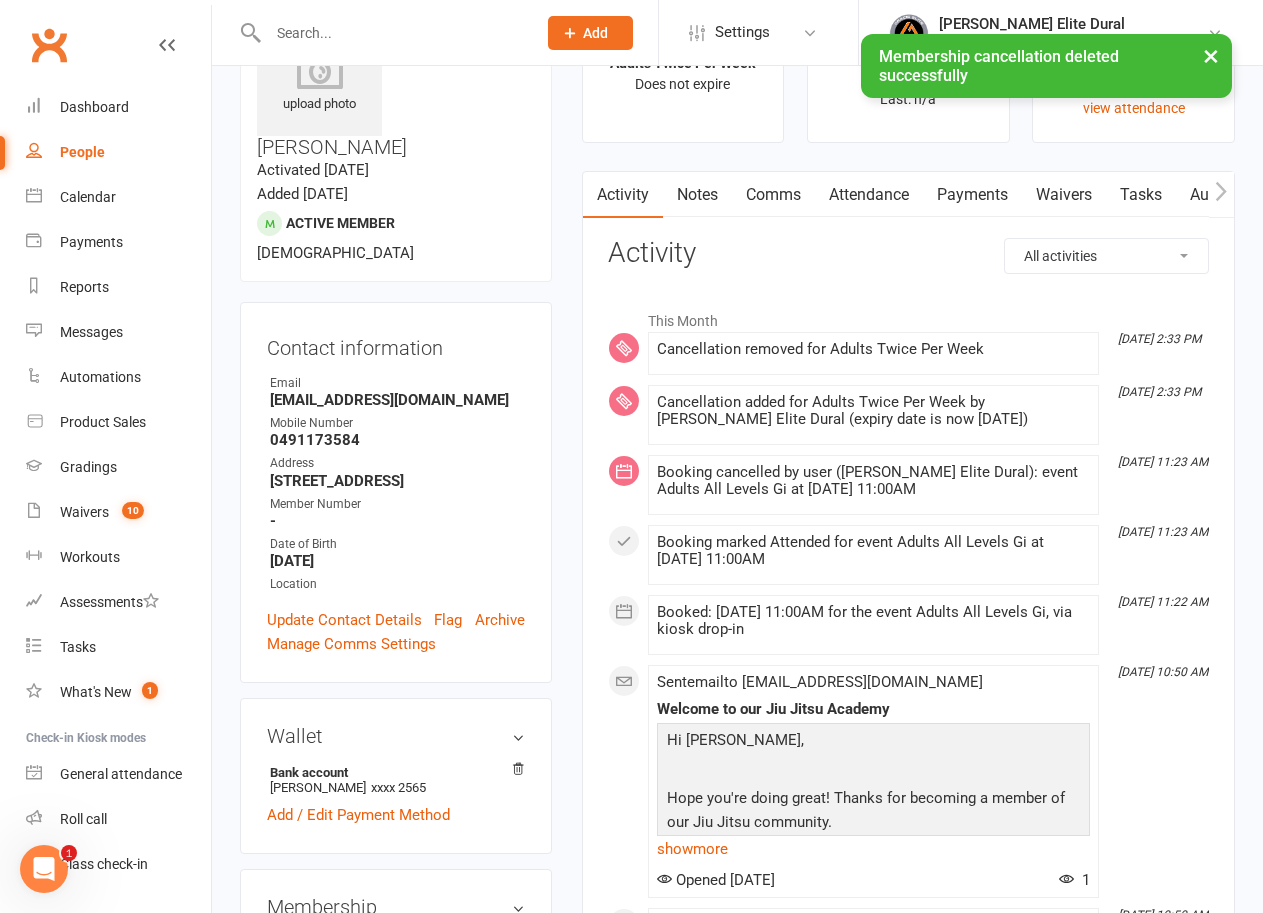 scroll, scrollTop: 500, scrollLeft: 0, axis: vertical 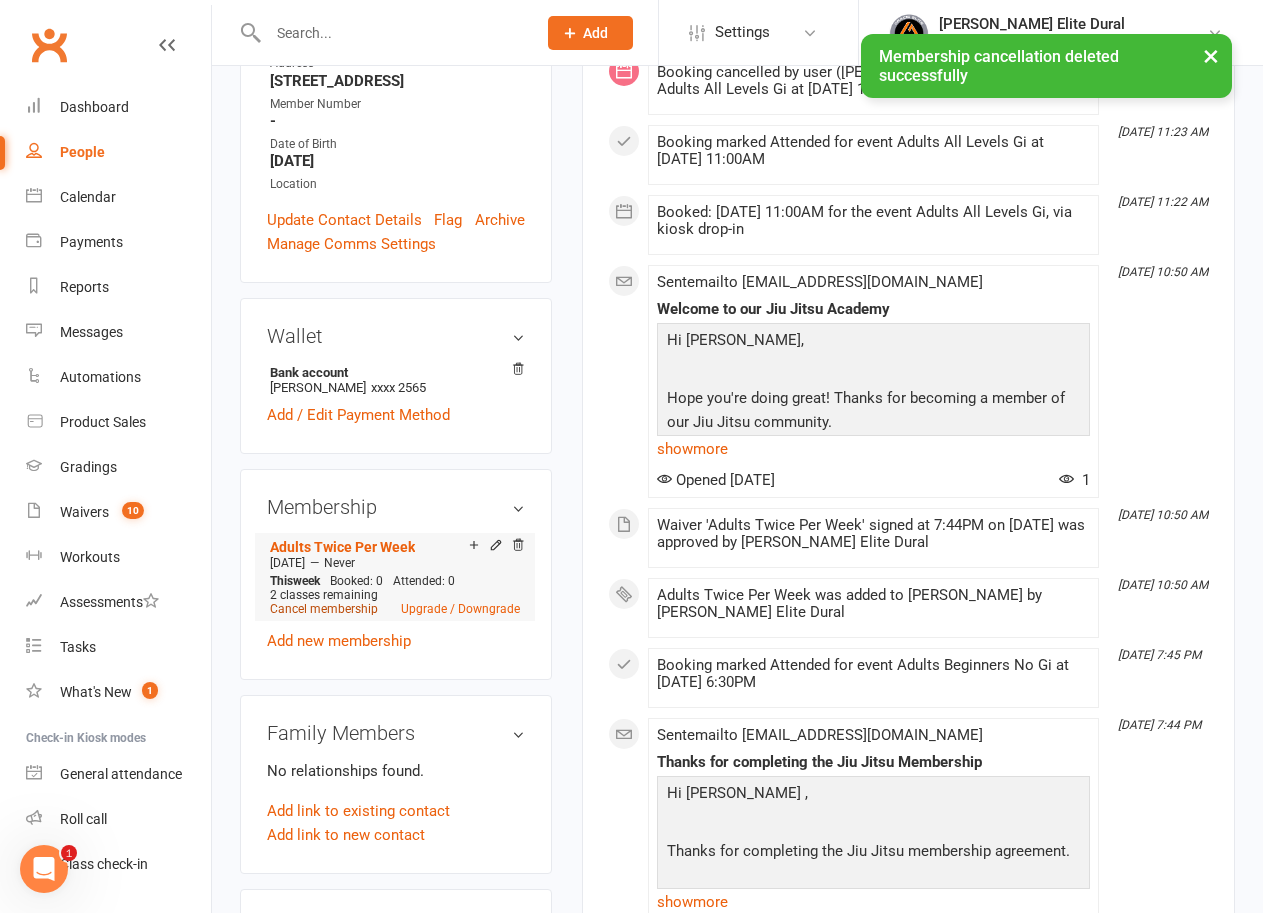click on "Cancel membership" at bounding box center (324, 609) 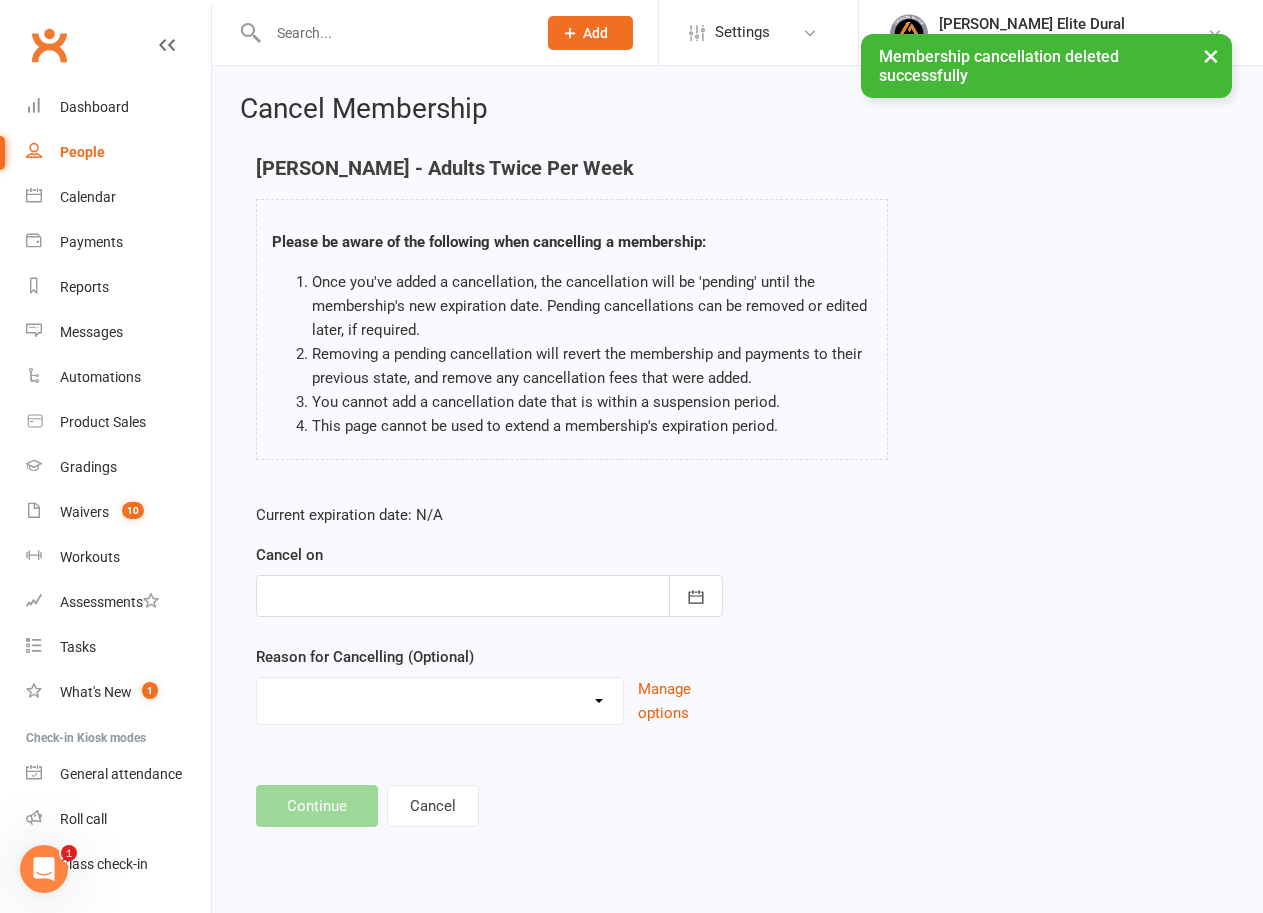 scroll, scrollTop: 0, scrollLeft: 0, axis: both 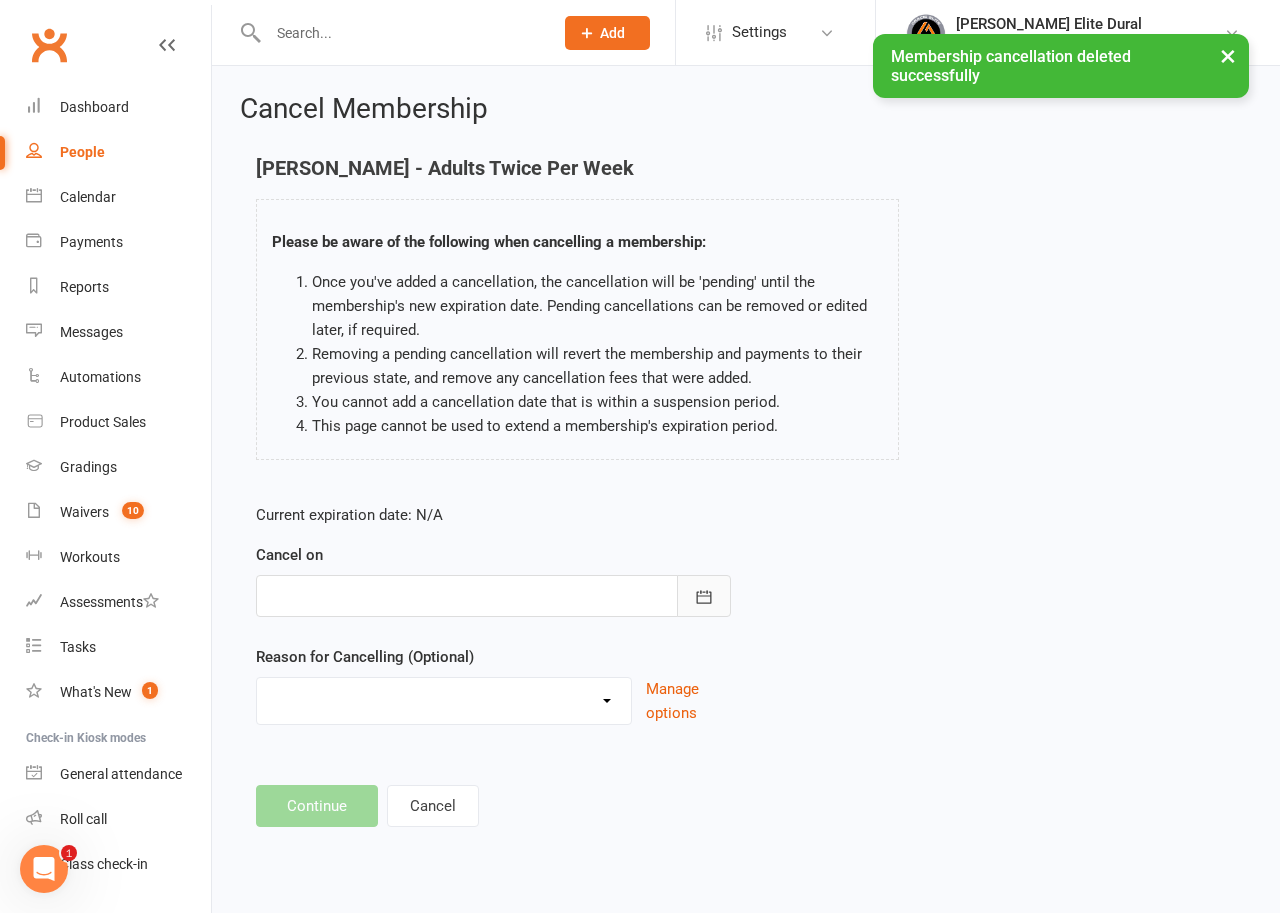 click 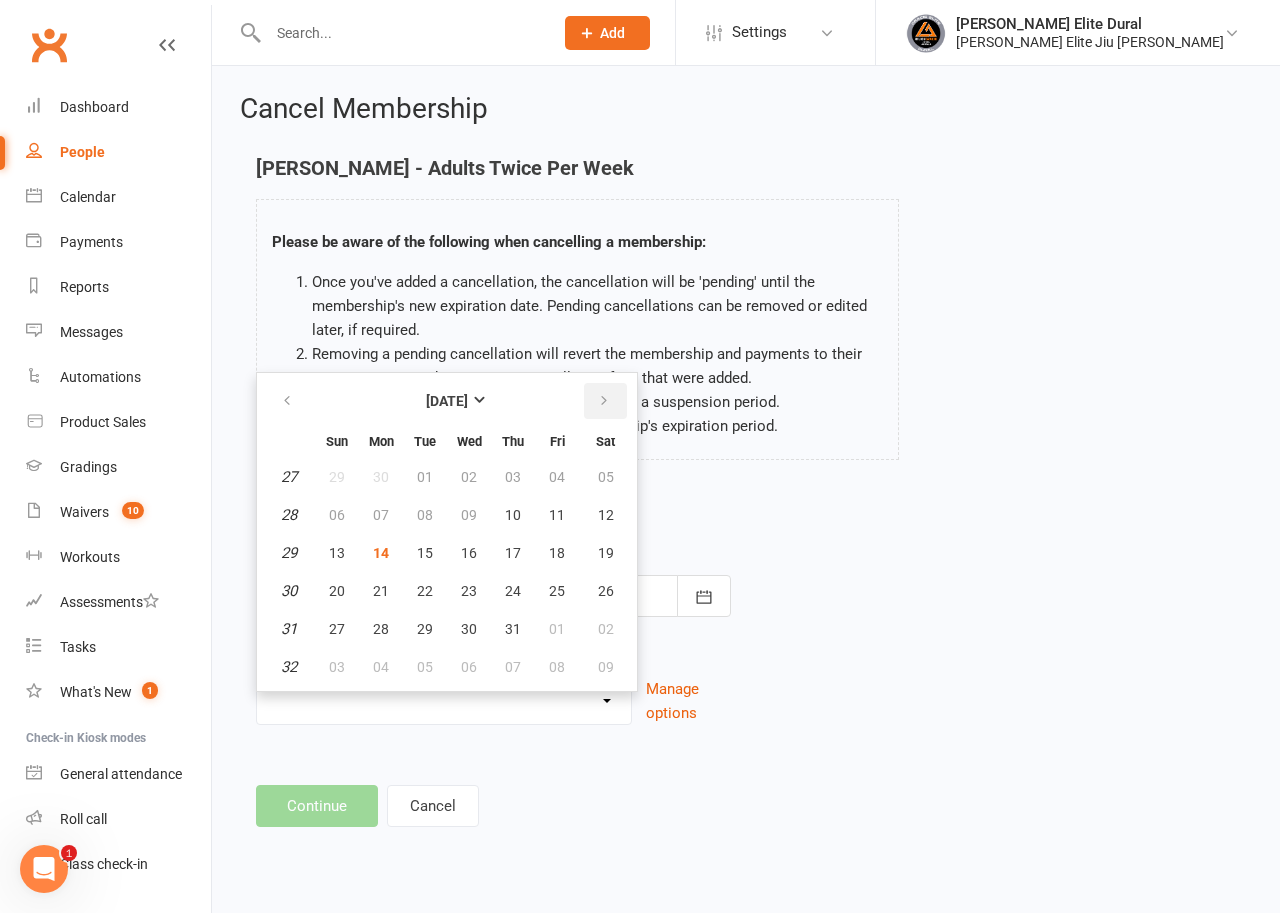 click at bounding box center (605, 401) 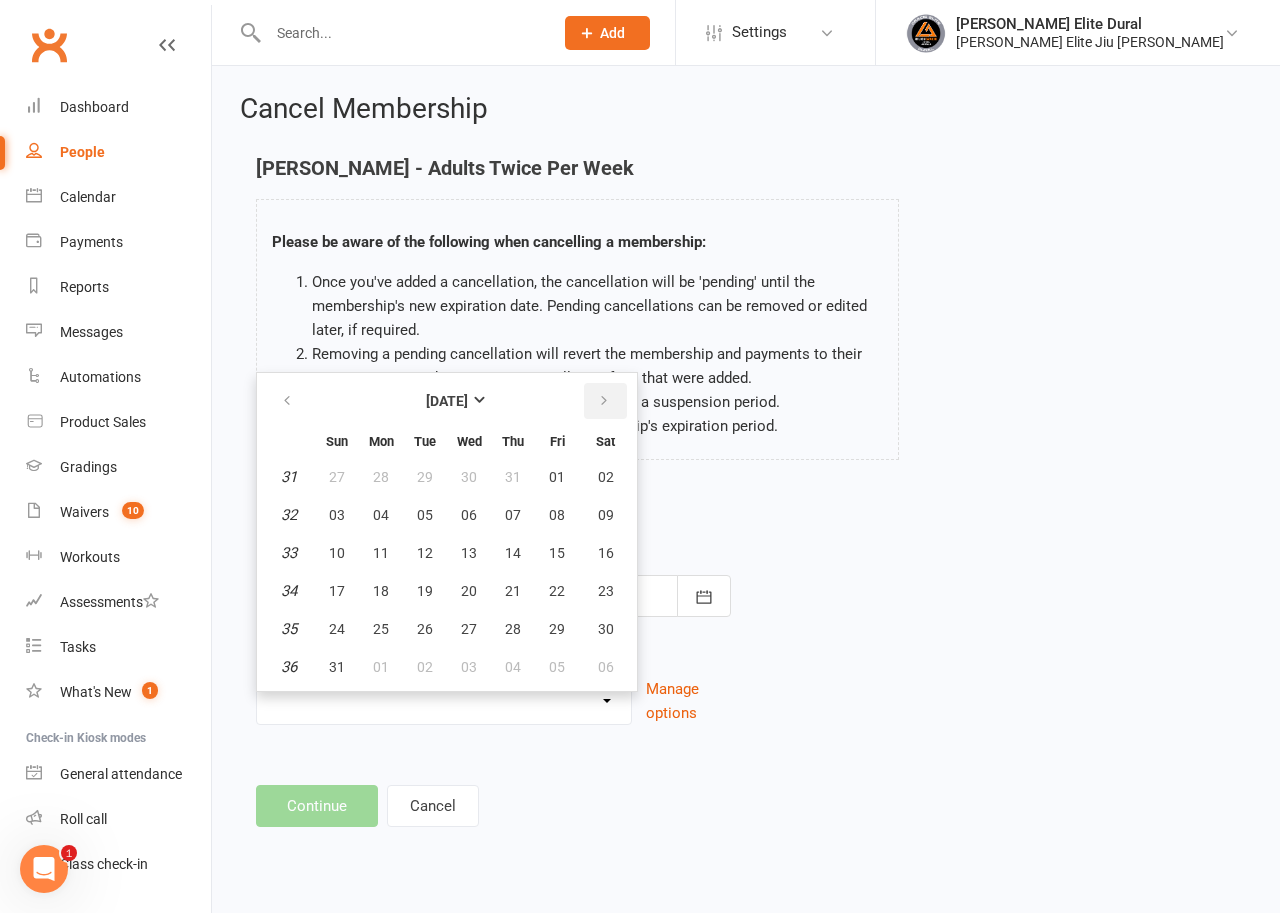 click at bounding box center (605, 401) 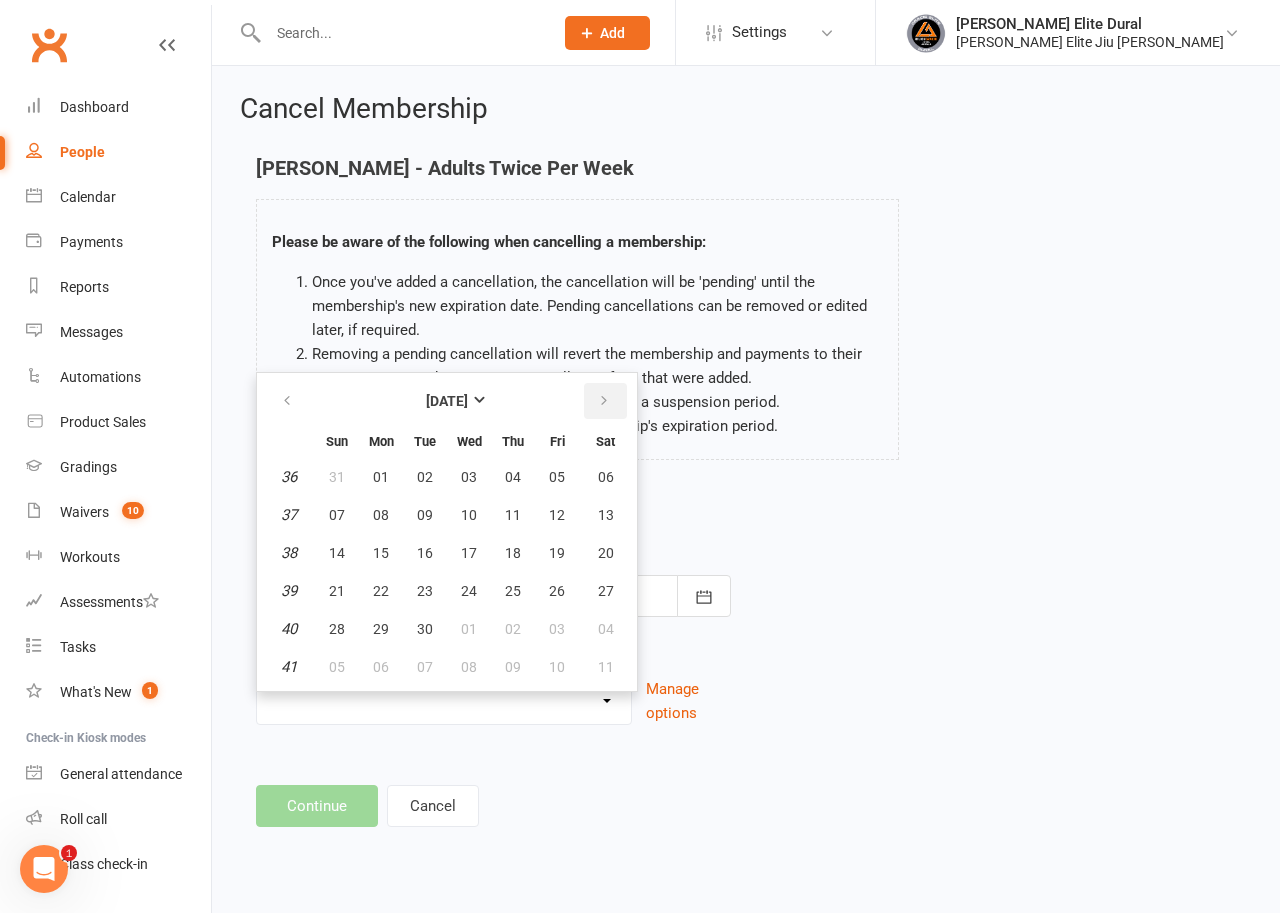 click at bounding box center [605, 401] 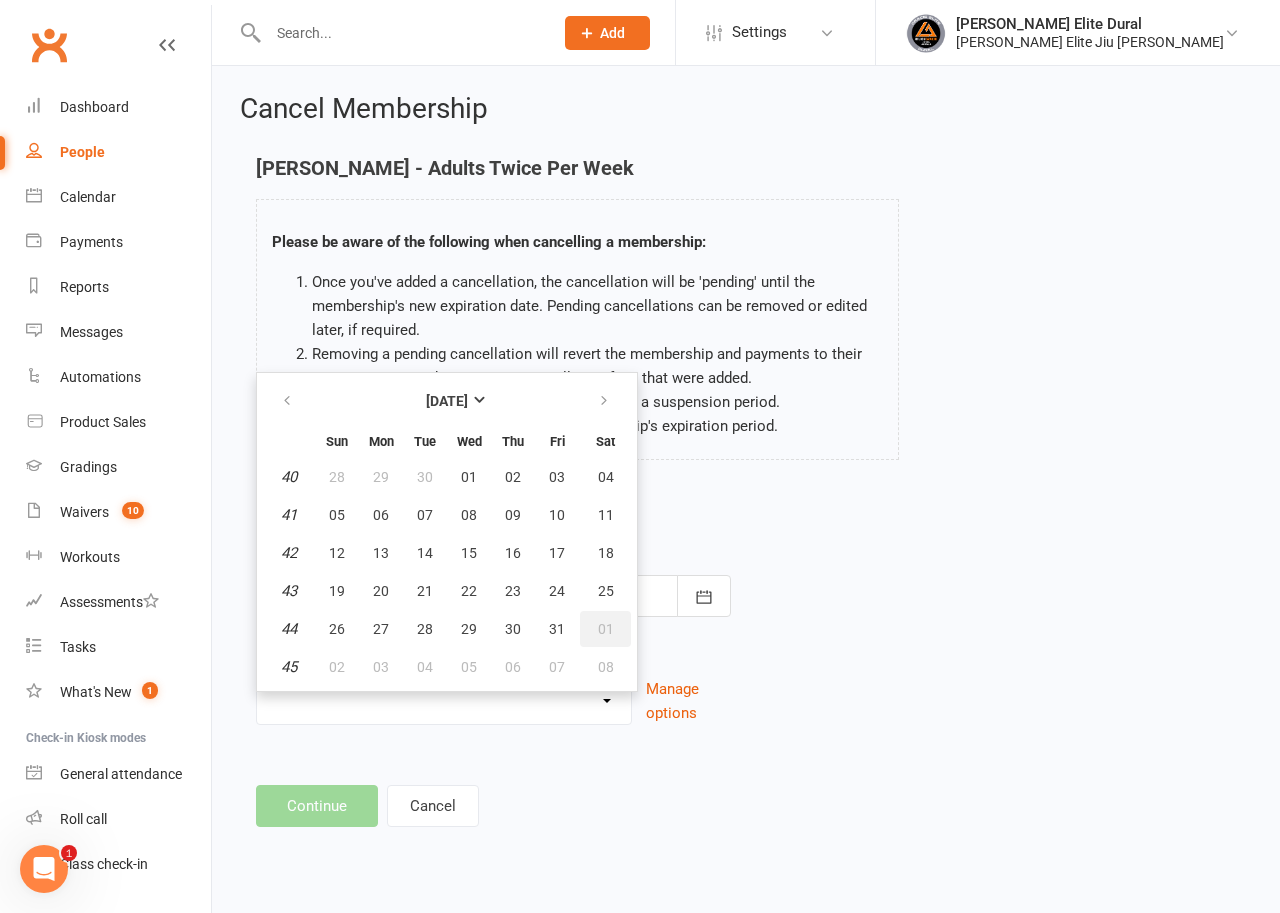 click on "01" at bounding box center (606, 629) 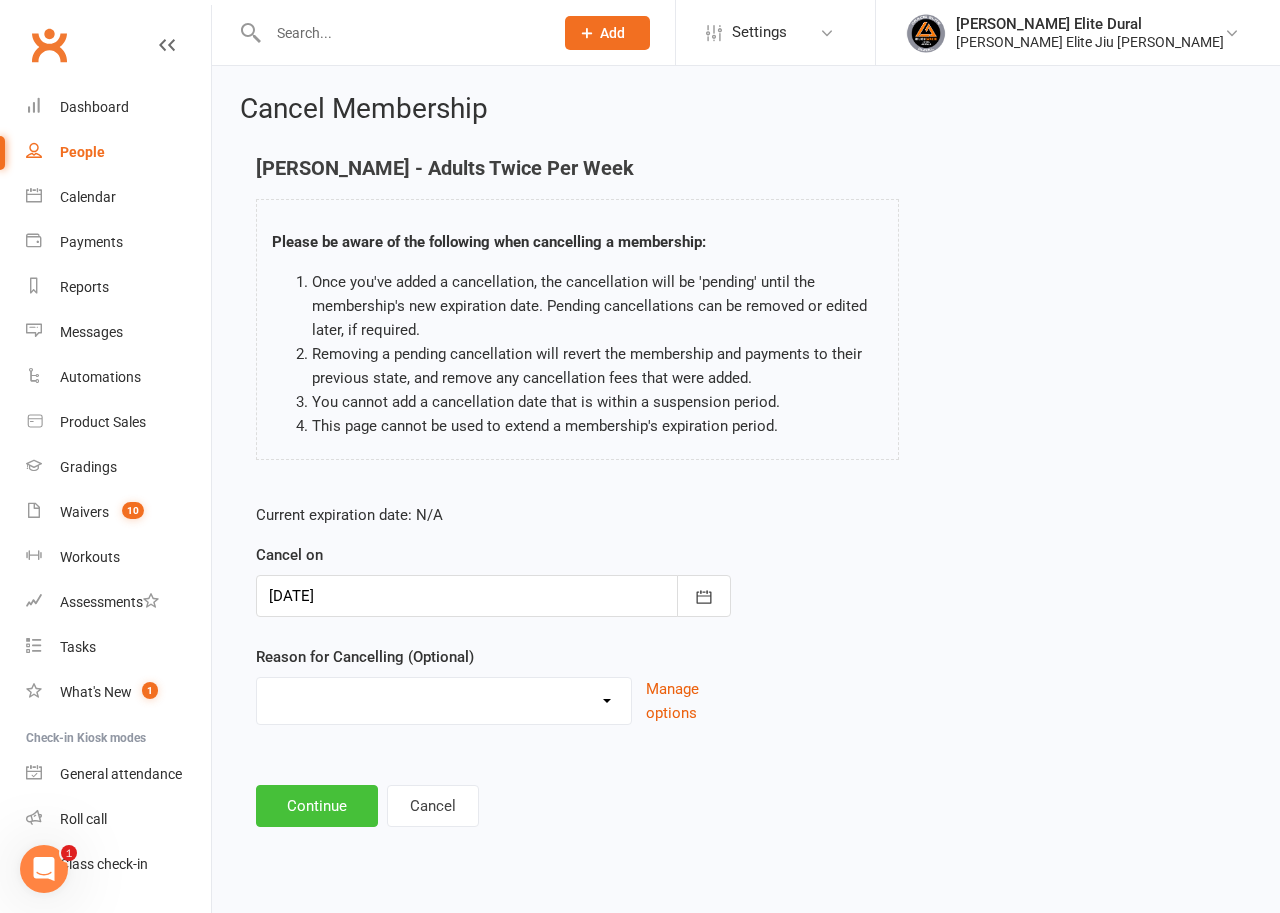 click on "Continue" at bounding box center [317, 806] 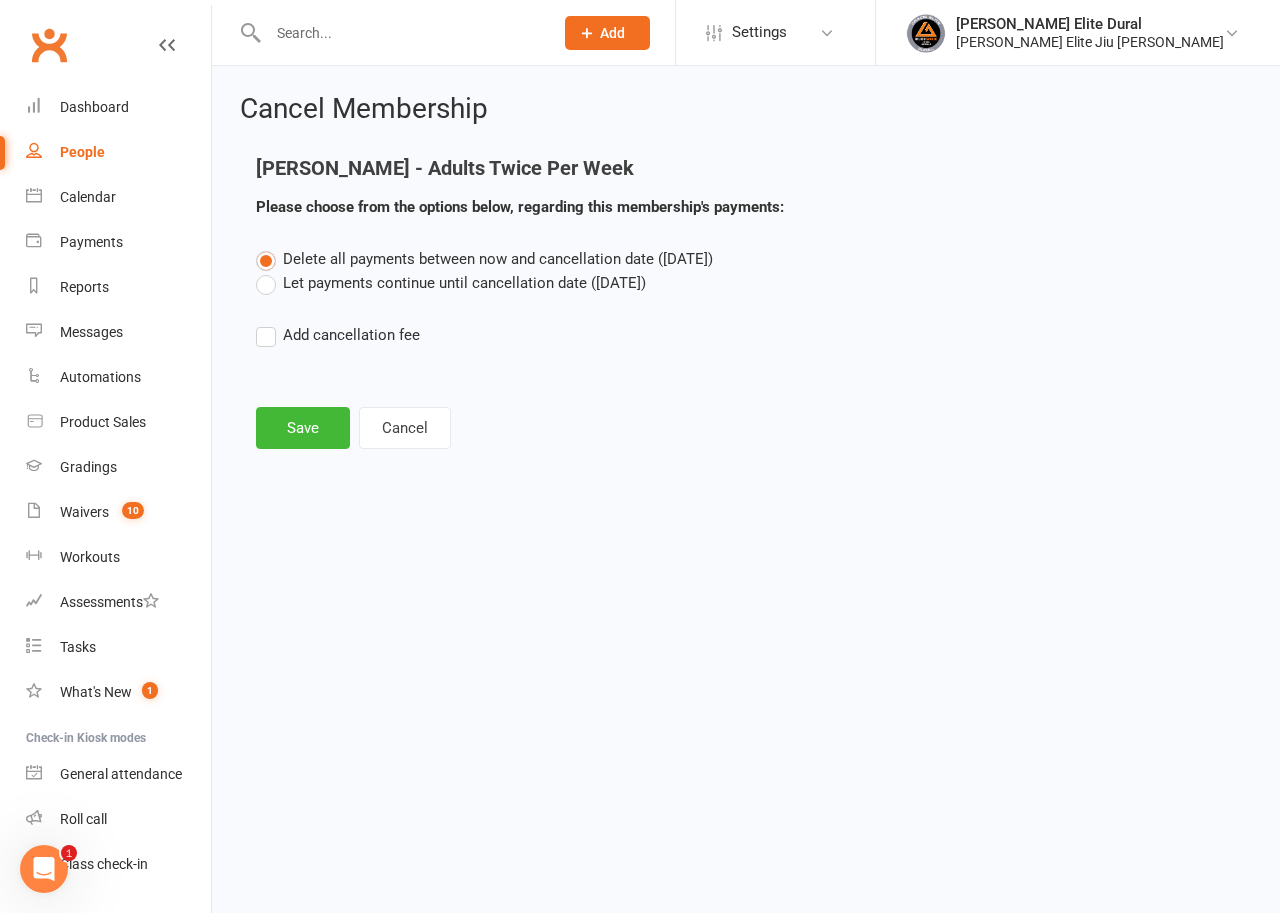click on "Let payments continue until cancellation date ([DATE])" at bounding box center [451, 283] 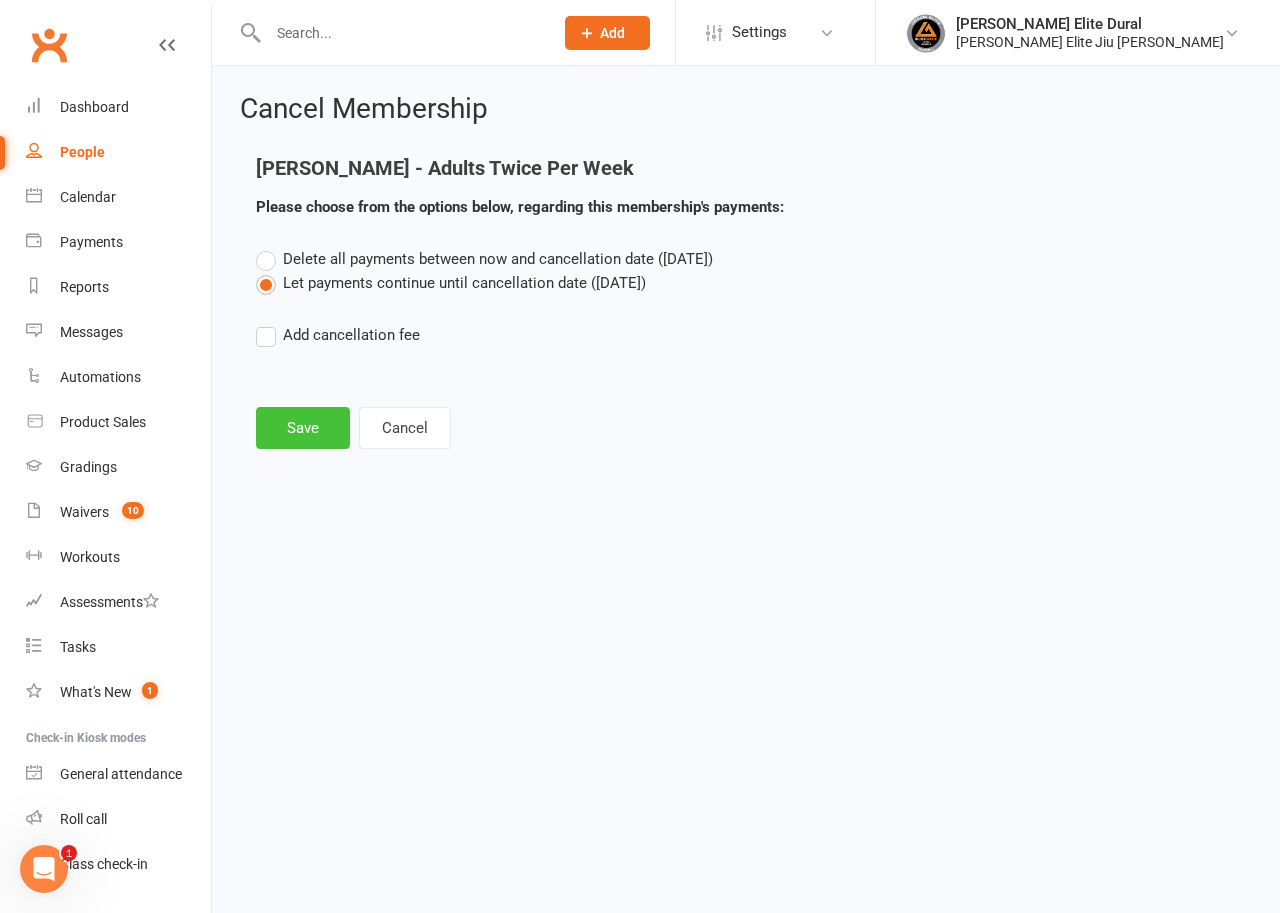 click on "Save" at bounding box center [303, 428] 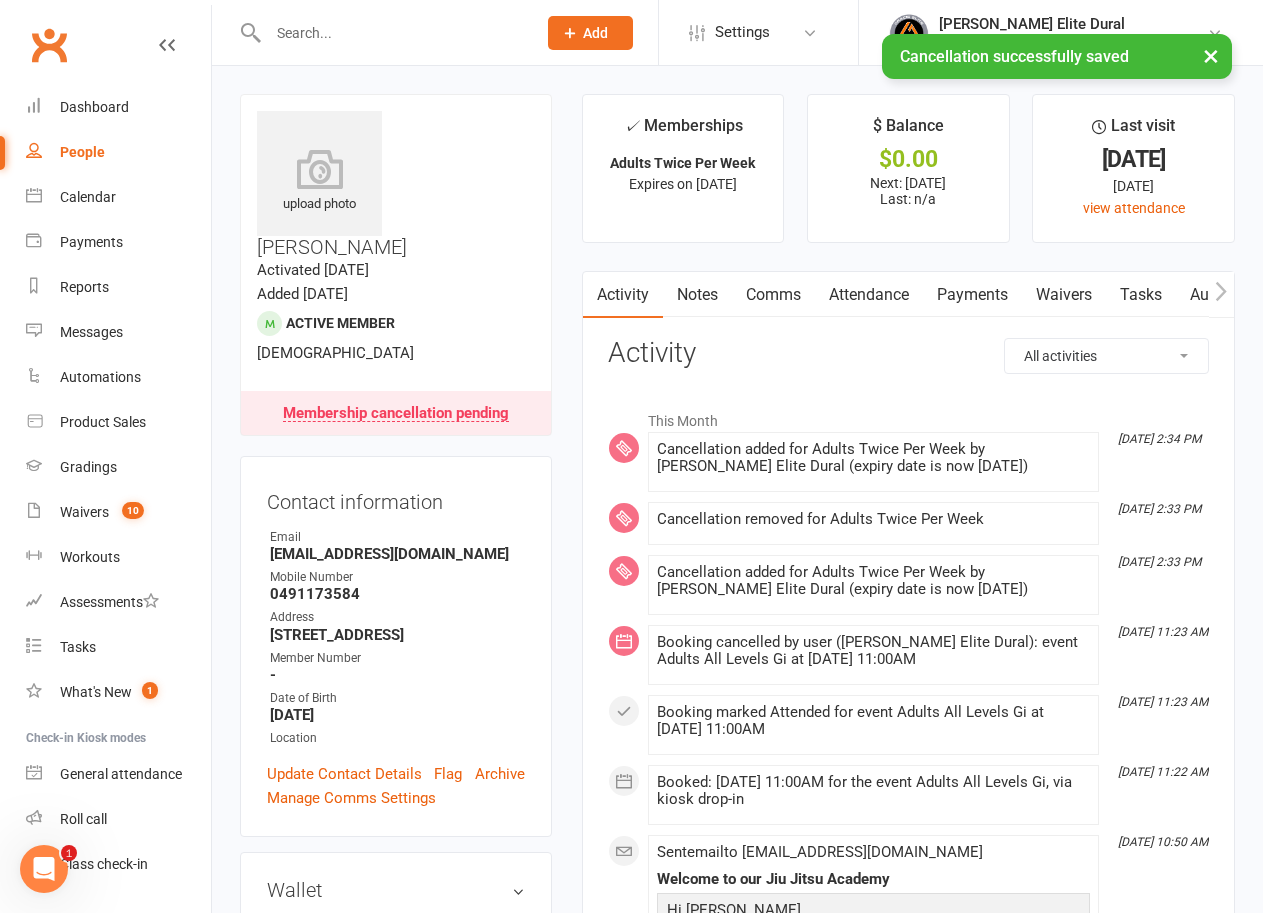 click on "Payments" at bounding box center (972, 295) 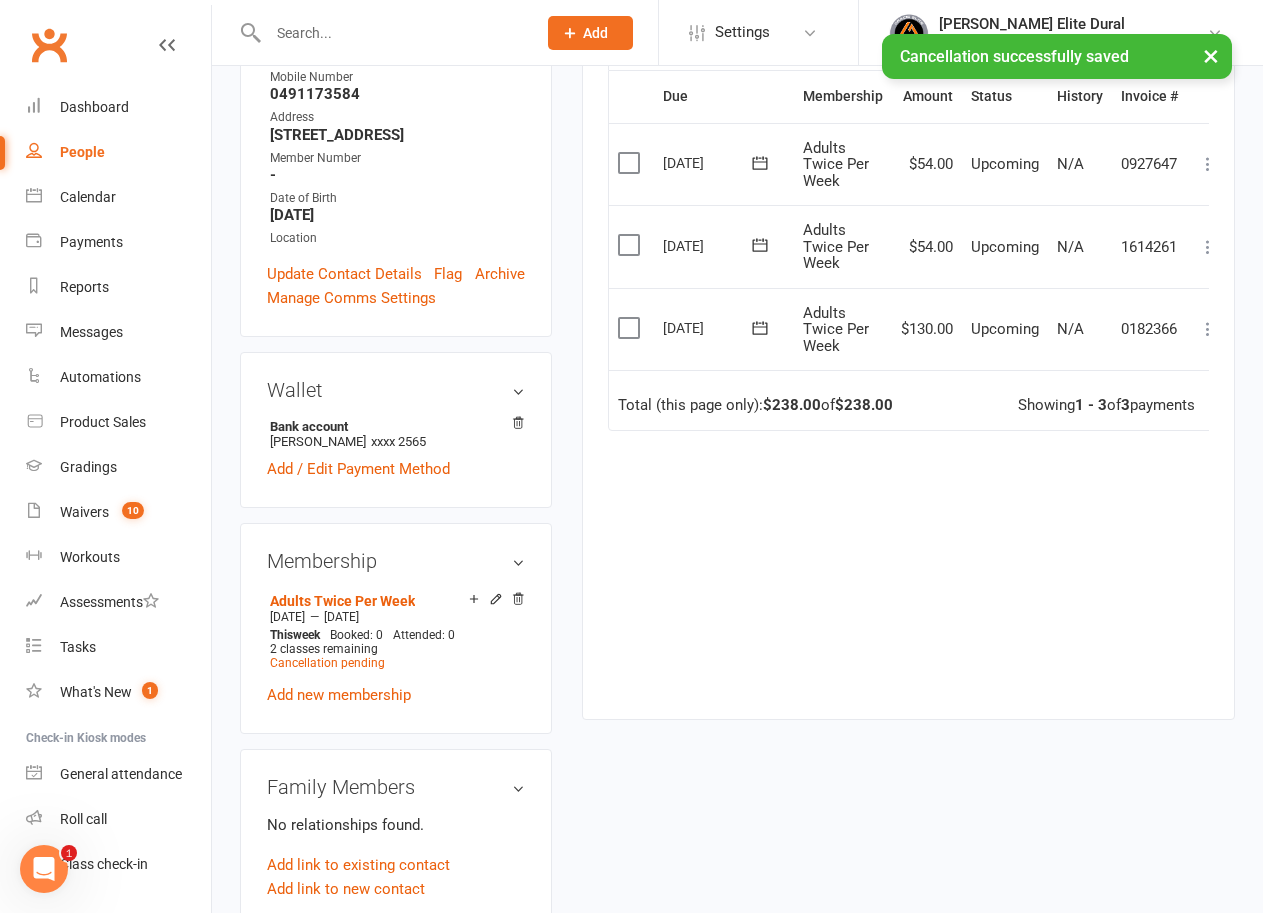 scroll, scrollTop: 100, scrollLeft: 0, axis: vertical 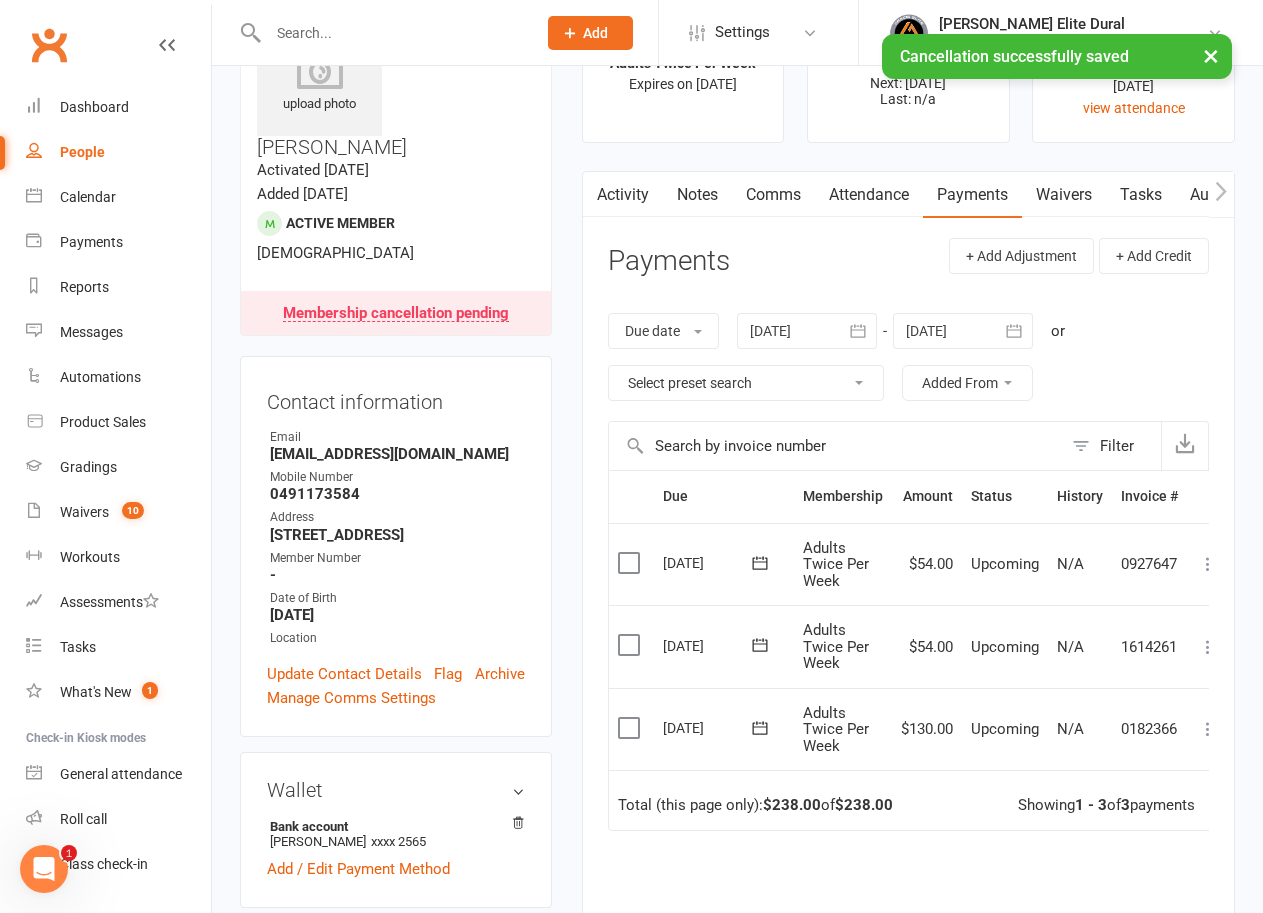 click at bounding box center [1015, 331] 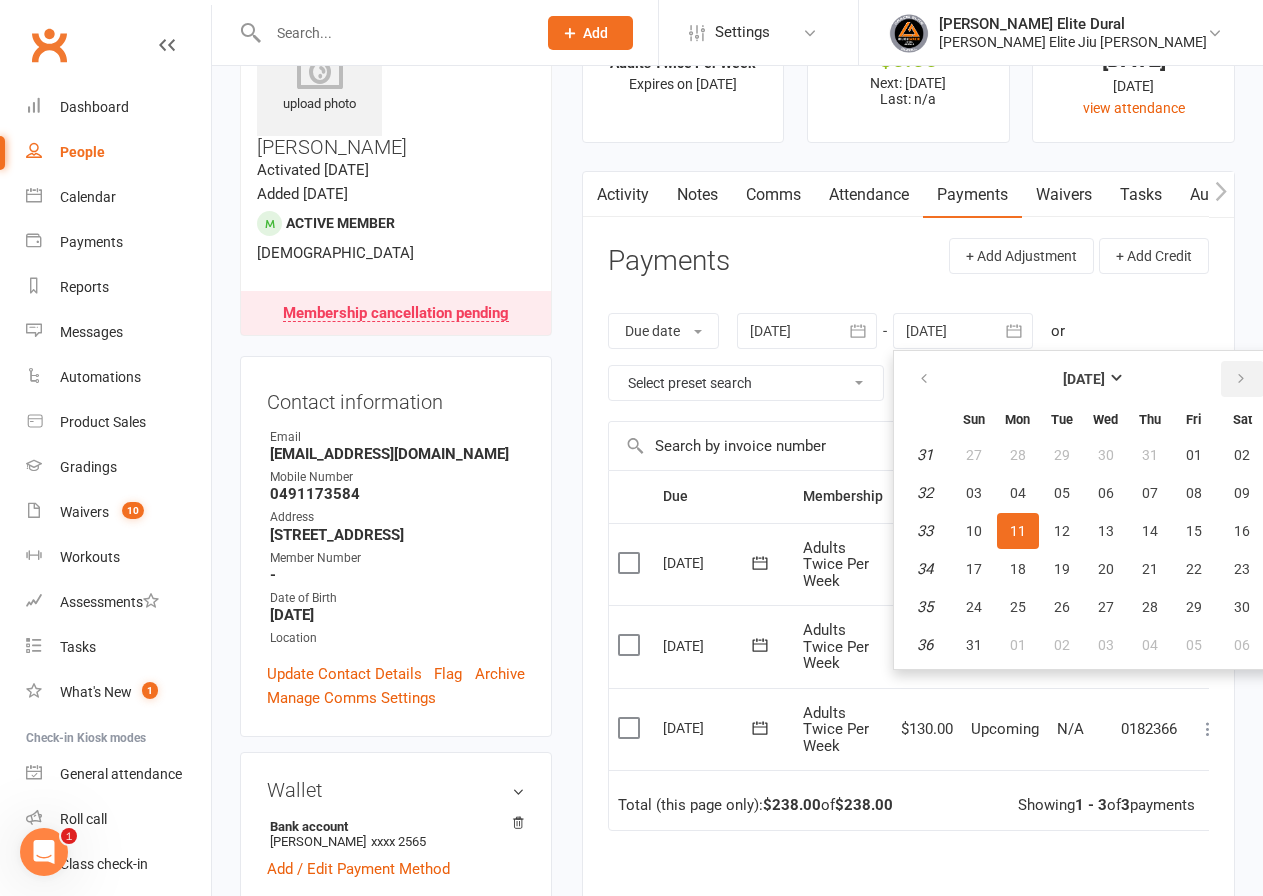 click at bounding box center (1241, 379) 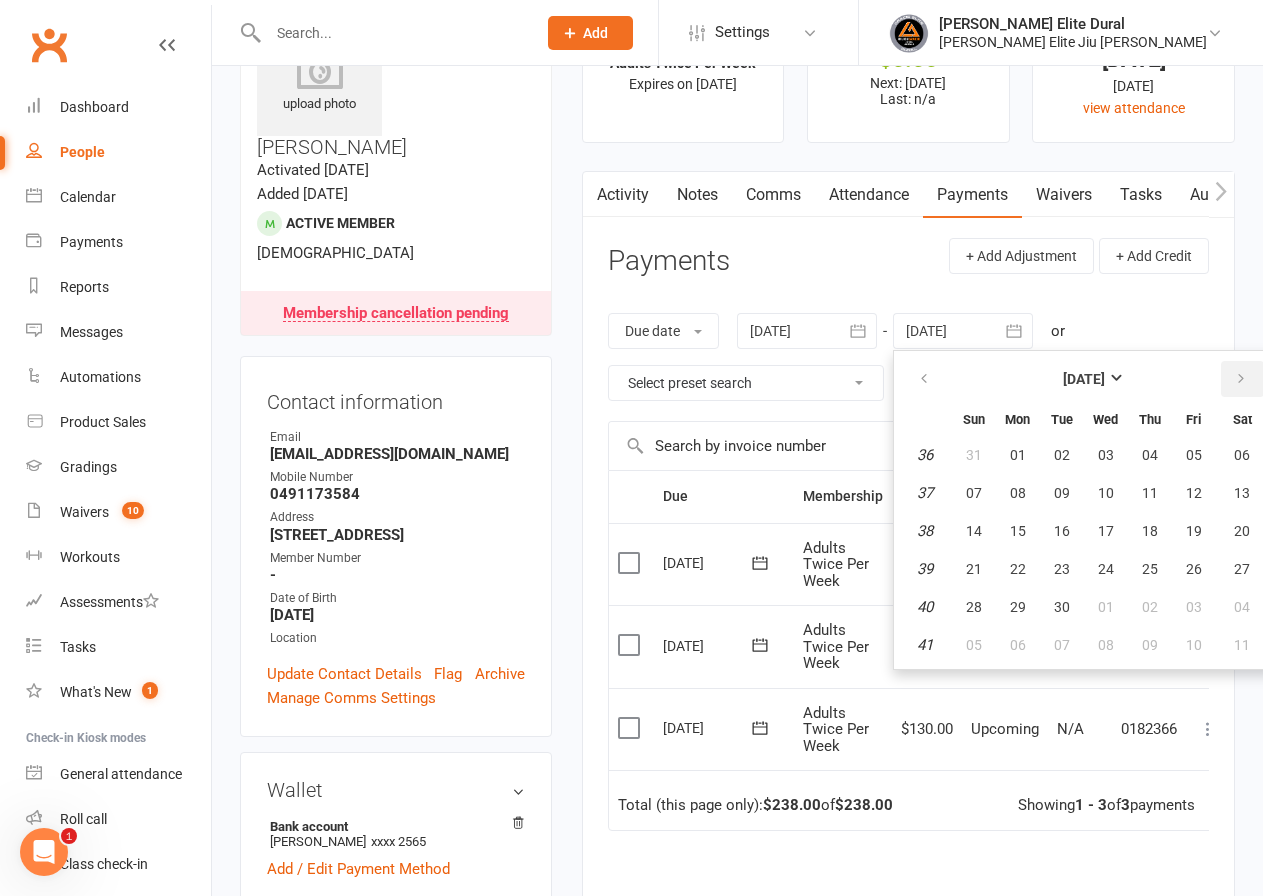 click at bounding box center (1241, 379) 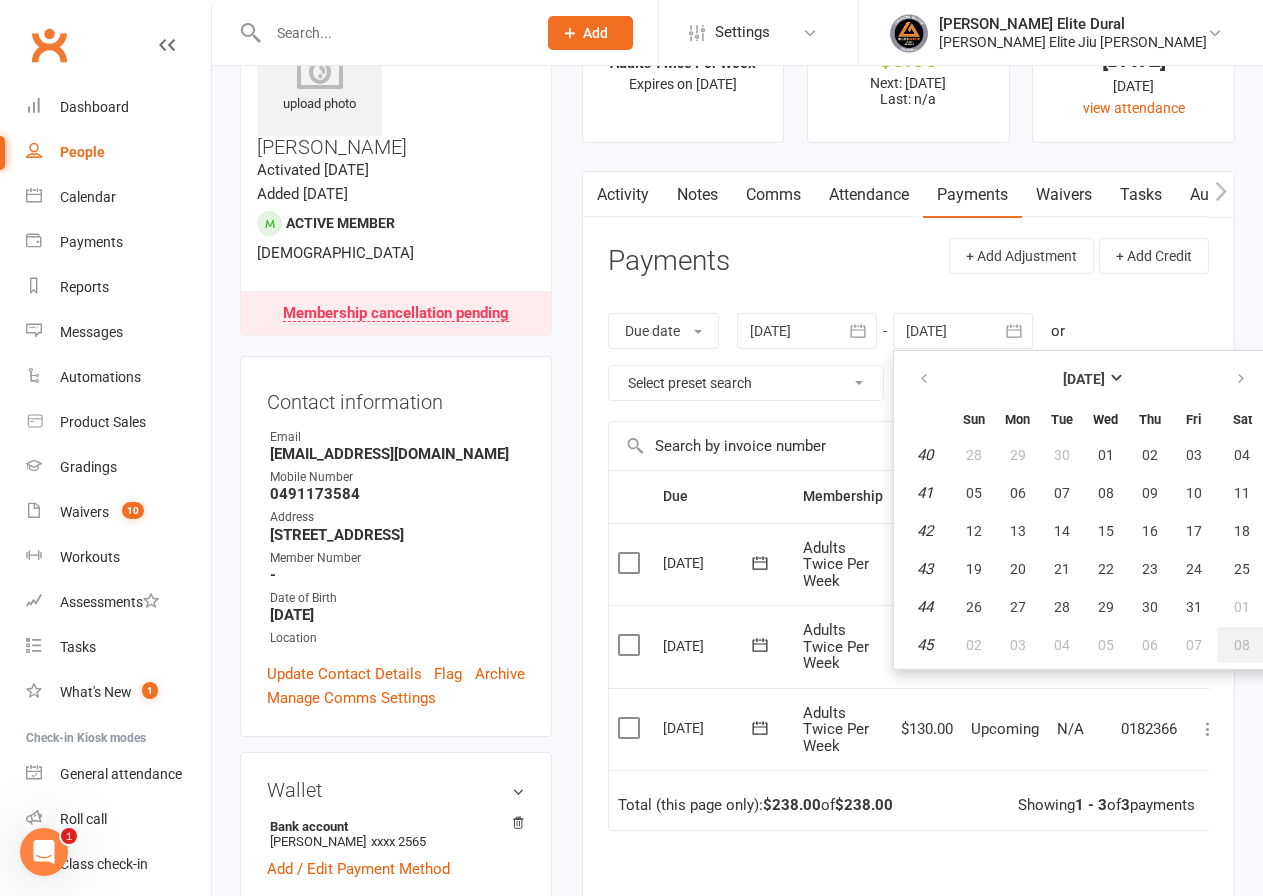 click on "08" at bounding box center (1242, 645) 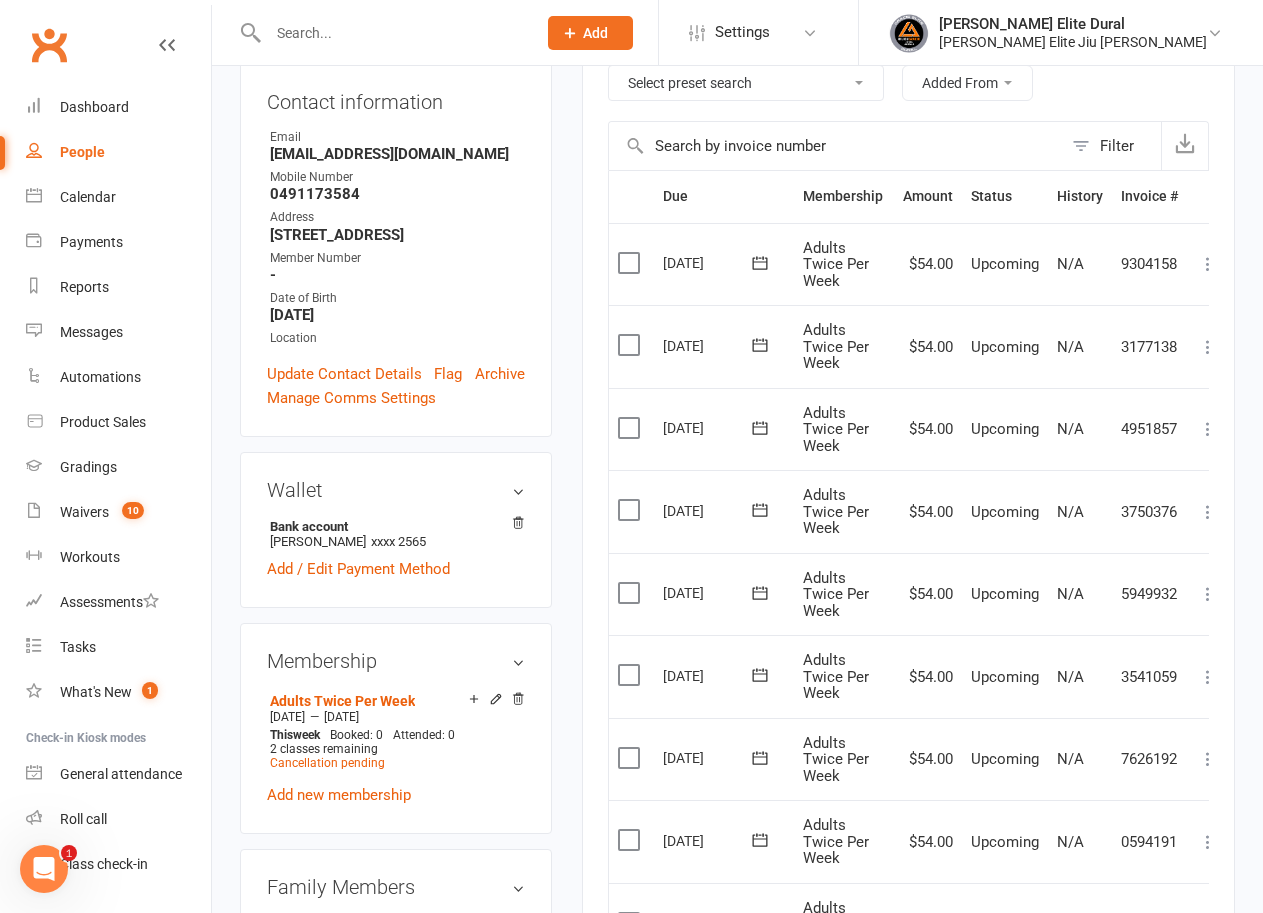scroll, scrollTop: 500, scrollLeft: 0, axis: vertical 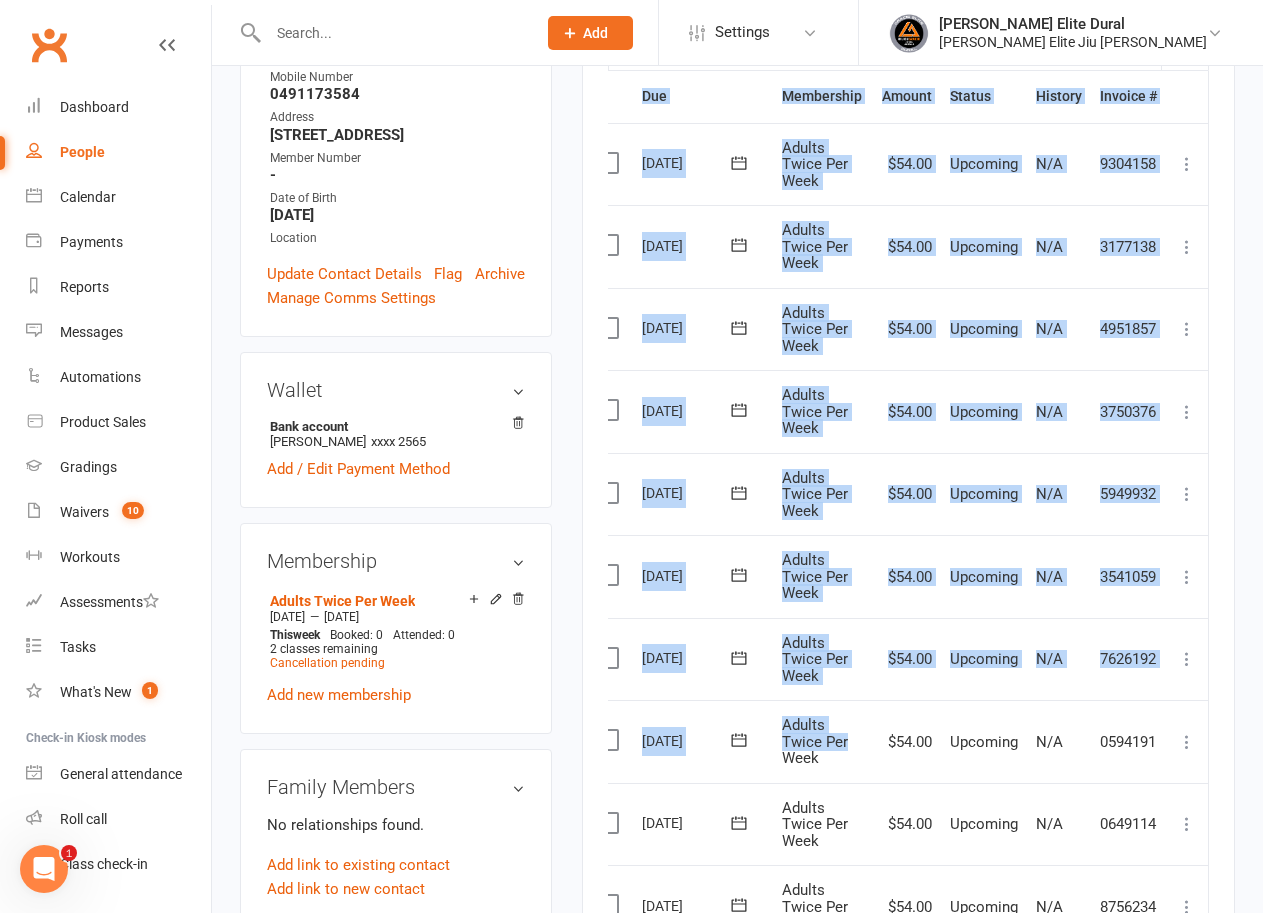 drag, startPoint x: 874, startPoint y: 737, endPoint x: 1279, endPoint y: 737, distance: 405 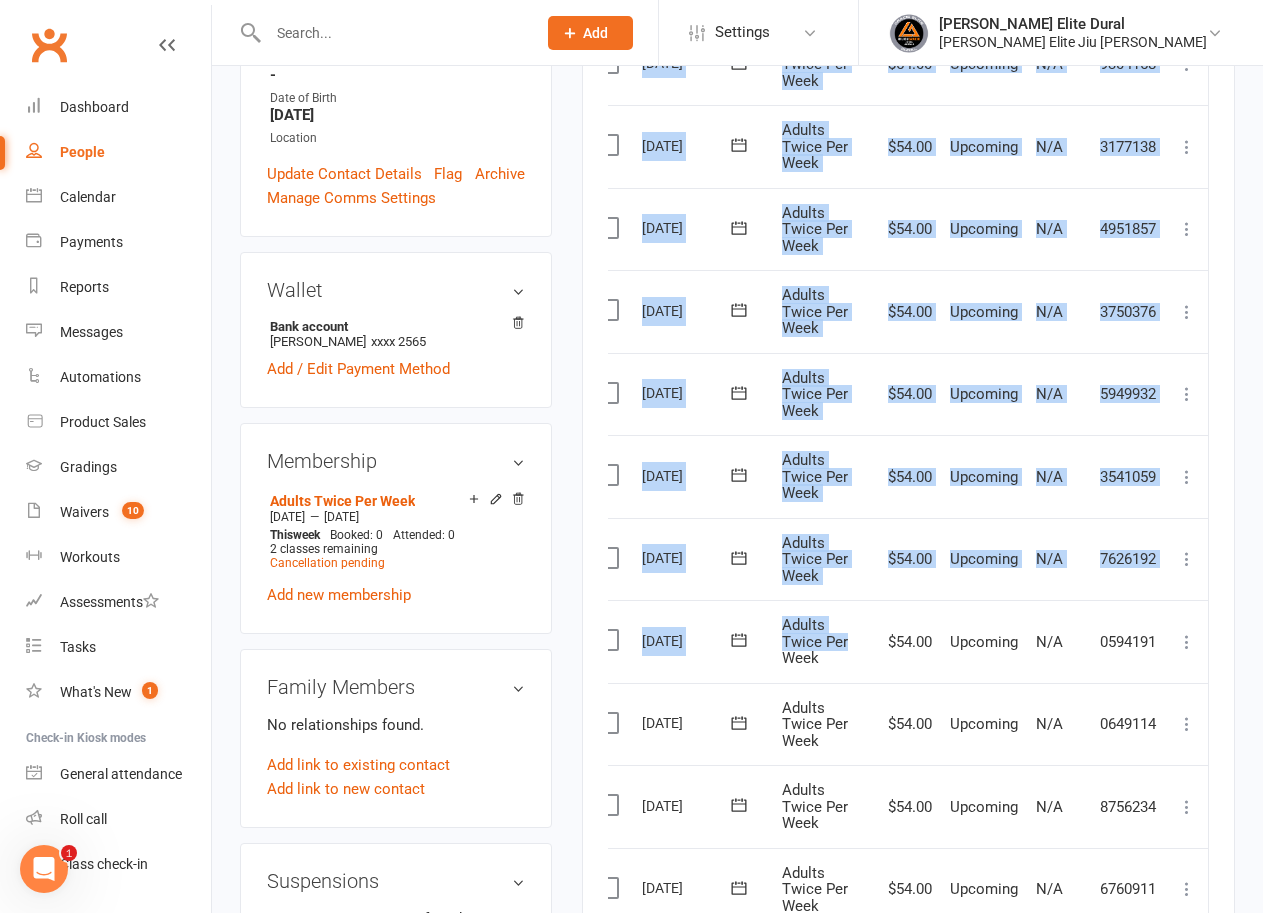click at bounding box center [1187, 724] 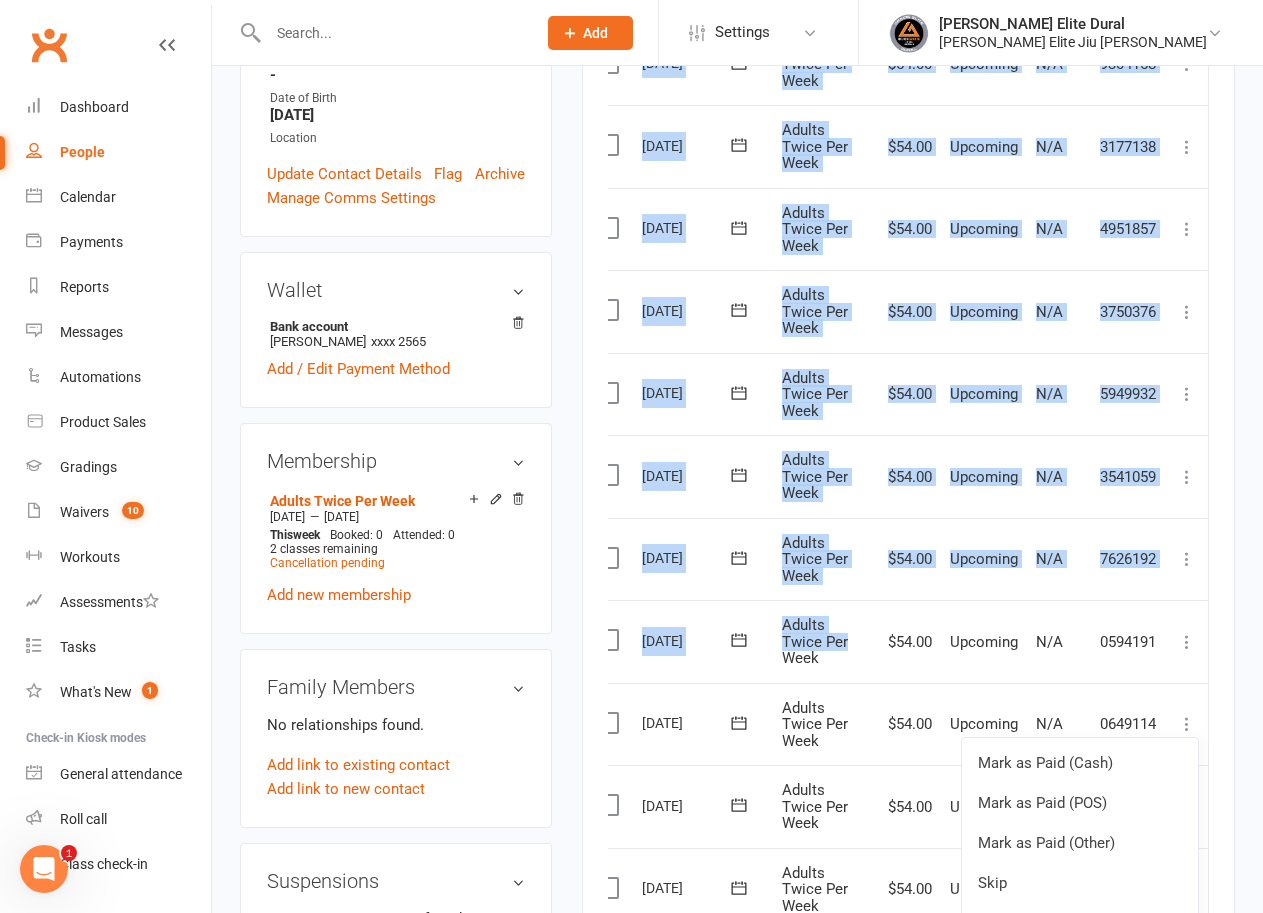 click on "$54.00" at bounding box center [906, 641] 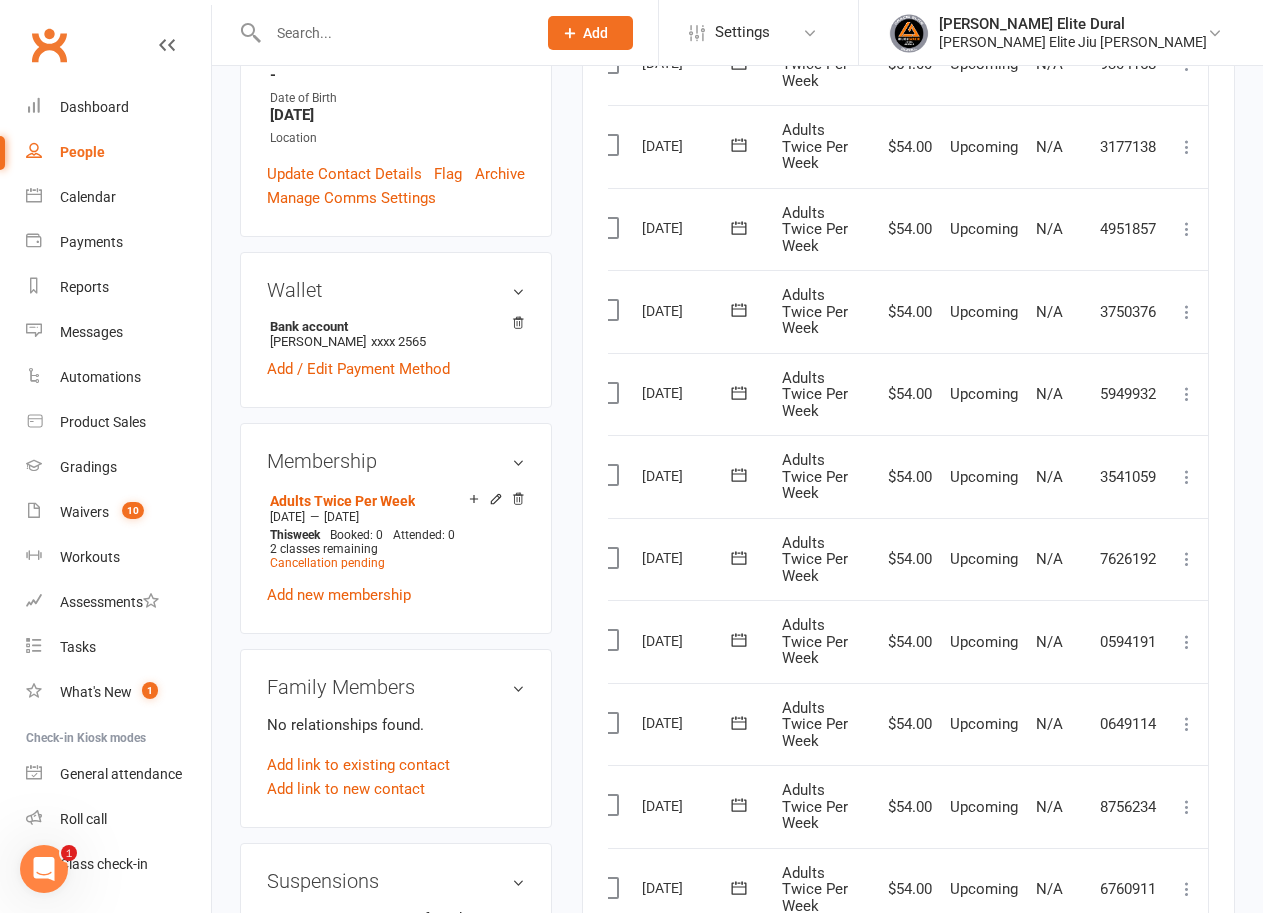 click on "$54.00" at bounding box center (906, 641) 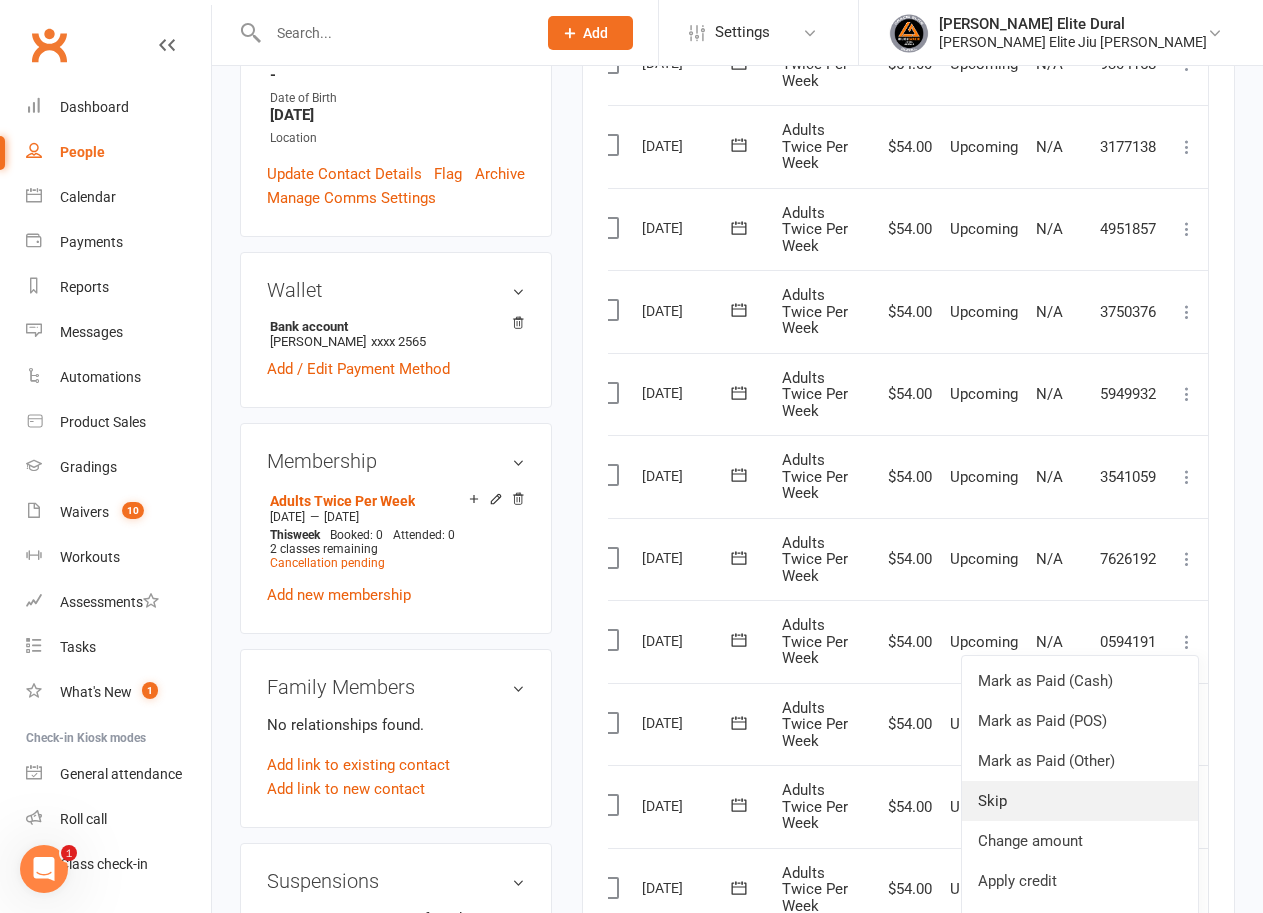 click on "Skip" at bounding box center [1080, 801] 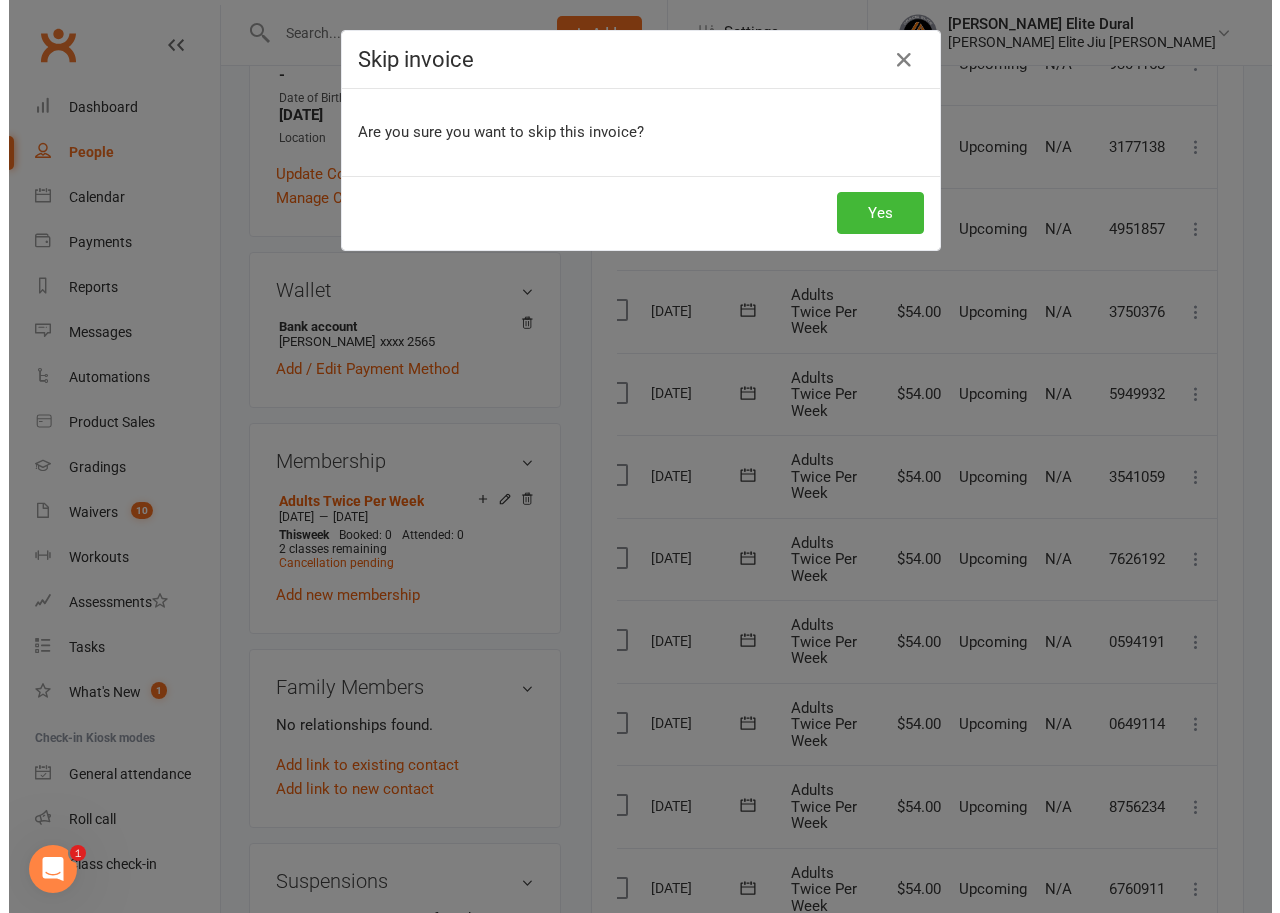 scroll, scrollTop: 576, scrollLeft: 0, axis: vertical 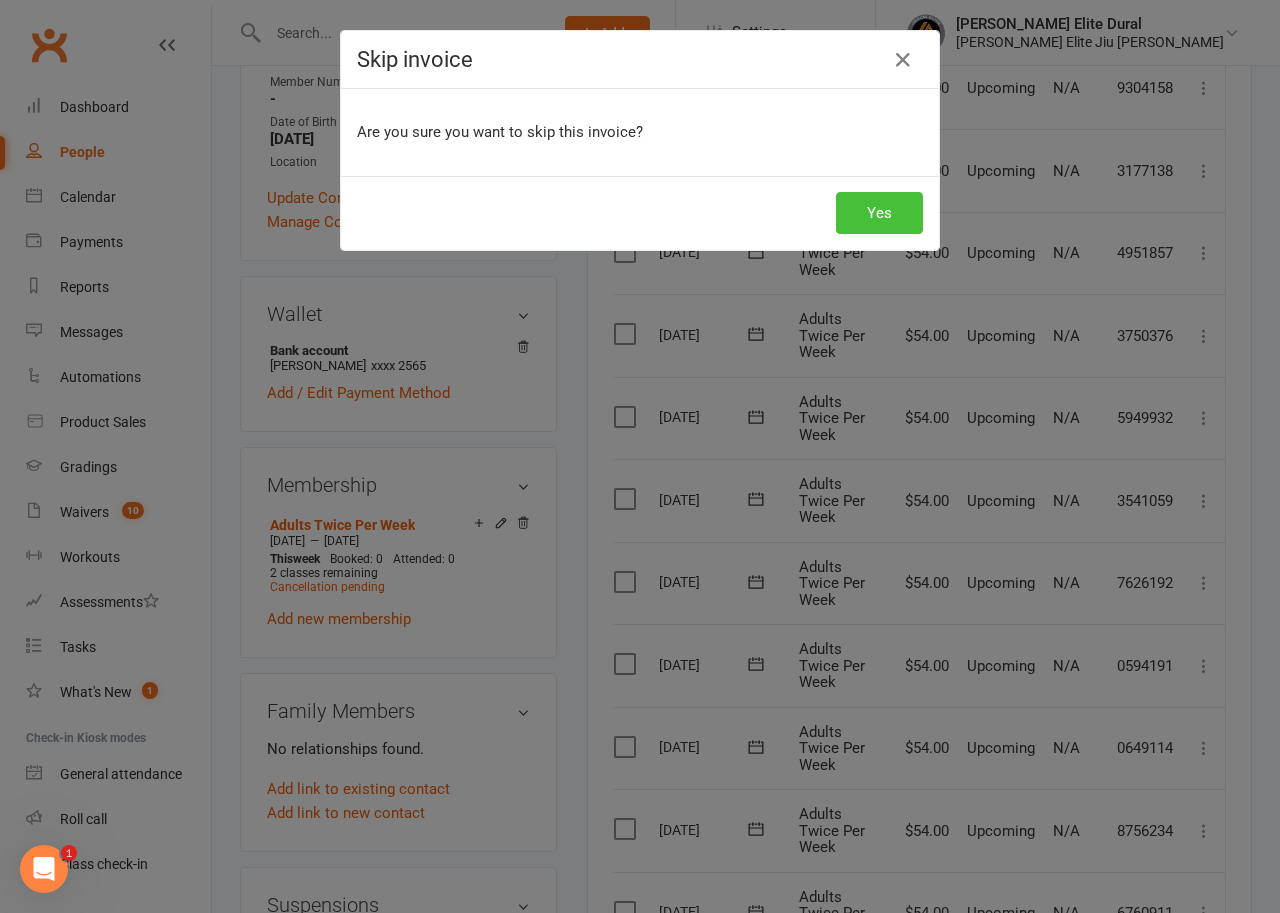 click on "Yes" at bounding box center (879, 213) 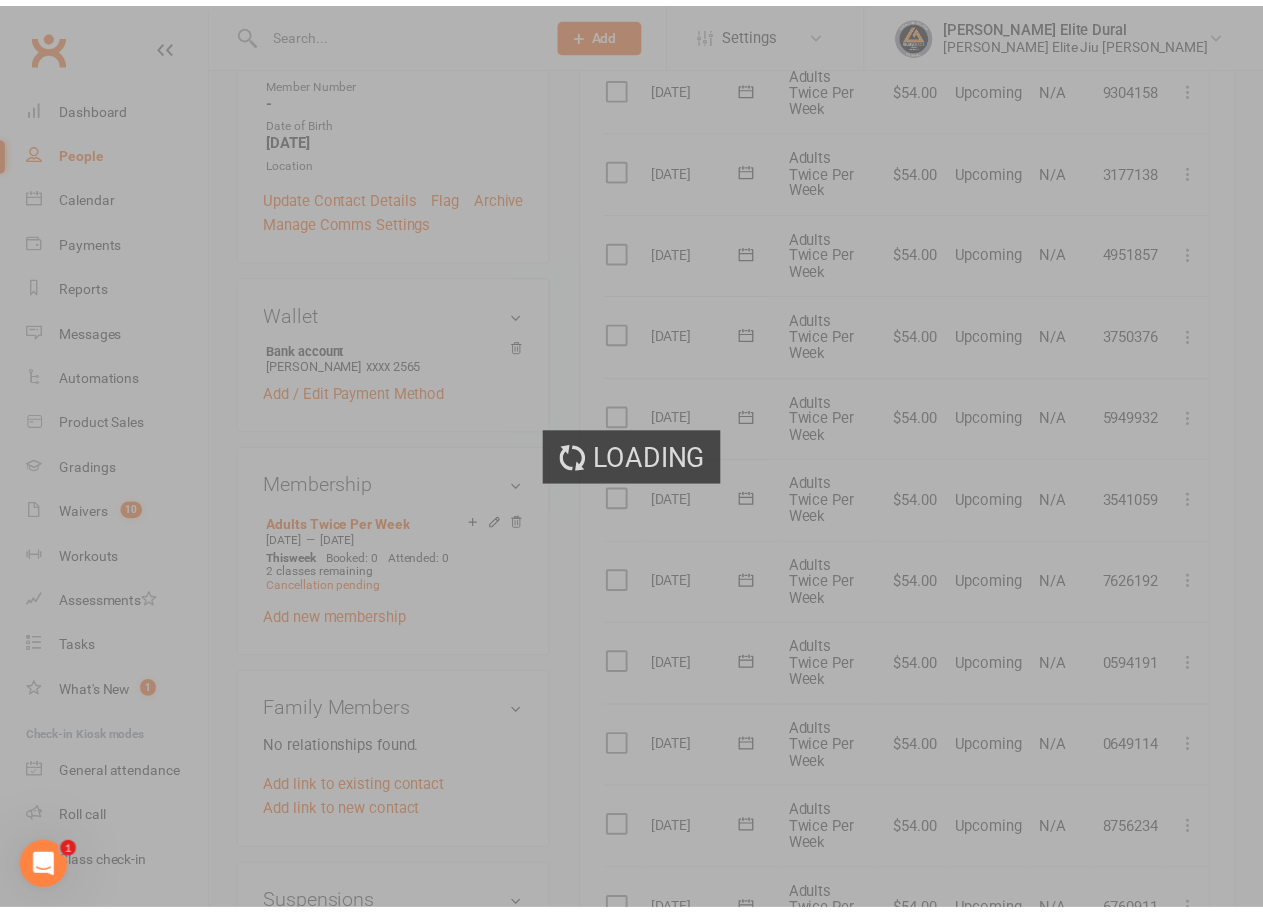 scroll, scrollTop: 600, scrollLeft: 0, axis: vertical 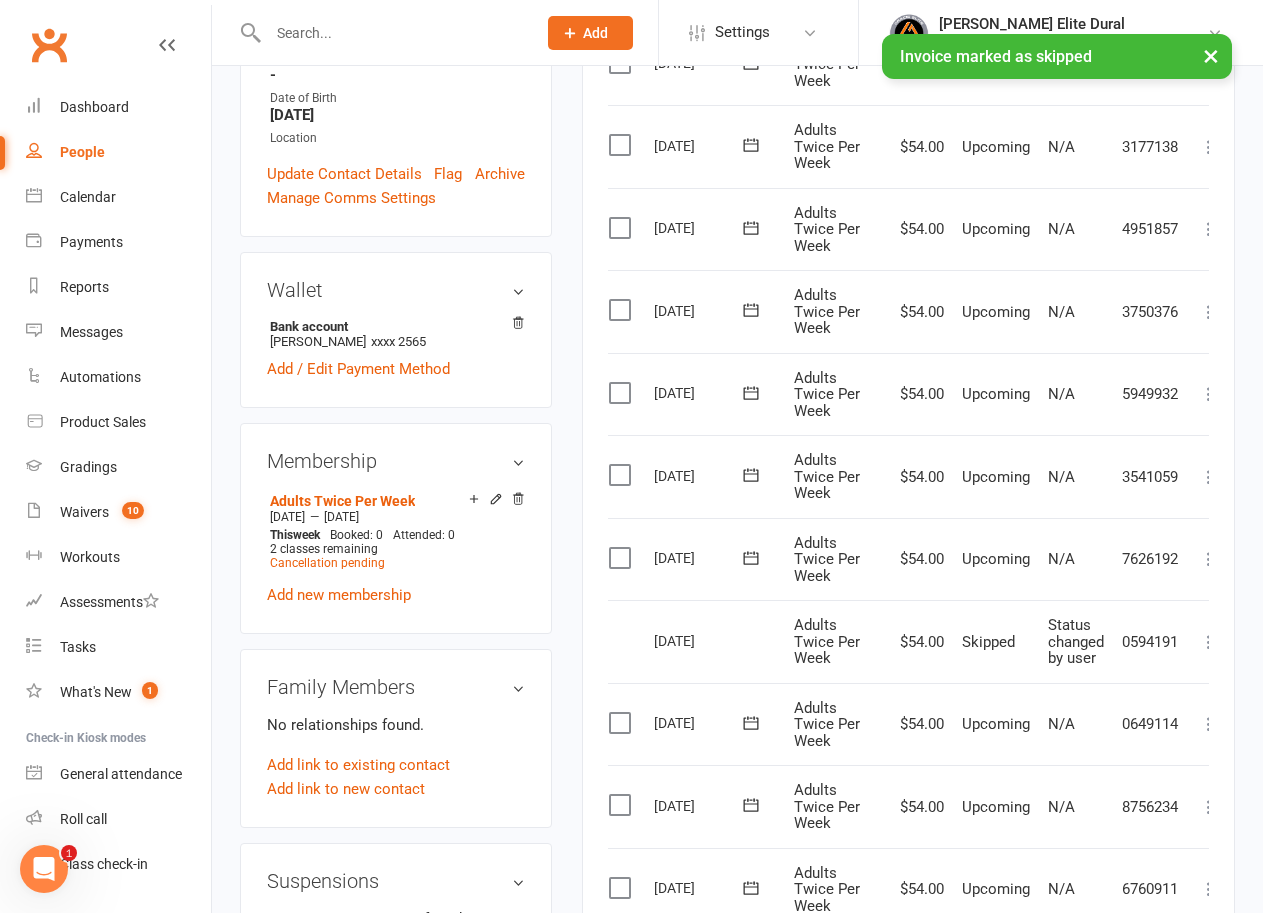 click at bounding box center (1209, 559) 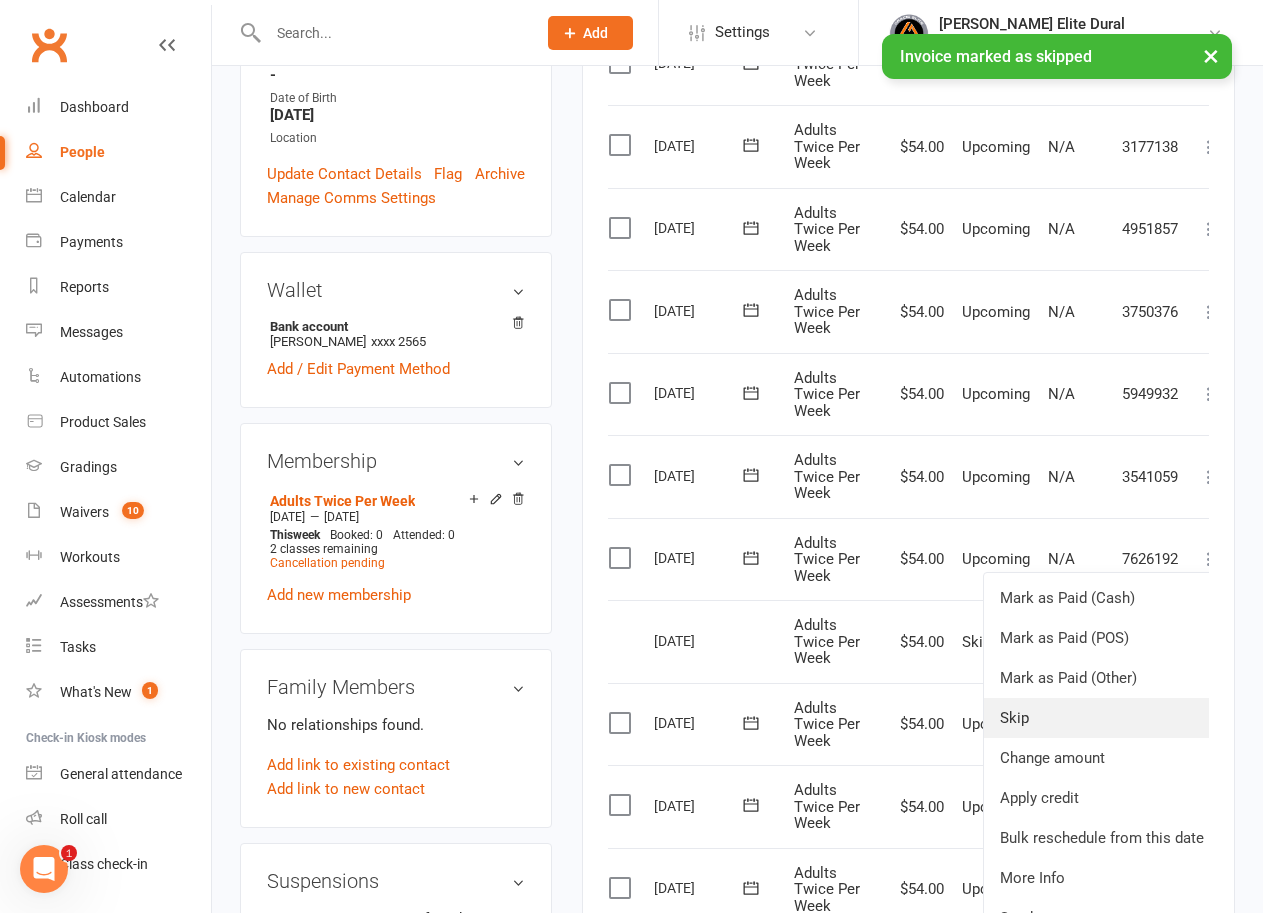 click on "Skip" at bounding box center [1102, 718] 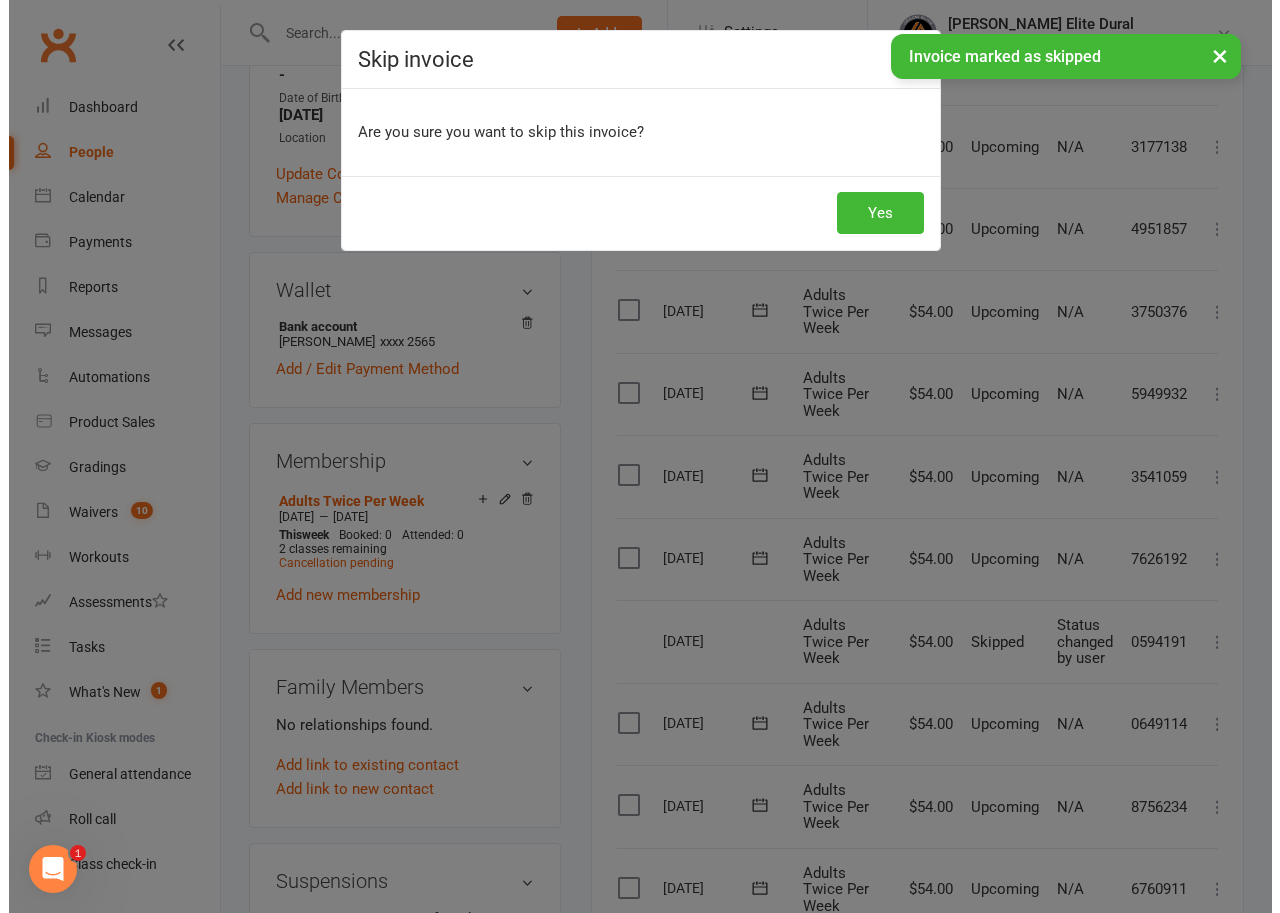 scroll, scrollTop: 576, scrollLeft: 0, axis: vertical 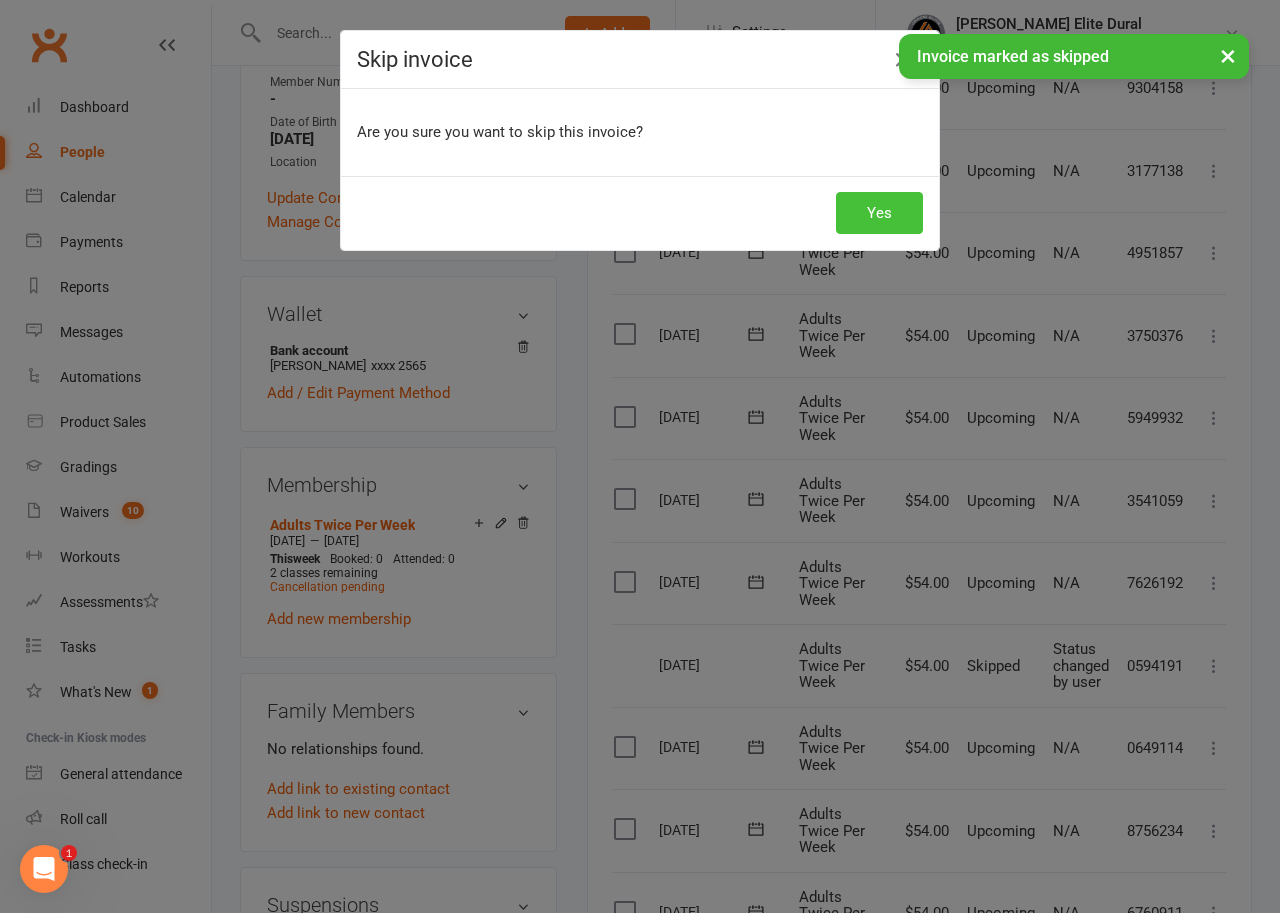 click on "Yes" at bounding box center (879, 213) 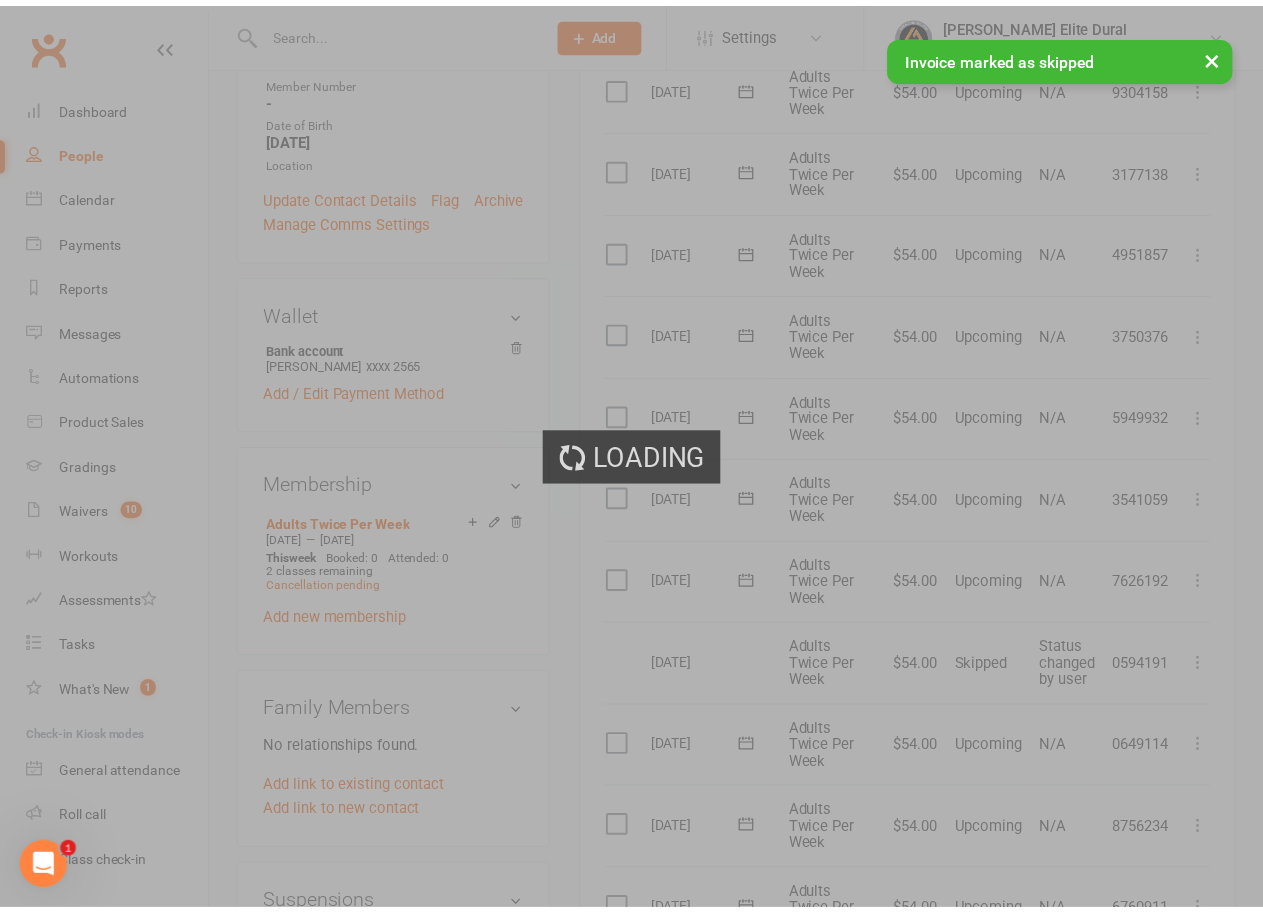 scroll, scrollTop: 600, scrollLeft: 0, axis: vertical 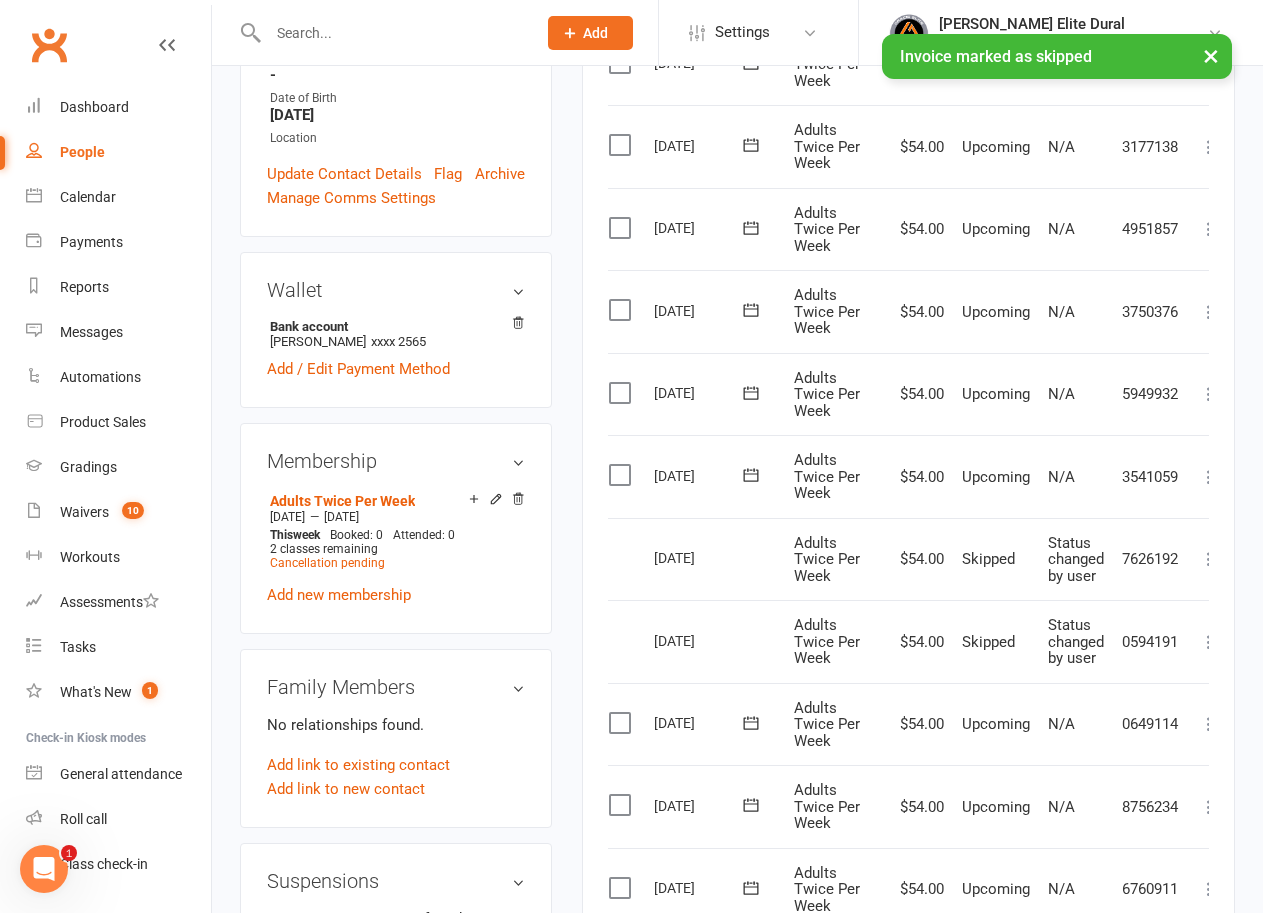 click at bounding box center [1209, 477] 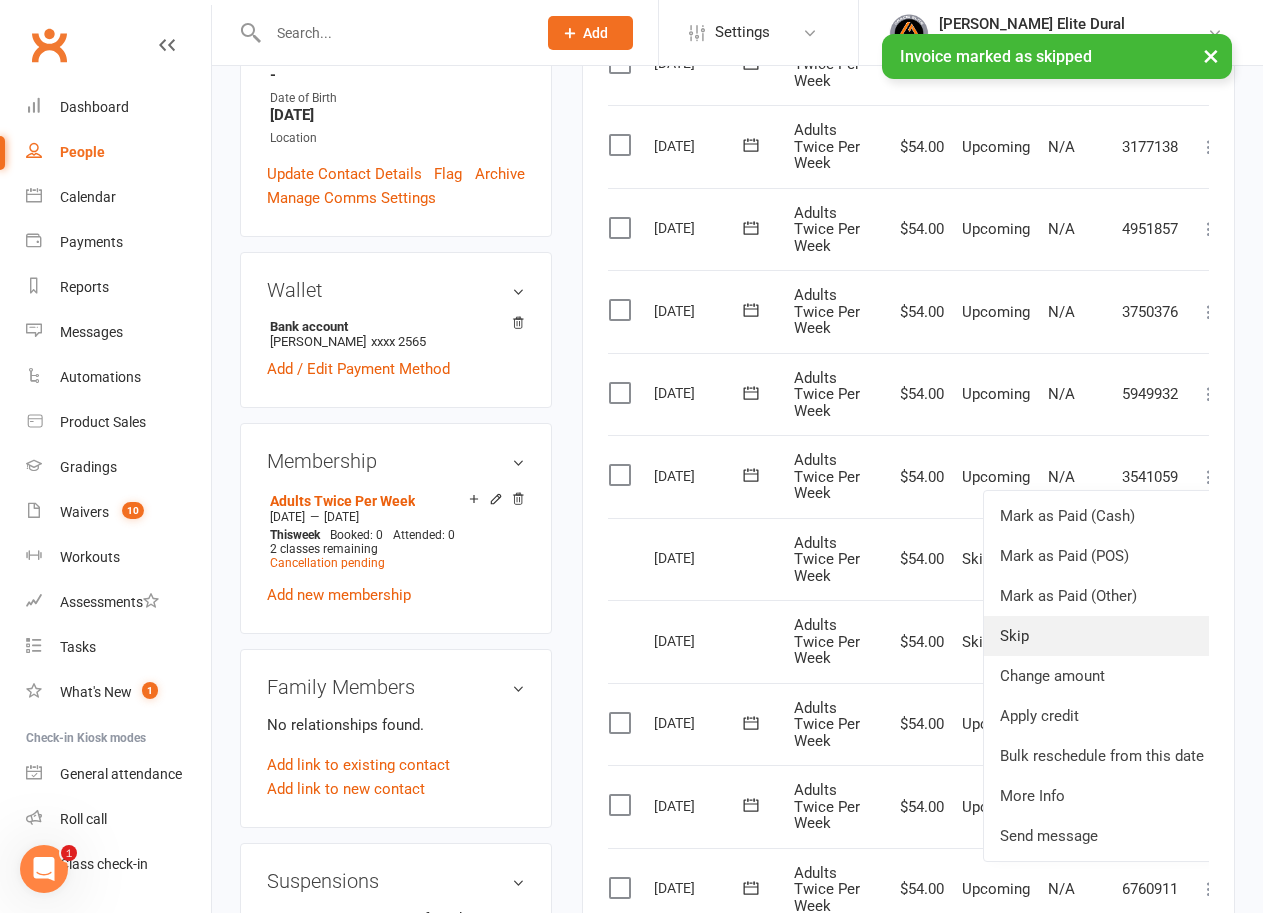 click on "Skip" at bounding box center (1102, 636) 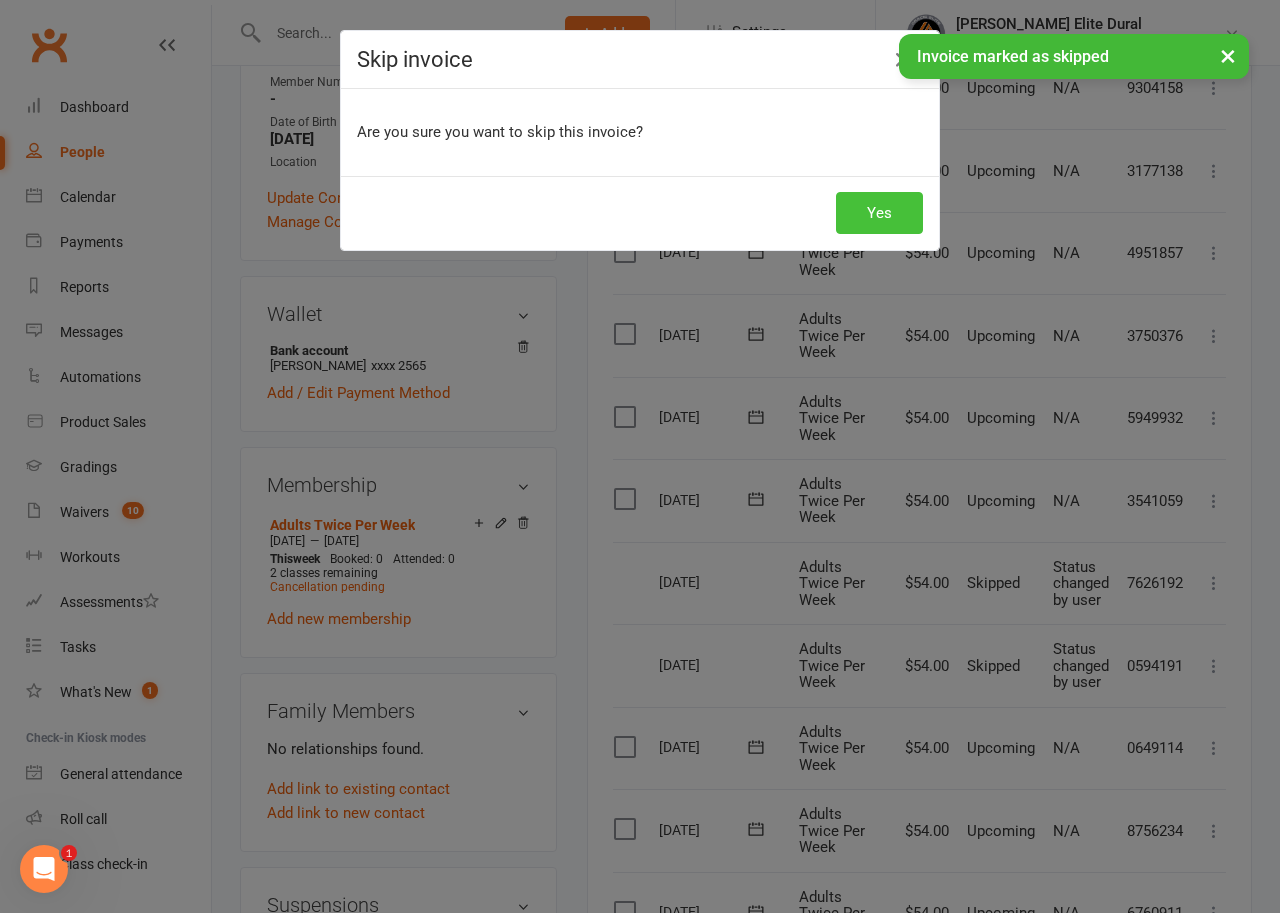 click on "Yes" at bounding box center (879, 213) 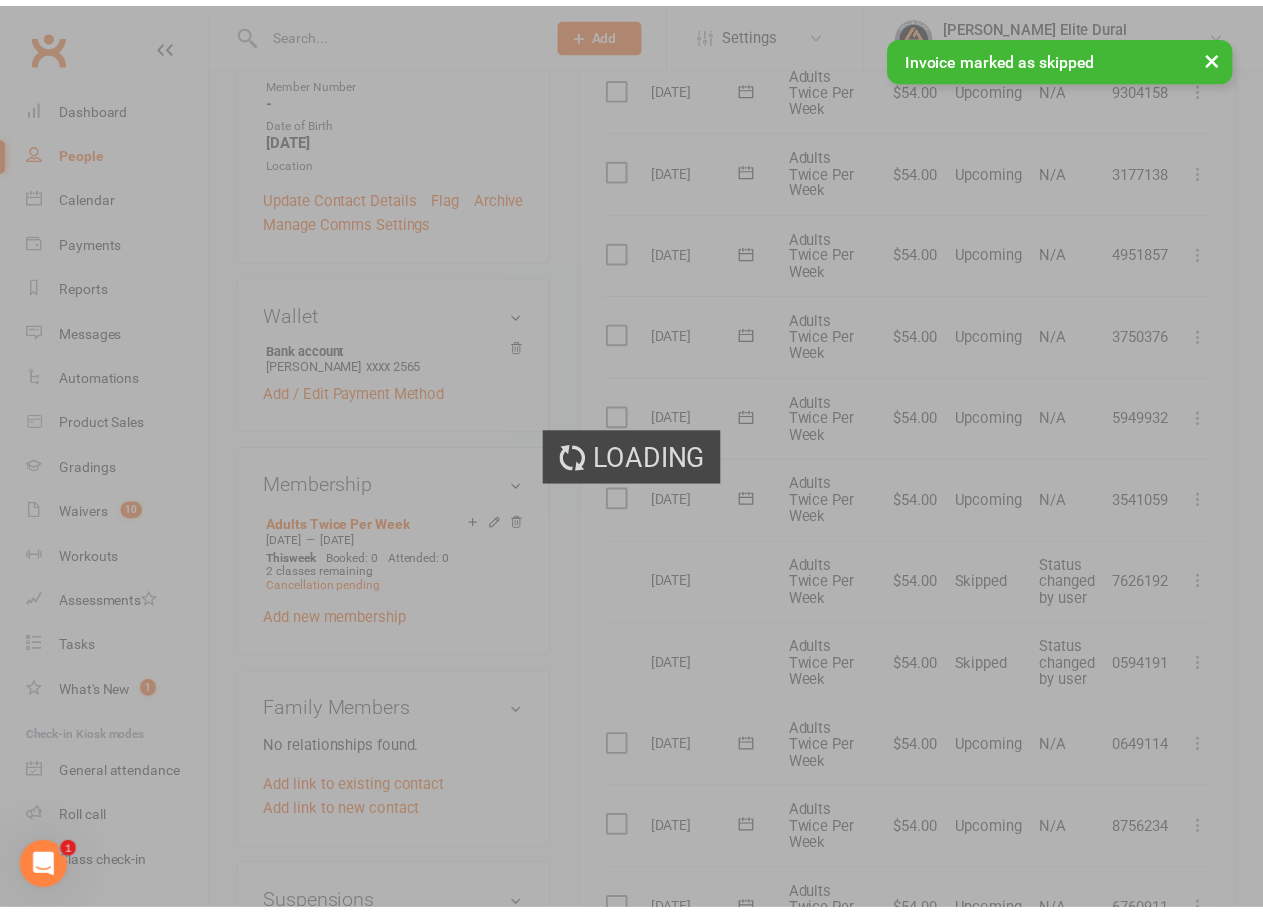 scroll, scrollTop: 600, scrollLeft: 0, axis: vertical 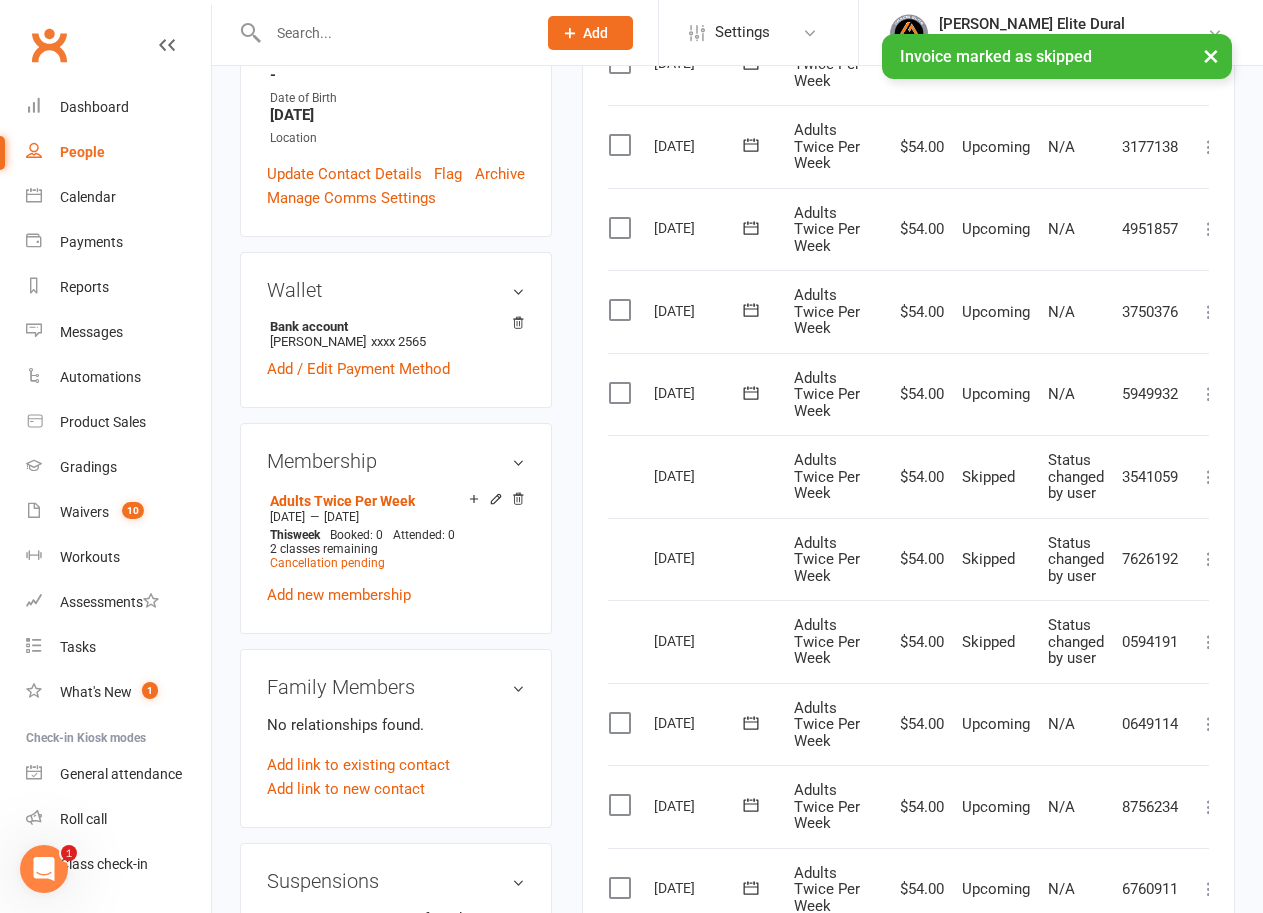 click on "Activity Notes Comms Attendance Payments Waivers Tasks Automations Workouts Gradings / Promotions Access Control Credit balance
Payments + Add Adjustment + Add Credit Due date  Due date Date paid Date failed Date settled [DATE]
[DATE]
Sun Mon Tue Wed Thu Fri Sat
23
01
02
03
04
05
06
07
24
08
09
10
11
12
13
14
25
15
16
17
18
19
20
21
26
22
23
24
25
26
27" at bounding box center (908, 640) 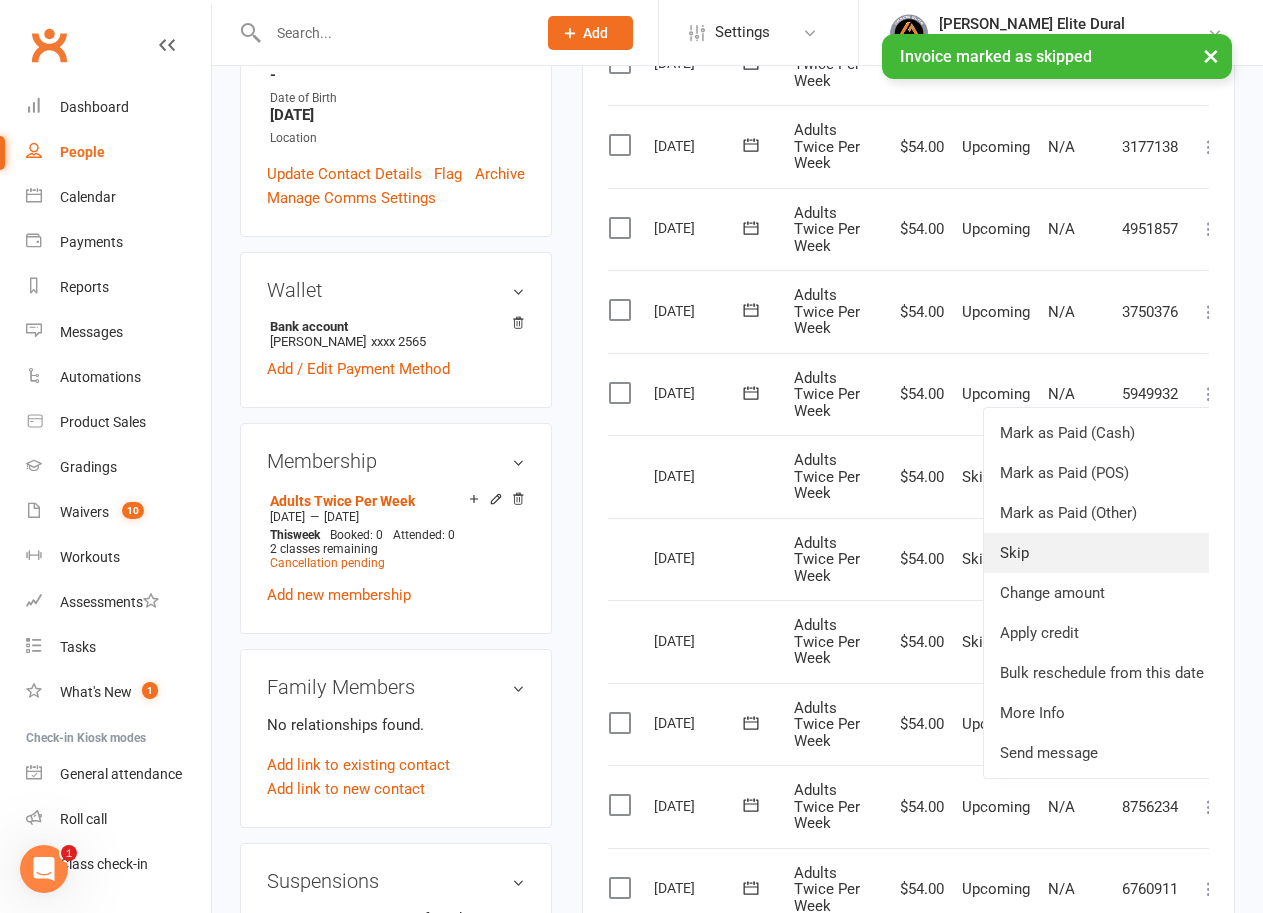 click on "Skip" at bounding box center [1102, 553] 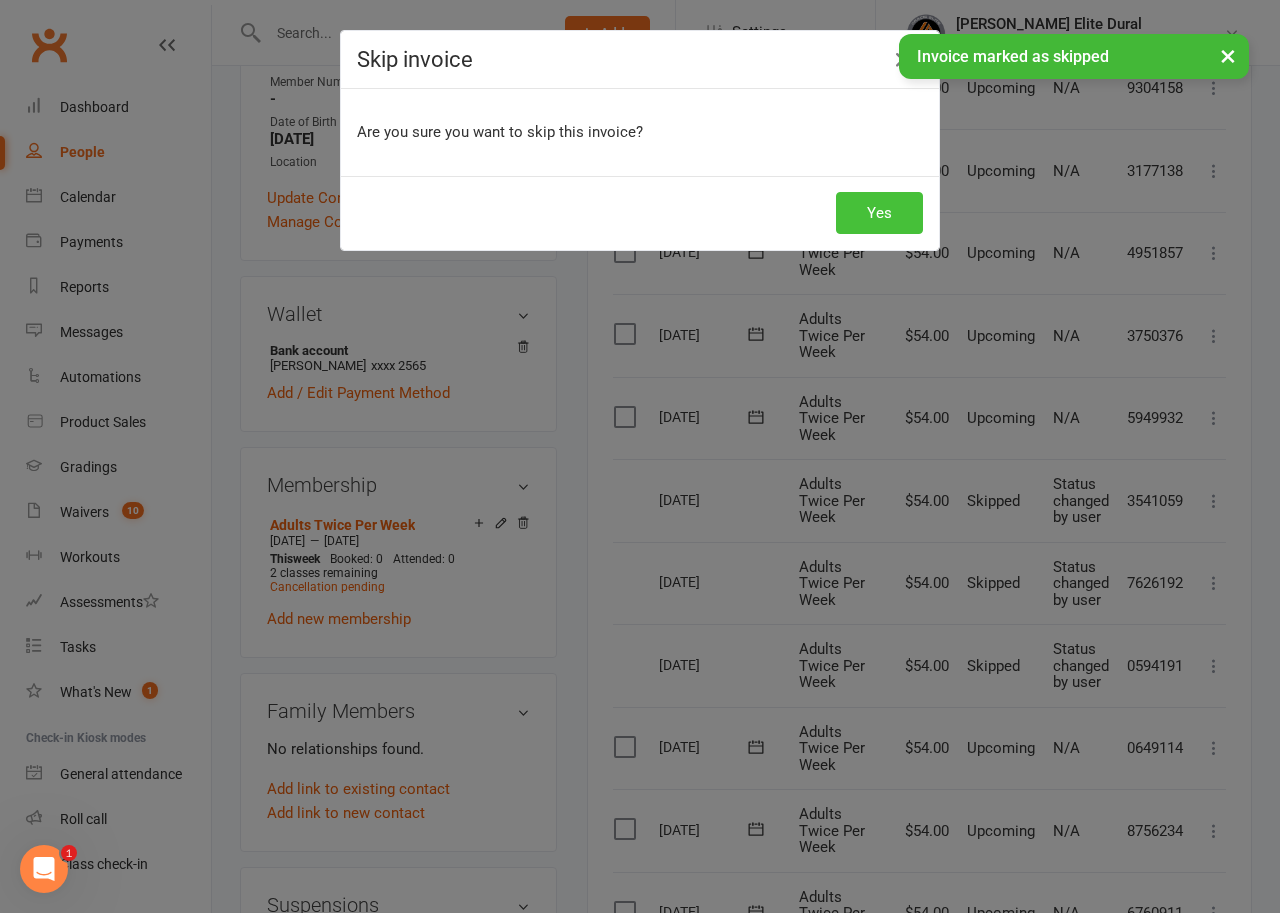 click on "Yes" at bounding box center (879, 213) 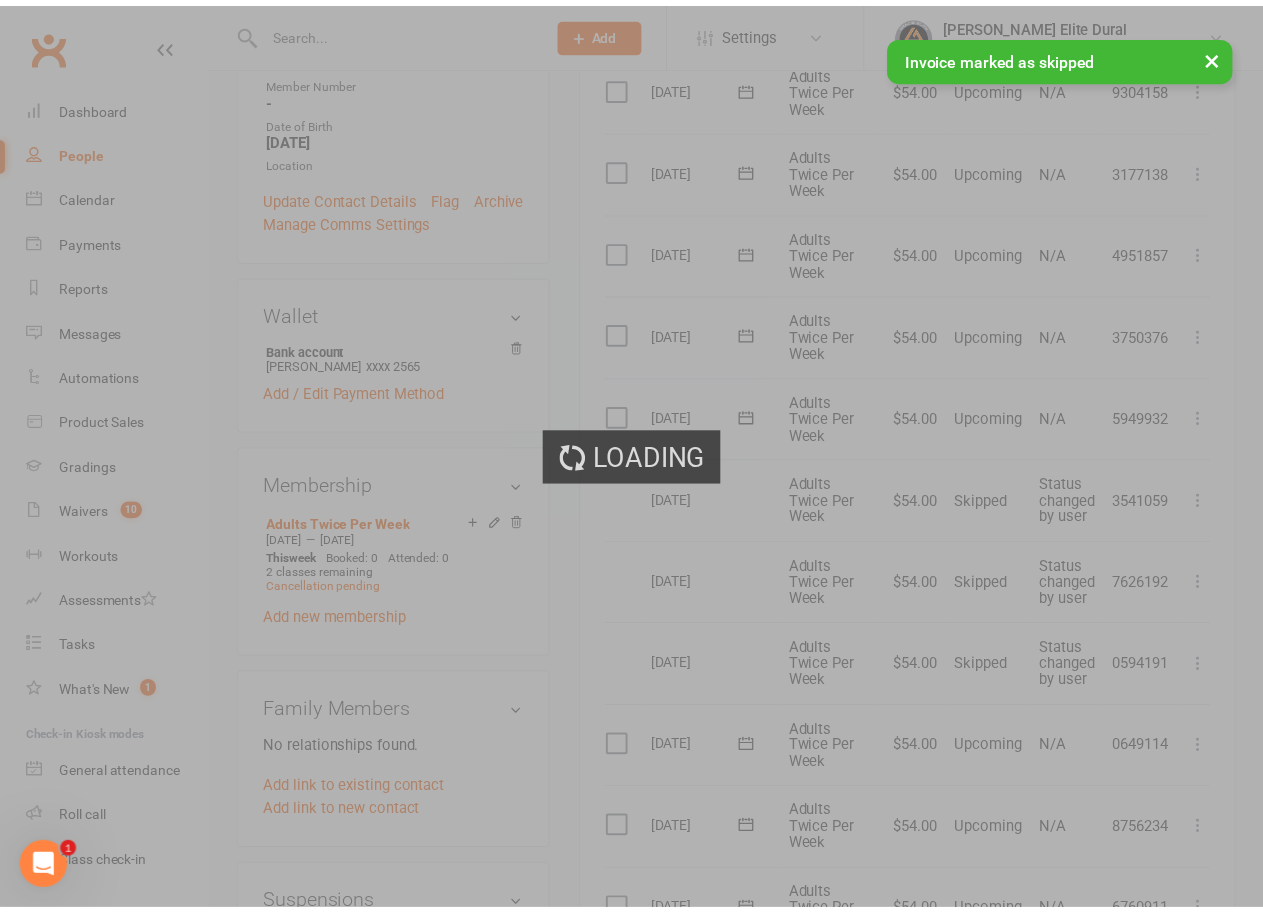 scroll, scrollTop: 600, scrollLeft: 0, axis: vertical 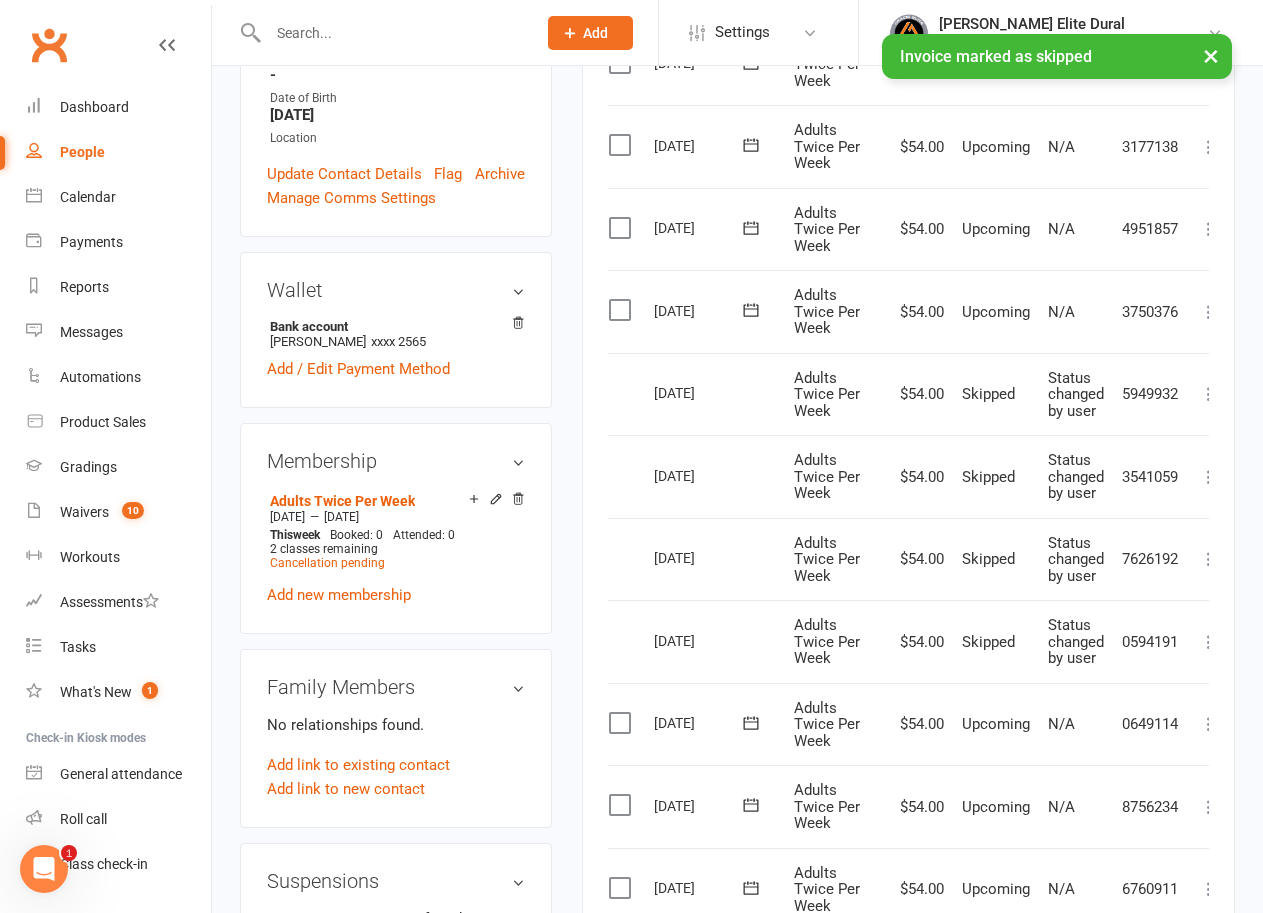 click at bounding box center (1209, 312) 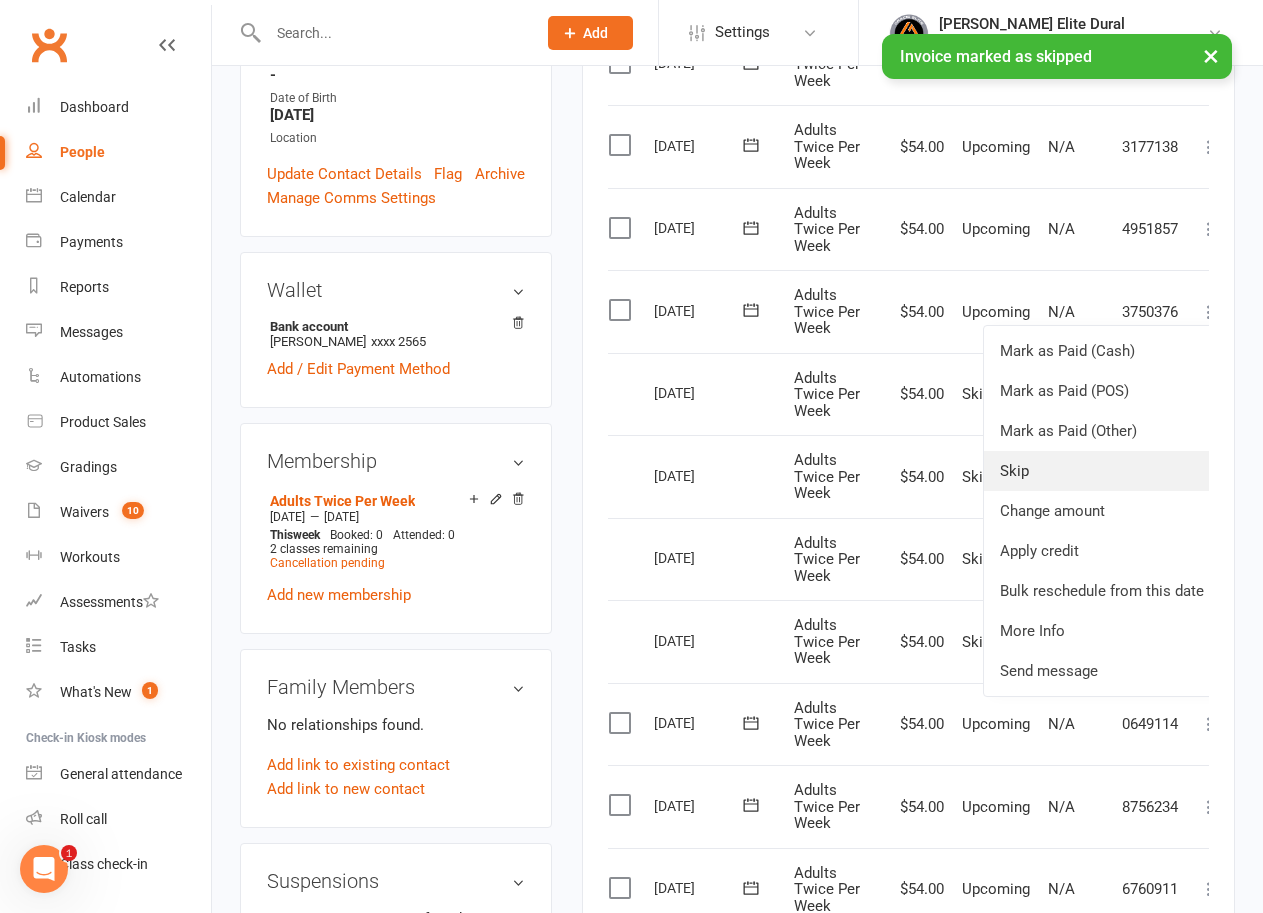 click on "Skip" at bounding box center [1102, 471] 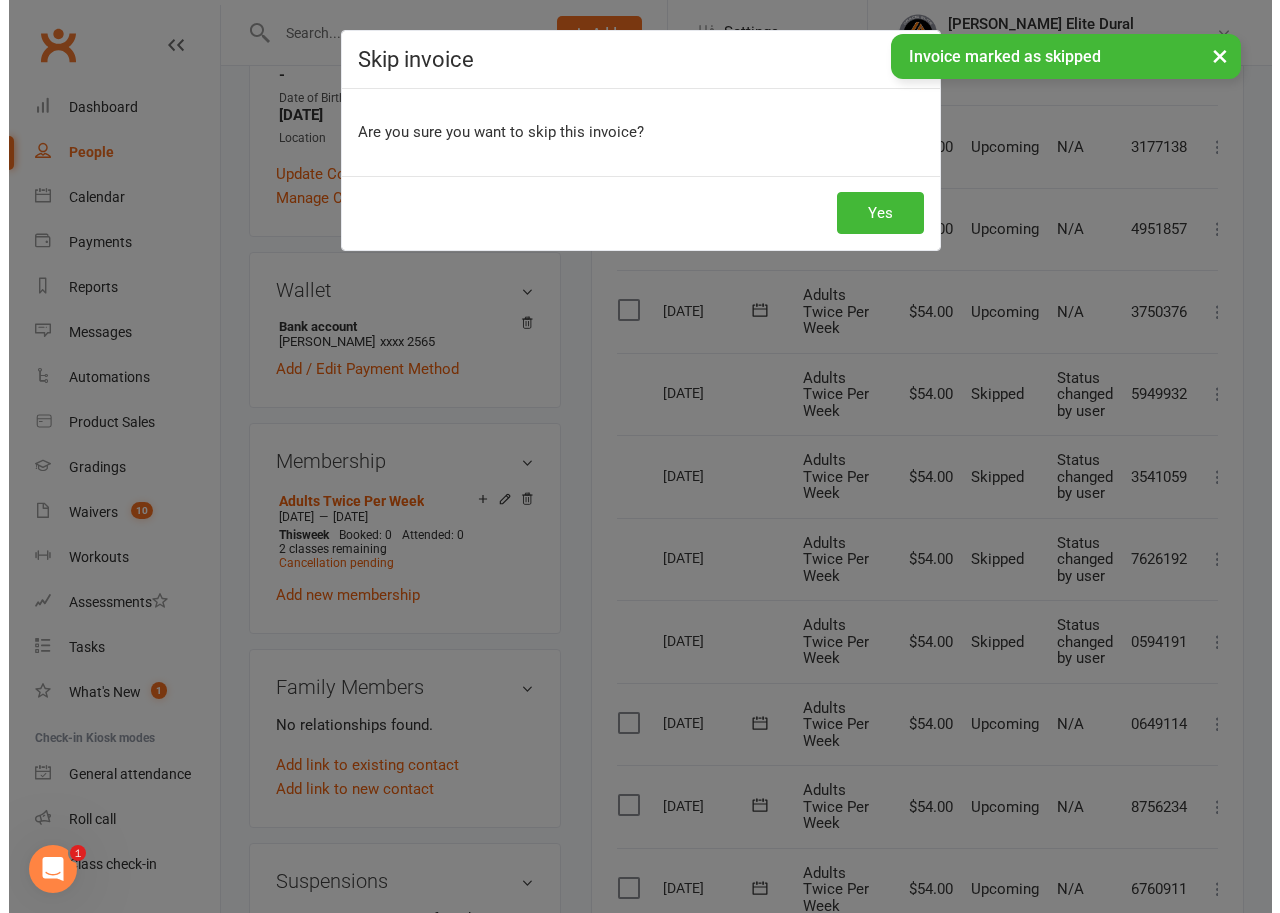 scroll, scrollTop: 576, scrollLeft: 0, axis: vertical 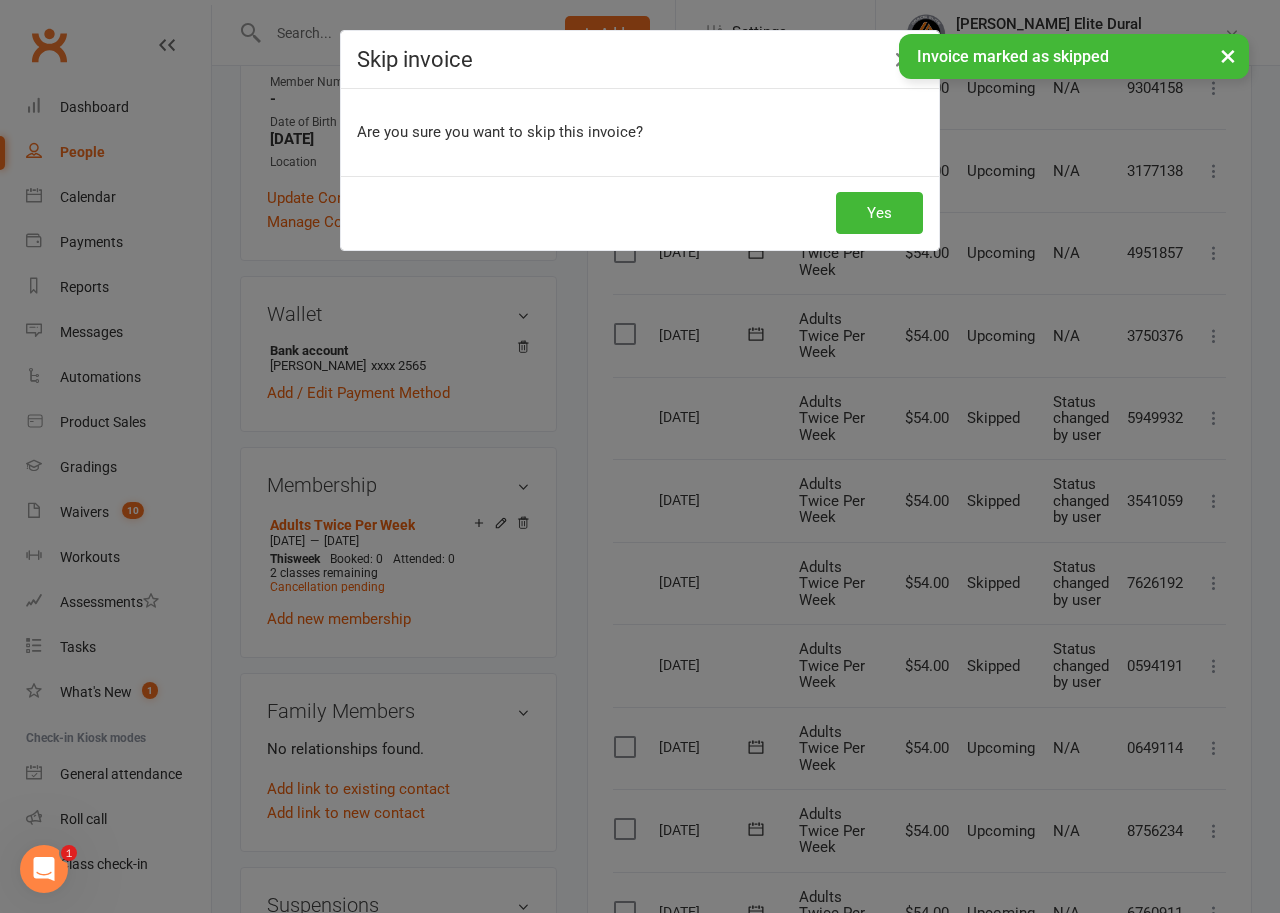 click on "Yes" at bounding box center (640, 213) 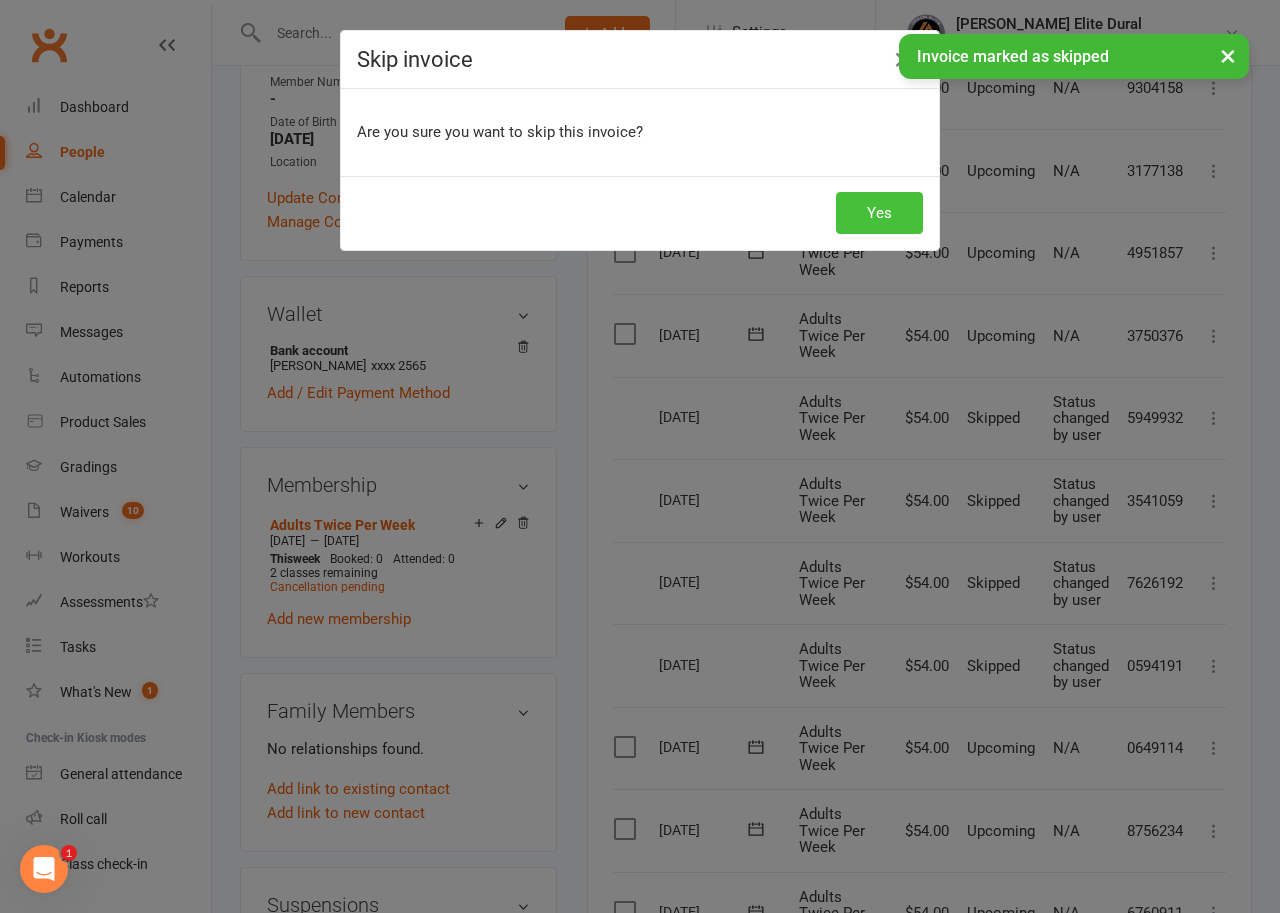 click on "Yes" at bounding box center [879, 213] 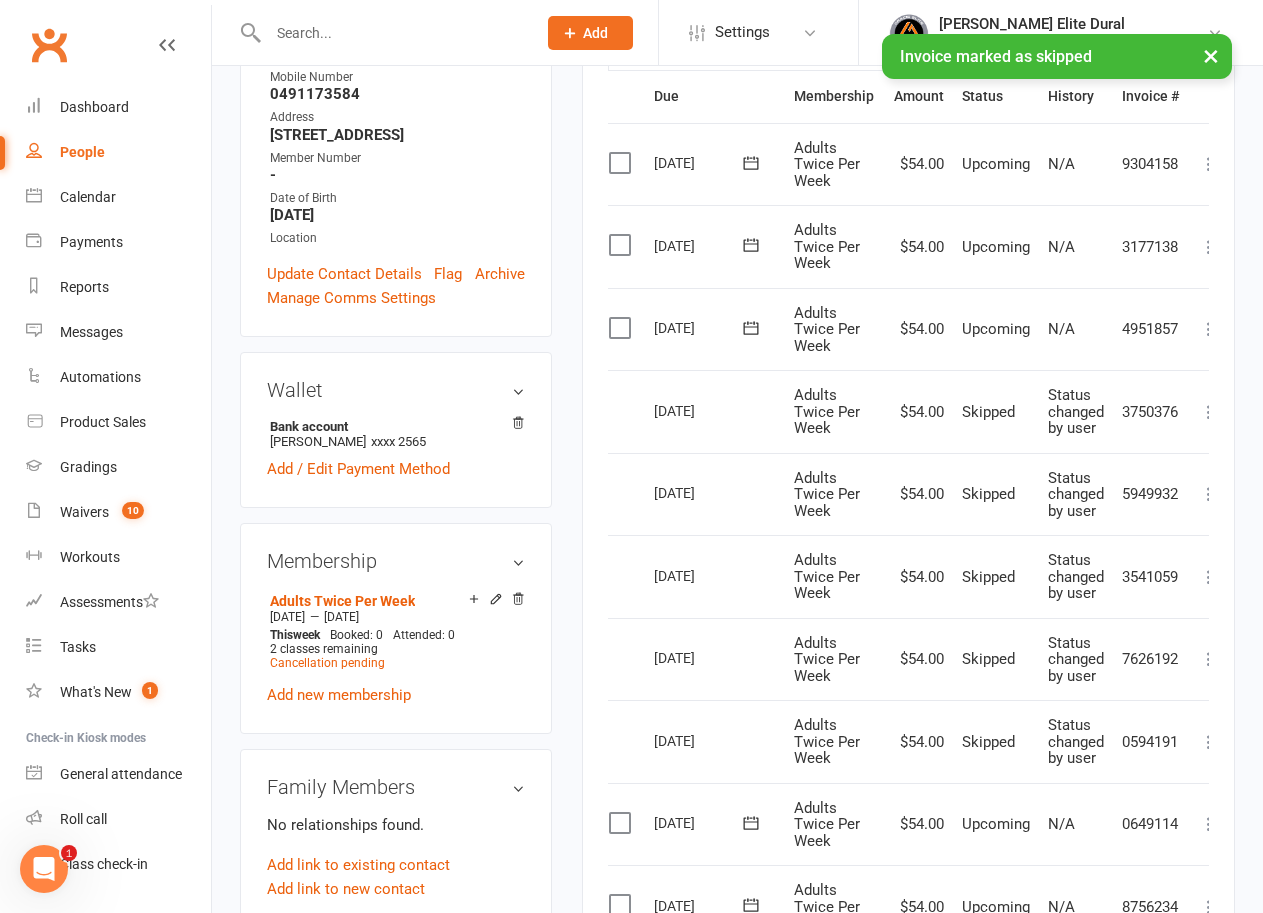 scroll, scrollTop: 300, scrollLeft: 0, axis: vertical 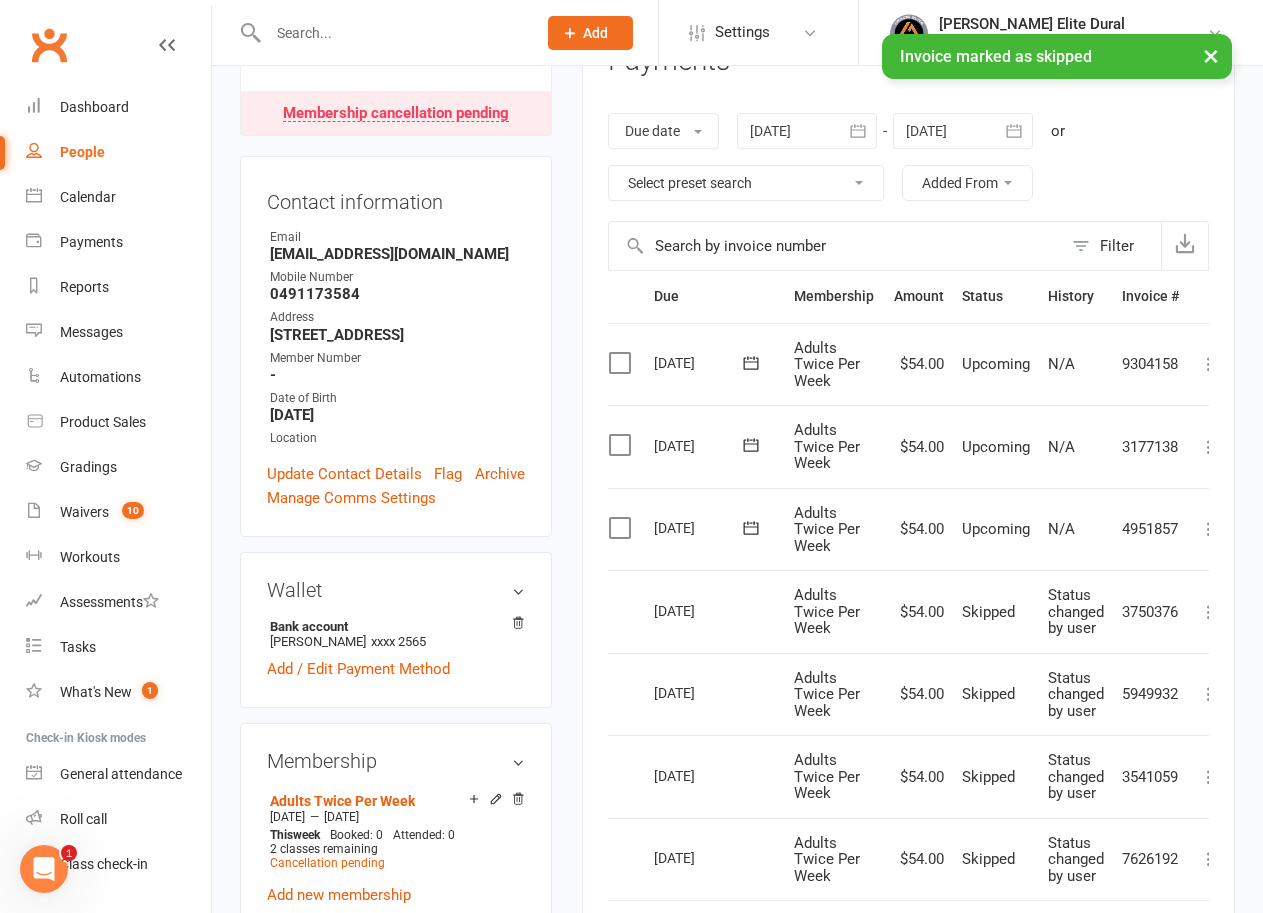 click on "Activity Notes Comms Attendance Payments Waivers Tasks Automations Workouts Gradings / Promotions Access Control Credit balance
Payments + Add Adjustment + Add Credit Due date  Due date Date paid Date failed Date settled [DATE]
[DATE]
Sun Mon Tue Wed Thu Fri Sat
23
01
02
03
04
05
06
07
24
08
09
10
11
12
13
14
25
15
16
17
18
19
20
21
26
22
23
24
25
26
27" at bounding box center (908, 940) 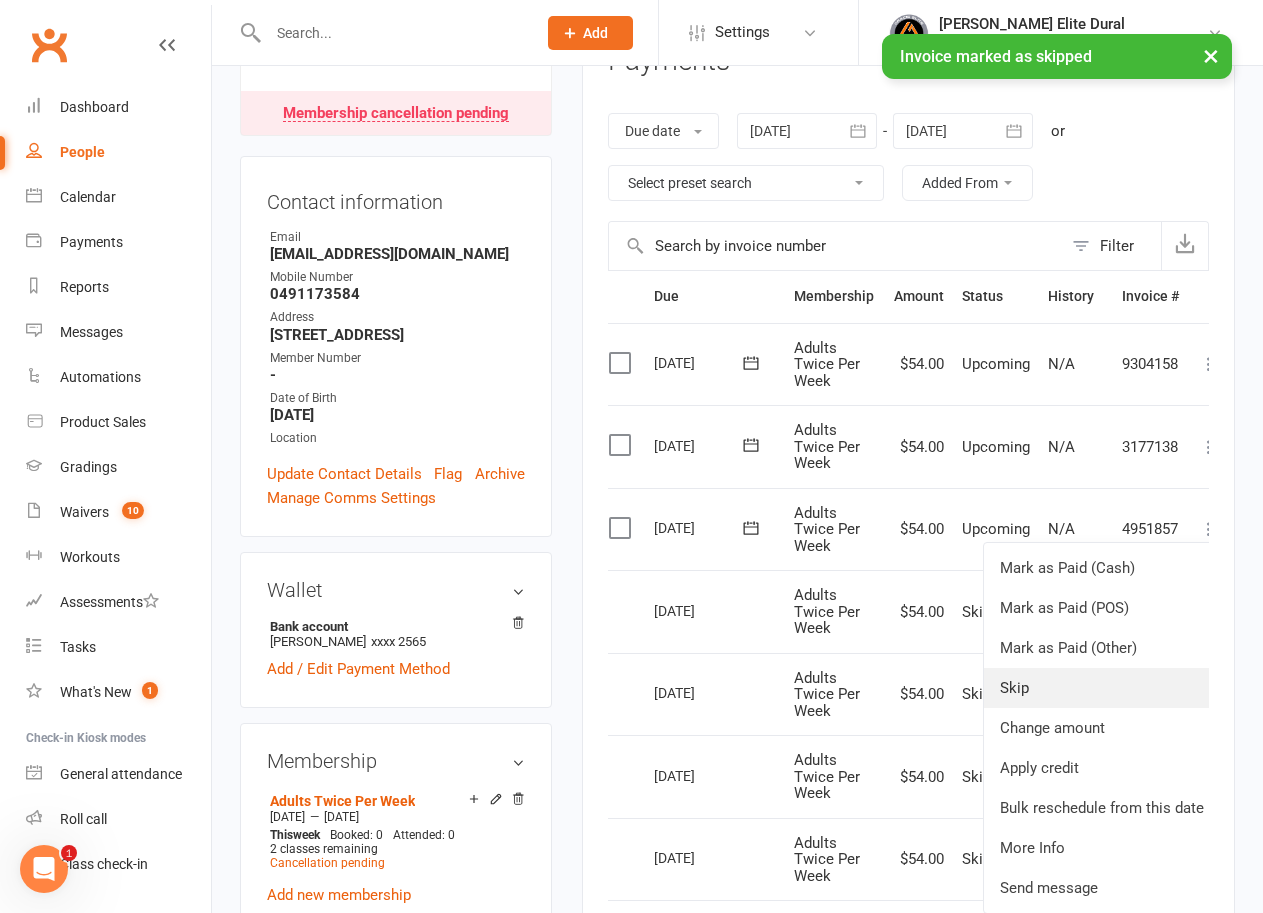 click on "Skip" at bounding box center [1102, 688] 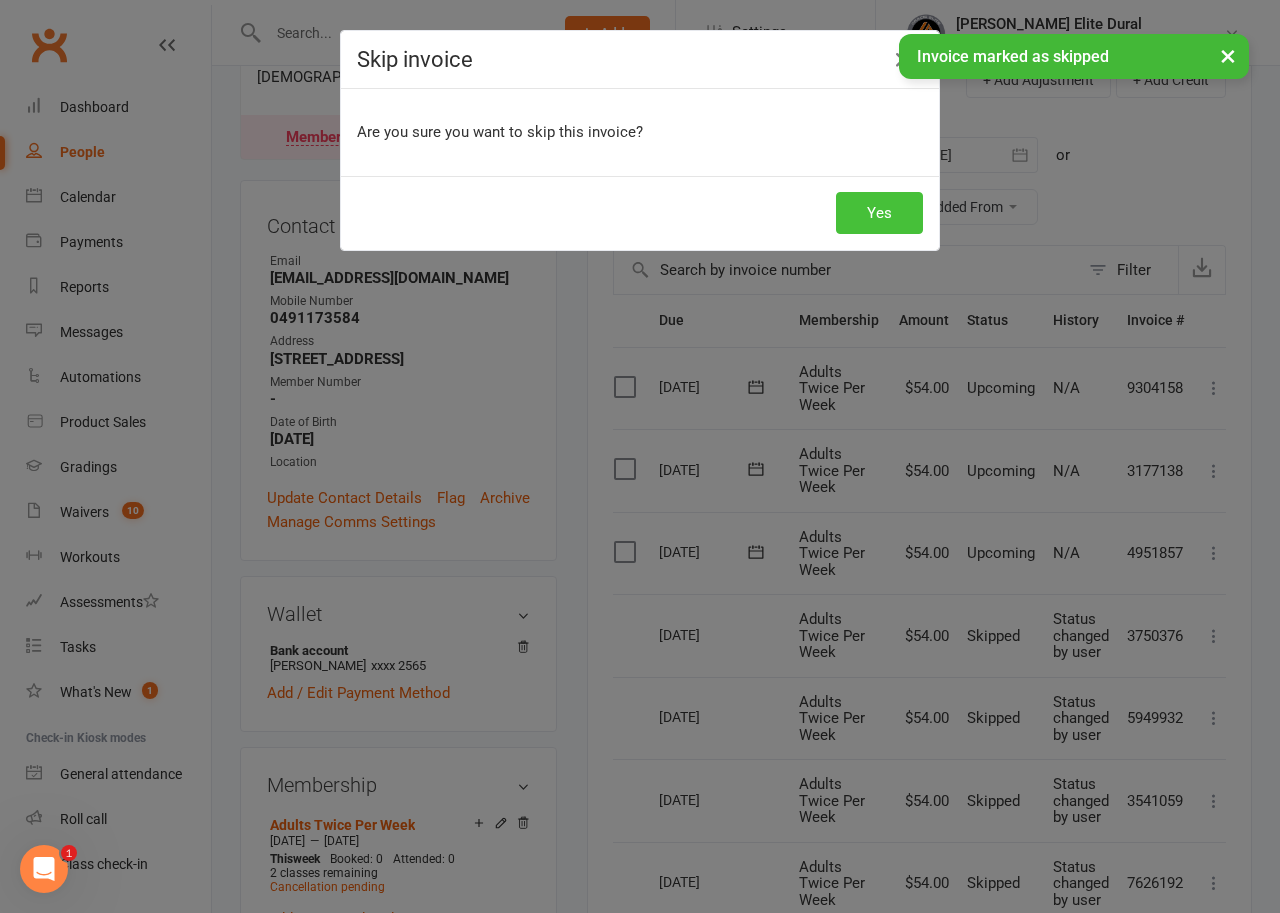 click on "Yes" at bounding box center [879, 213] 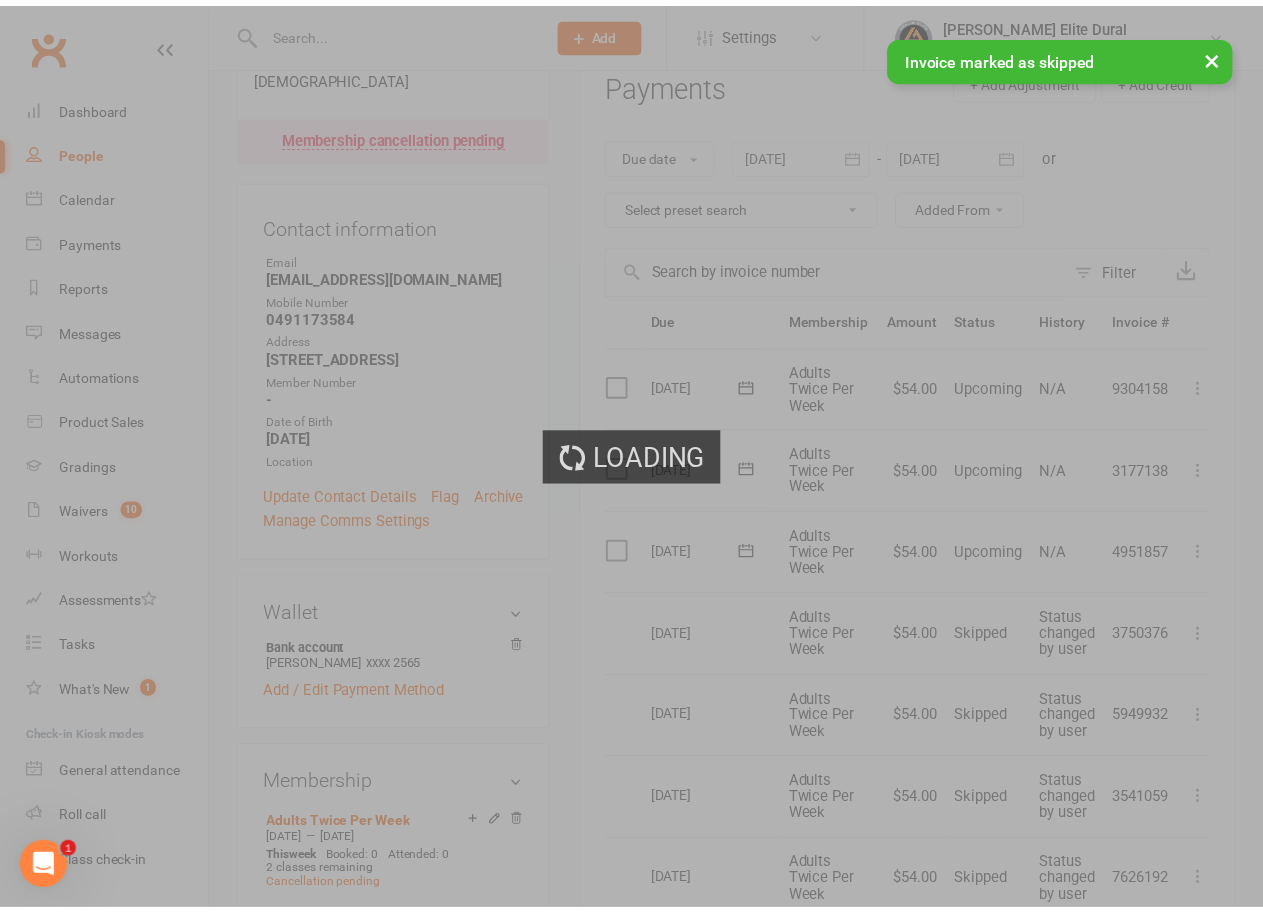 scroll, scrollTop: 300, scrollLeft: 0, axis: vertical 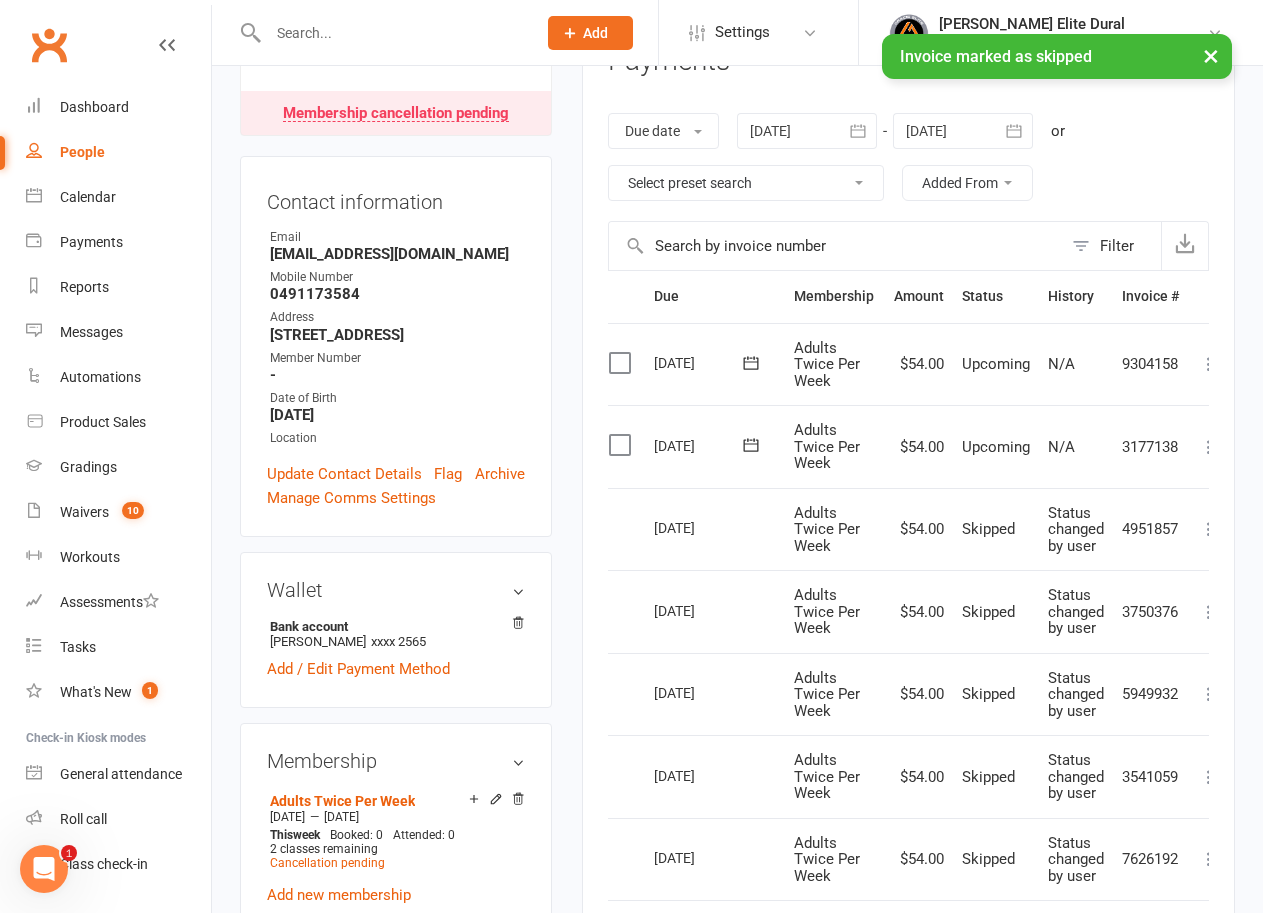 click at bounding box center [1209, 447] 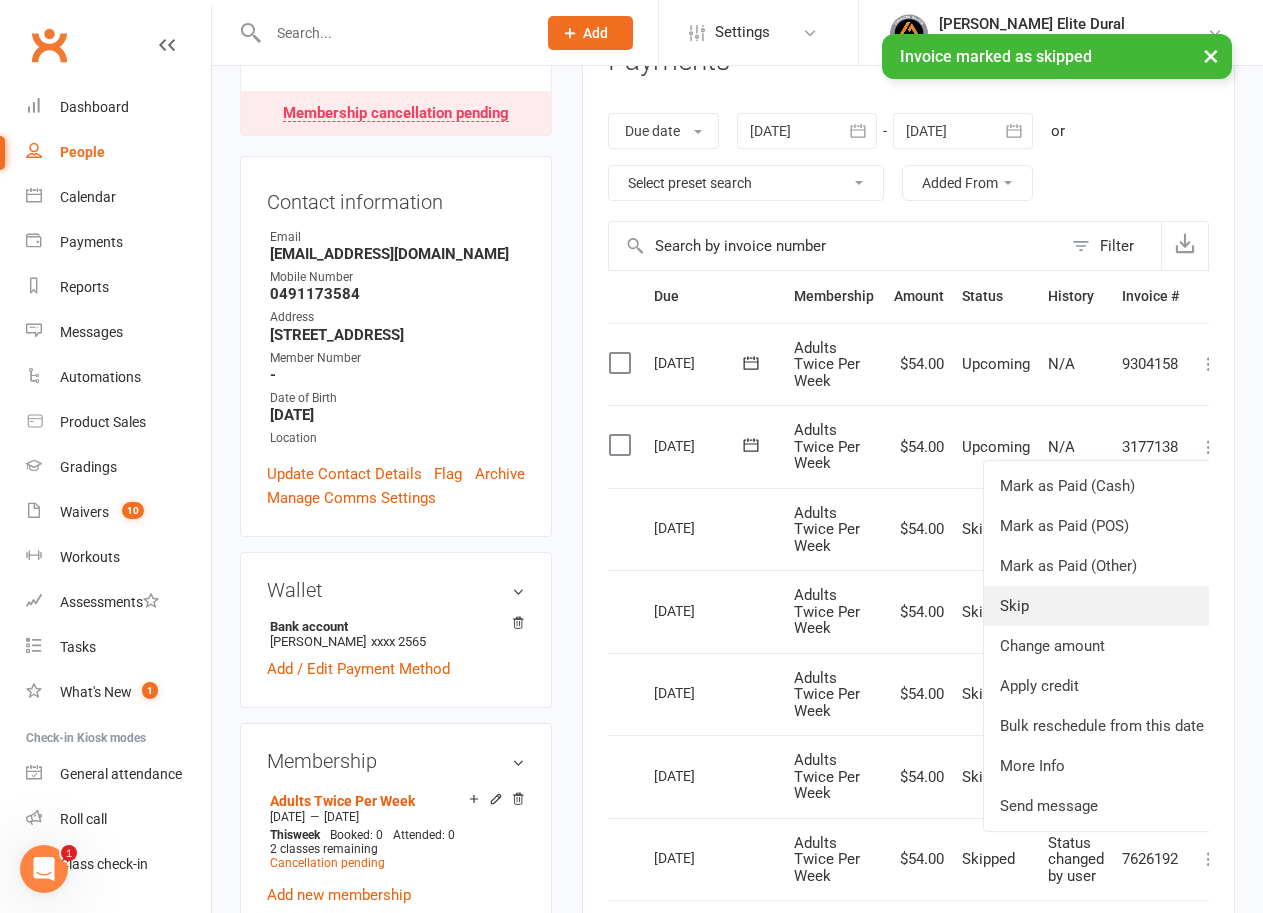 click on "Skip" at bounding box center (1102, 606) 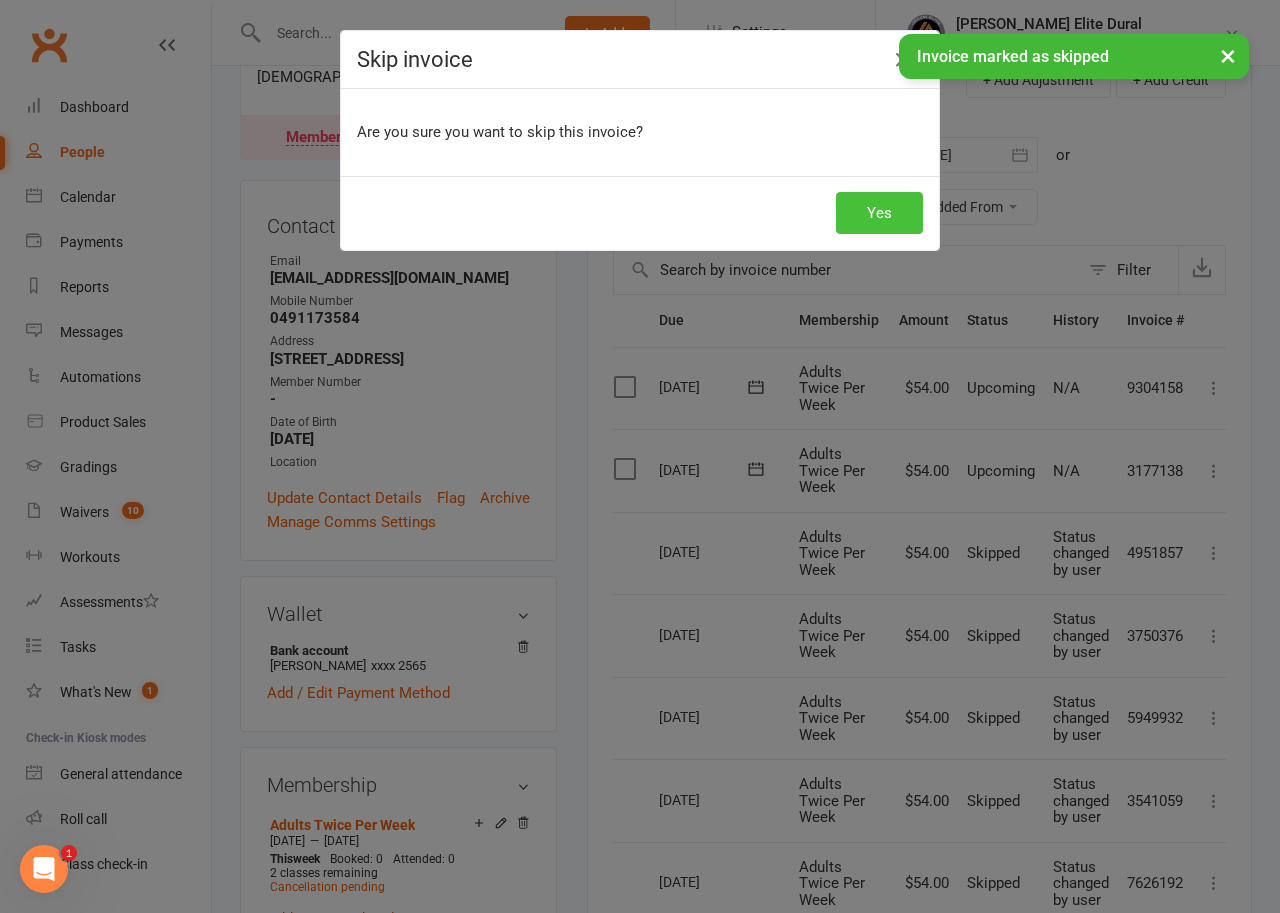 click on "Yes" at bounding box center (879, 213) 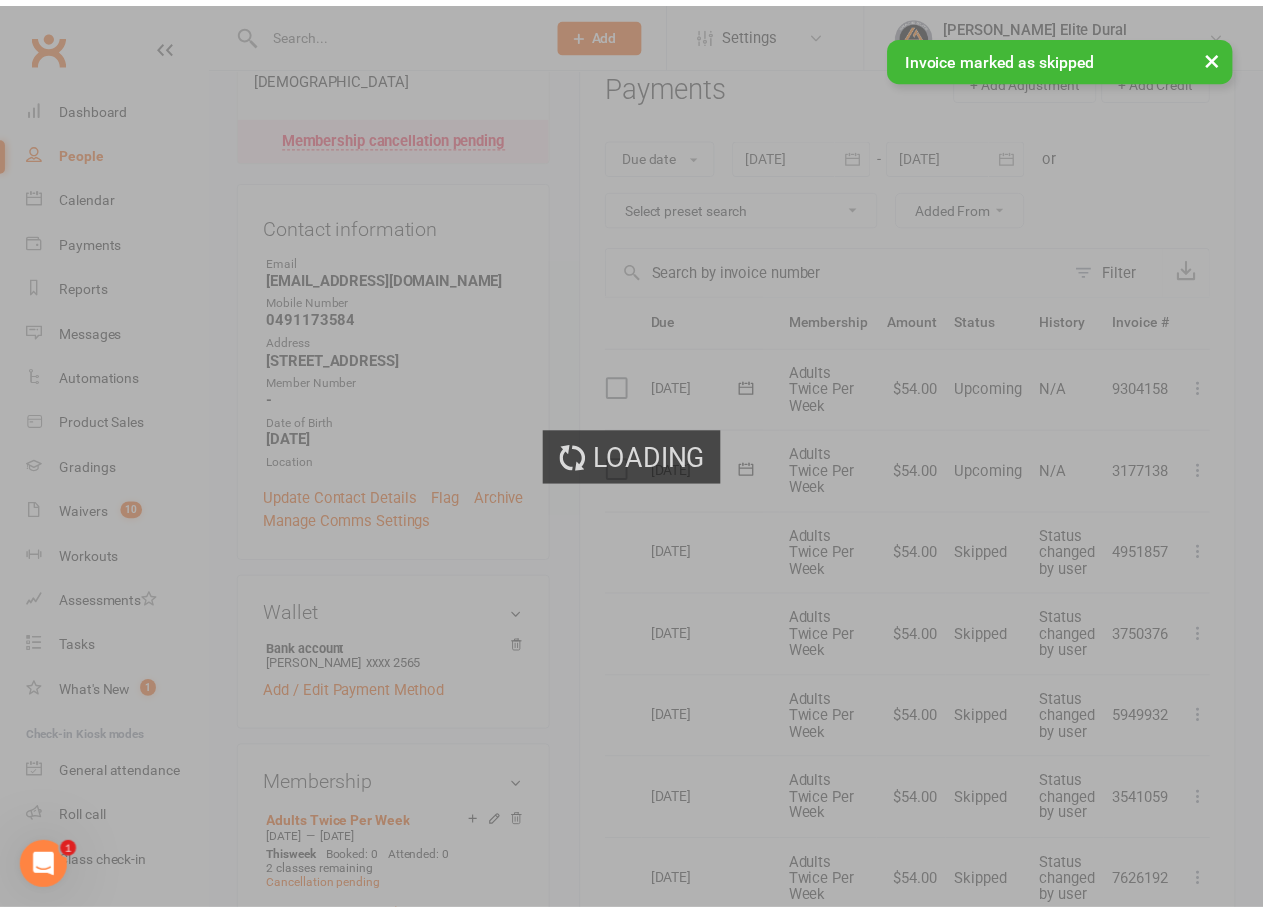scroll, scrollTop: 300, scrollLeft: 0, axis: vertical 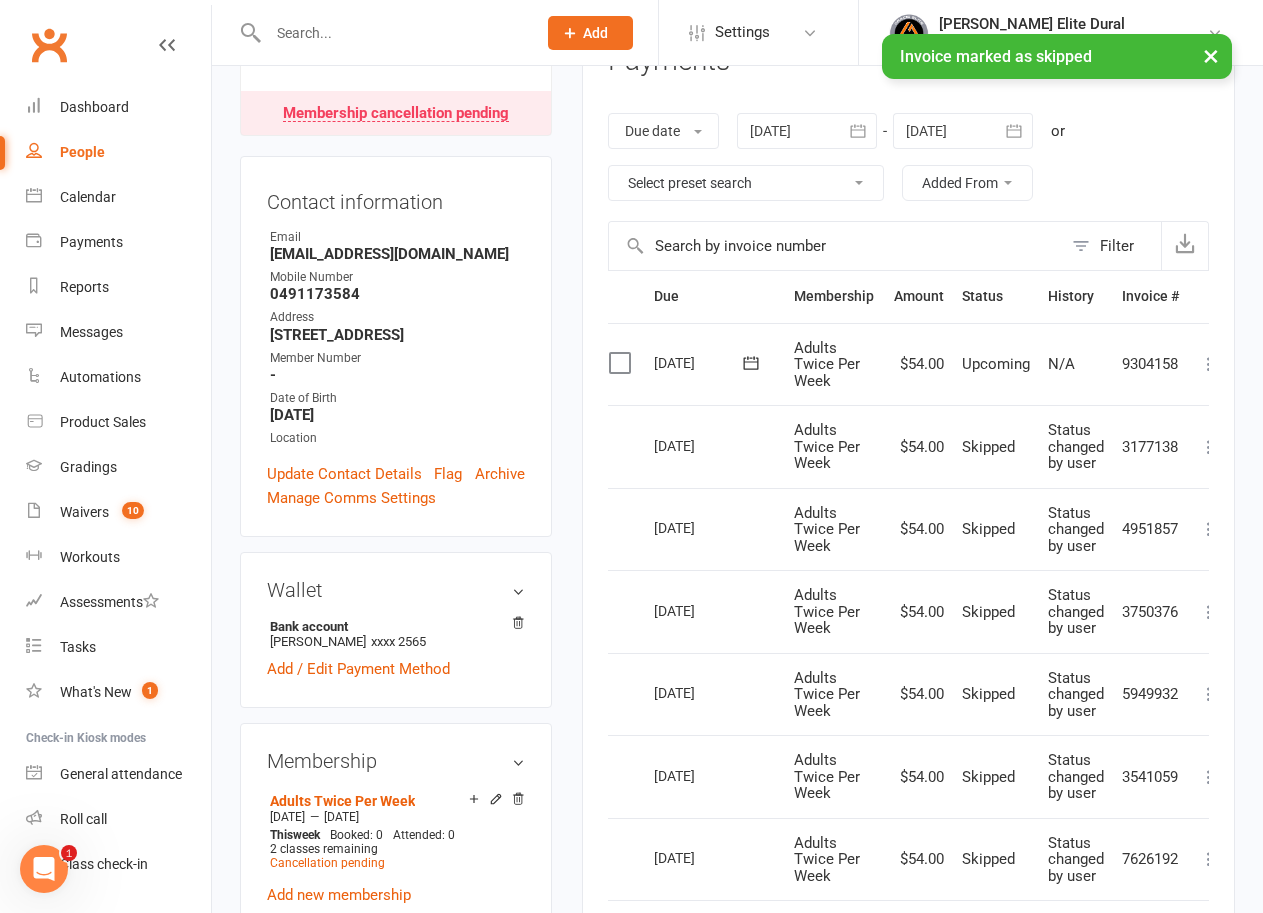 click at bounding box center (1209, 364) 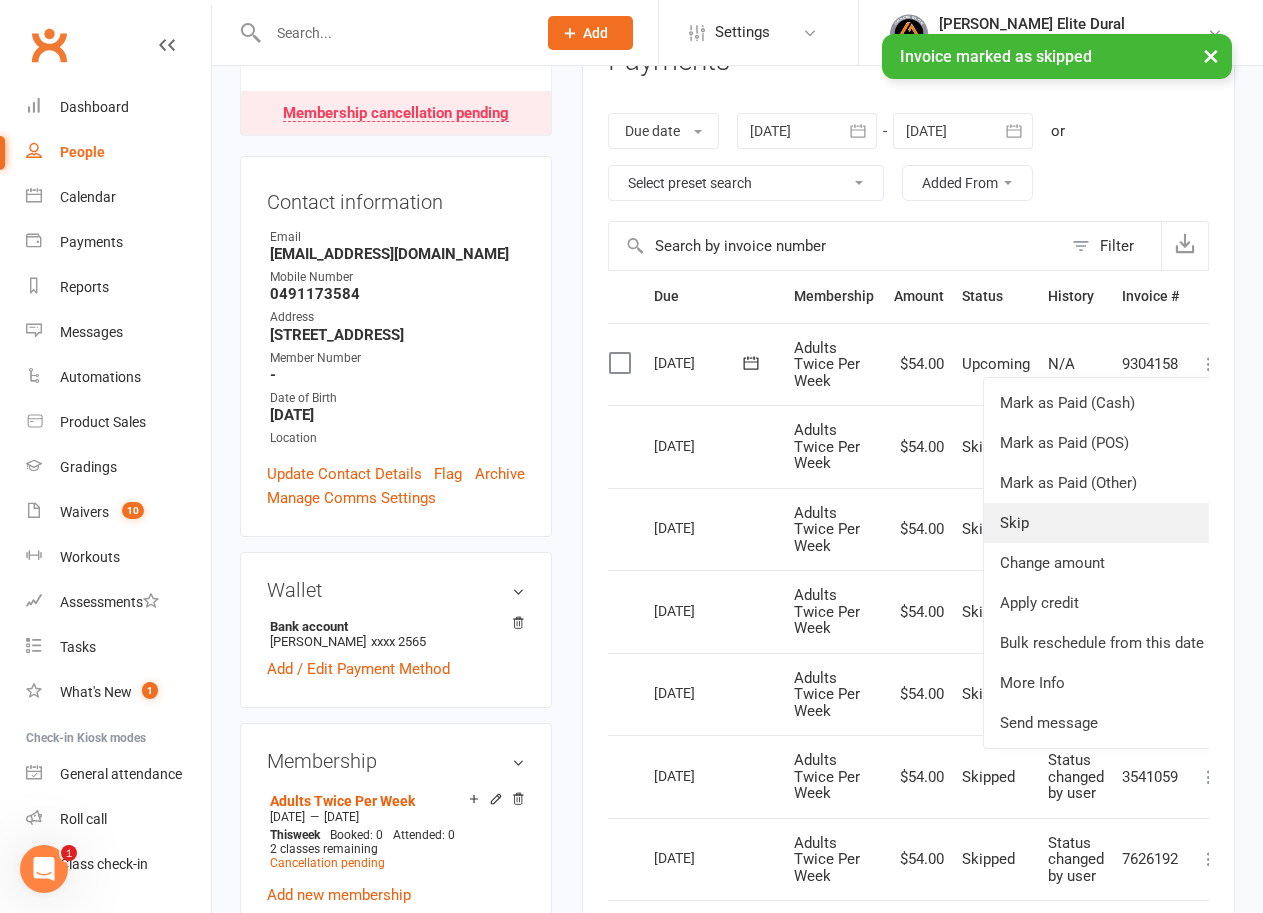 click on "Skip" at bounding box center (1102, 523) 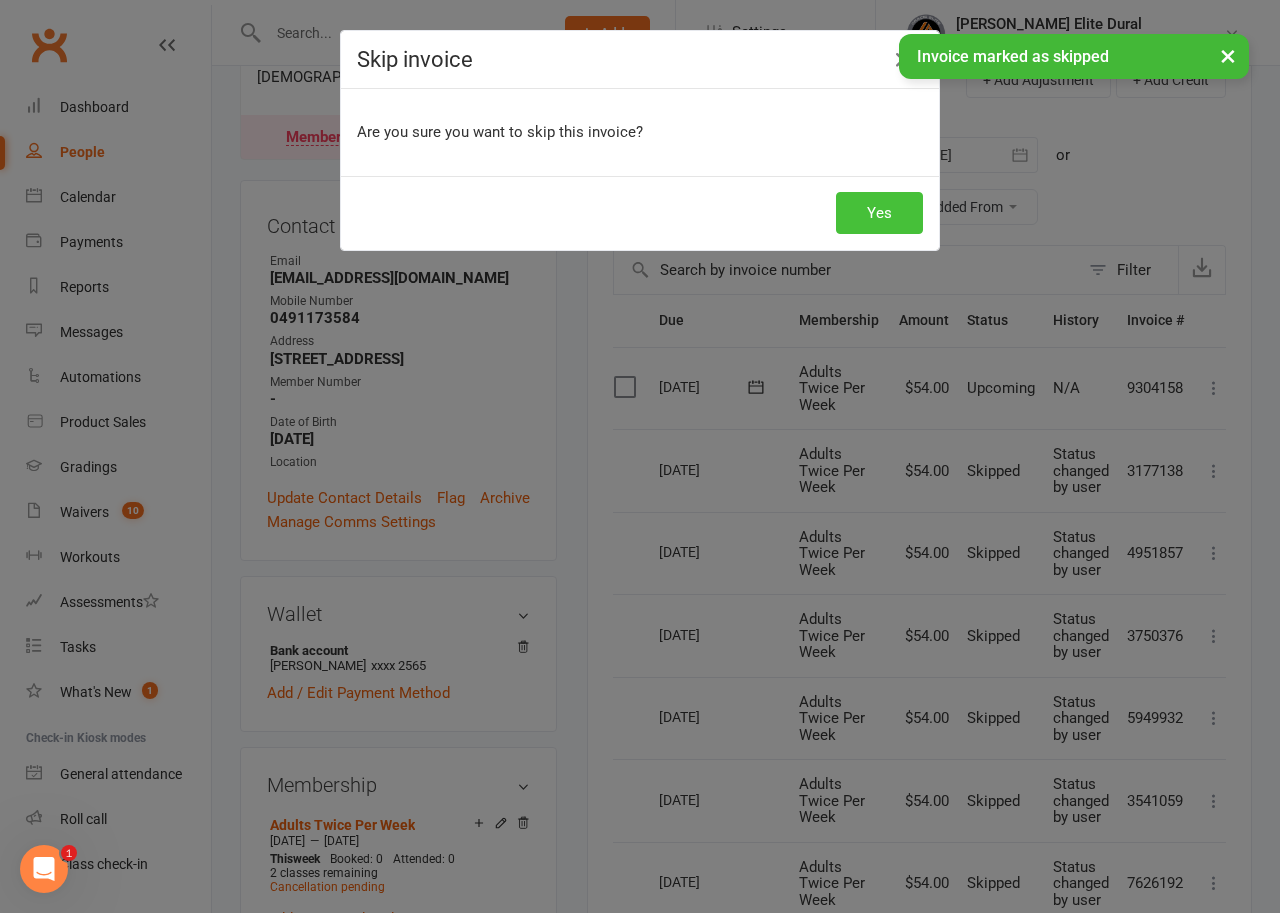 click on "Yes" at bounding box center (879, 213) 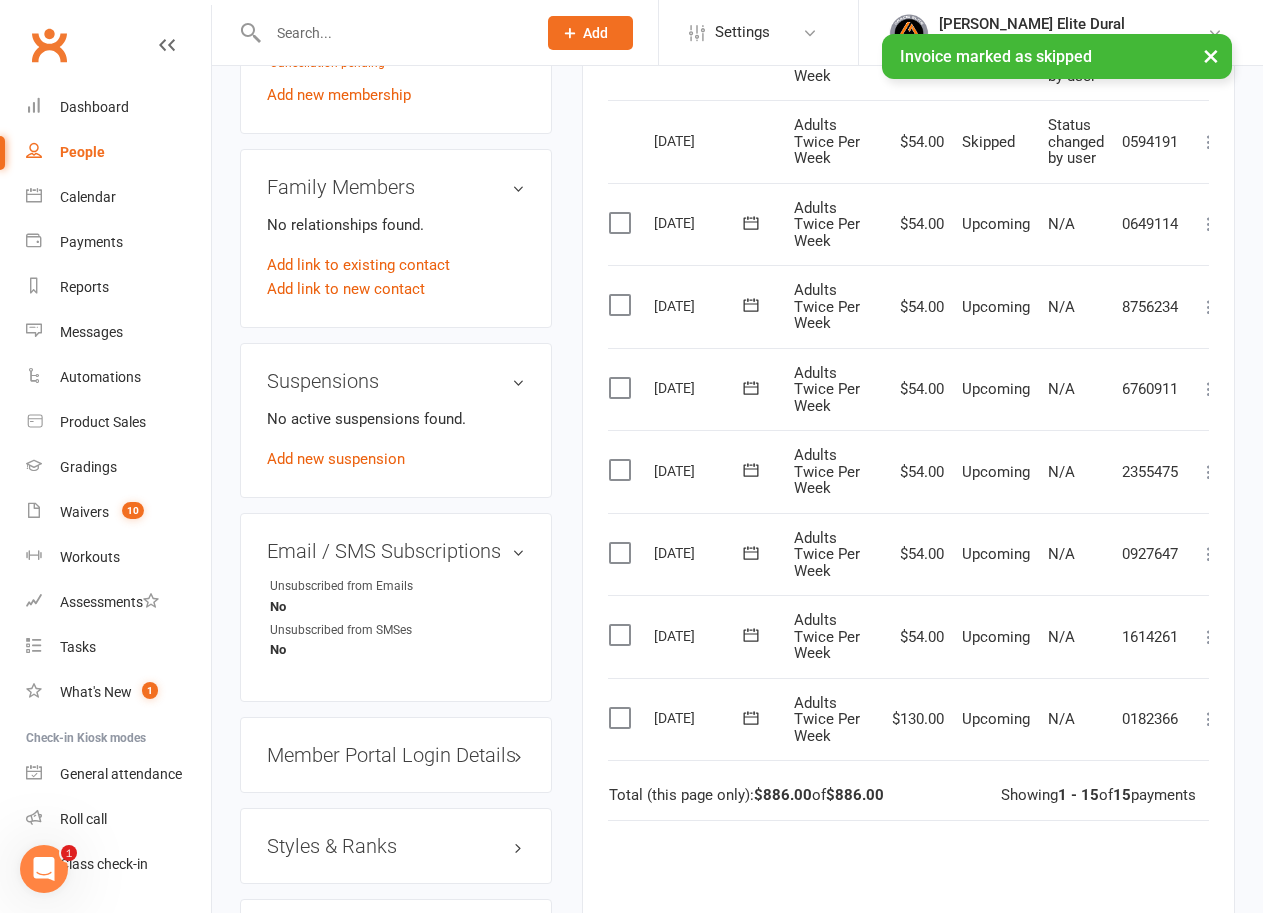 scroll, scrollTop: 1000, scrollLeft: 0, axis: vertical 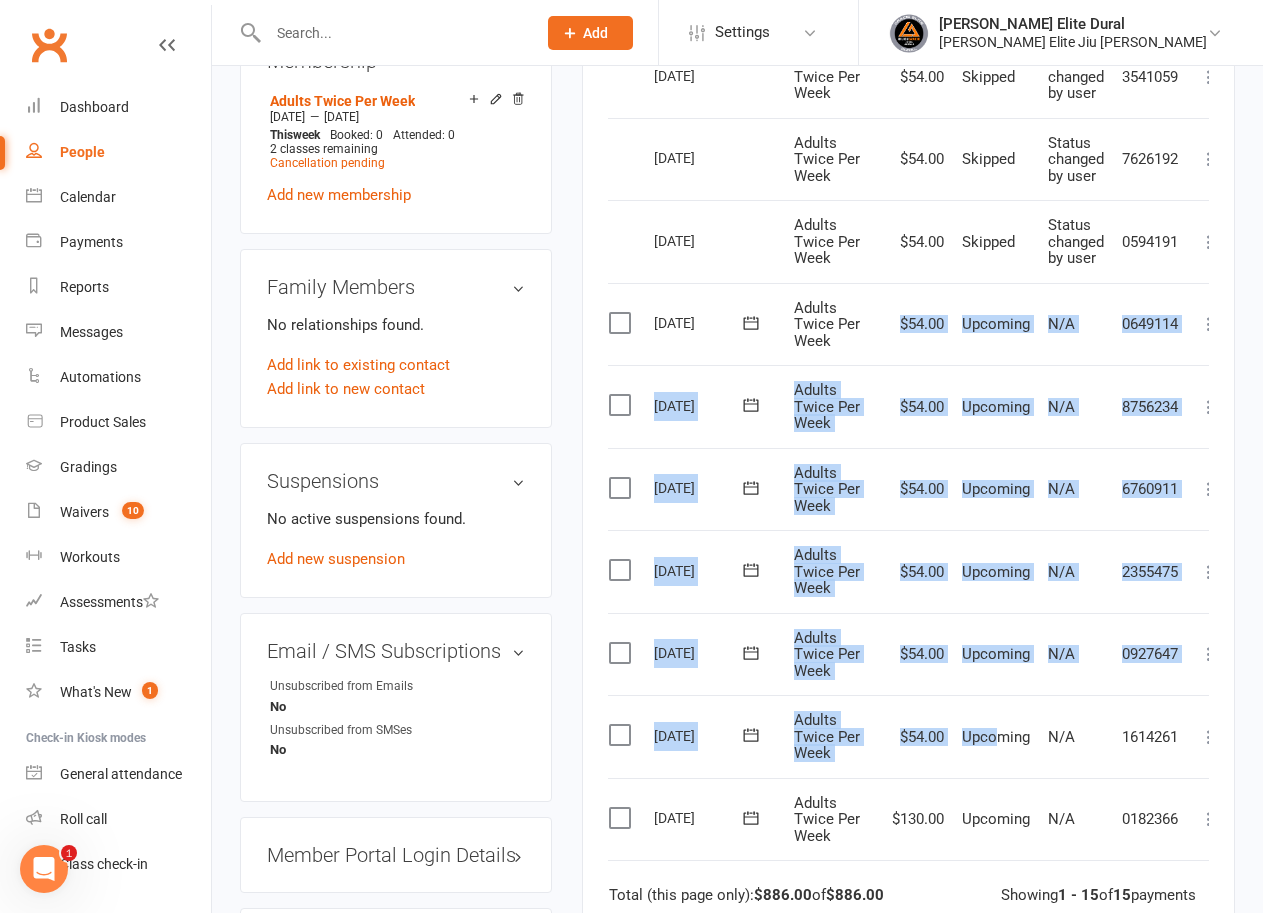 drag, startPoint x: 891, startPoint y: 321, endPoint x: 1003, endPoint y: 723, distance: 417.31042 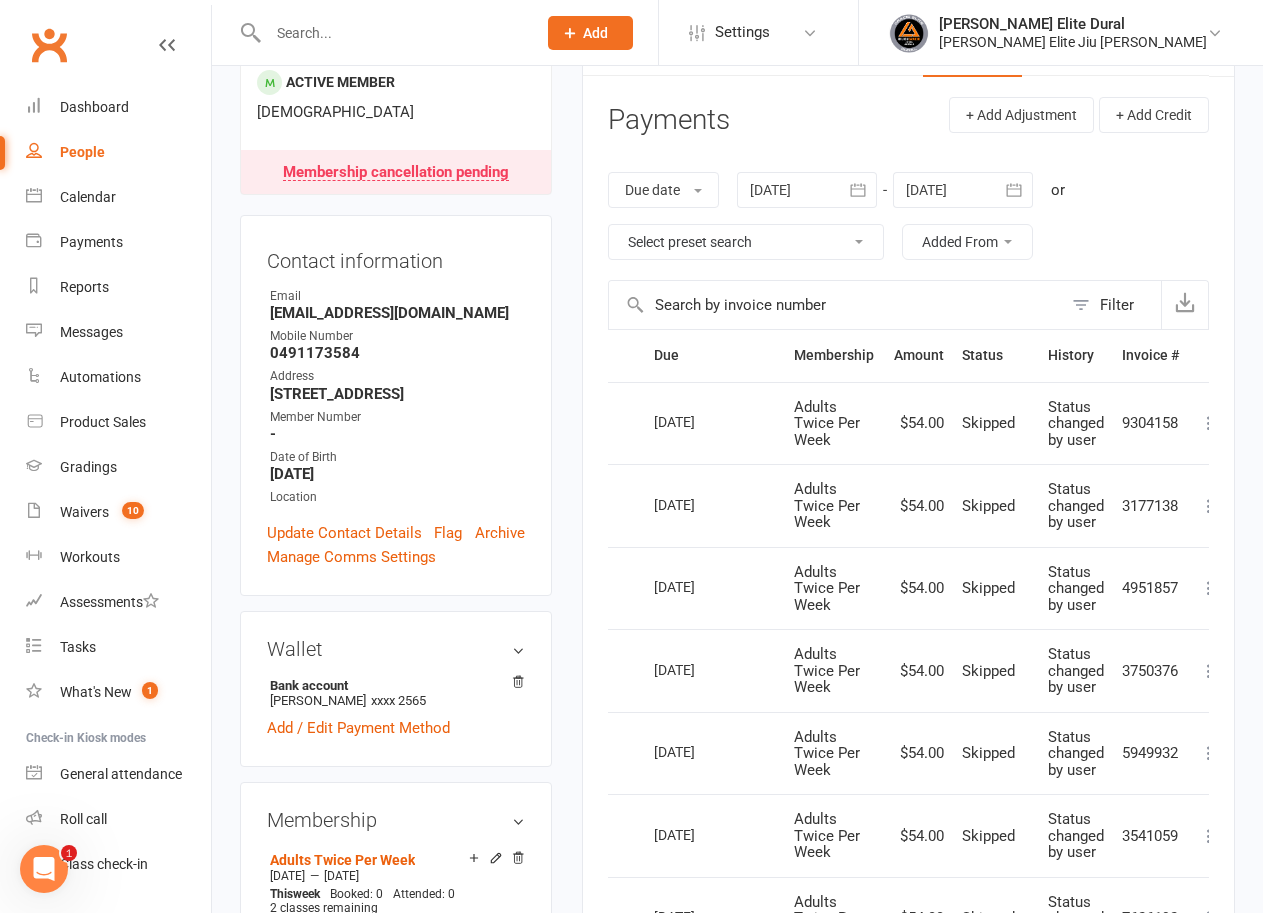 scroll, scrollTop: 0, scrollLeft: 0, axis: both 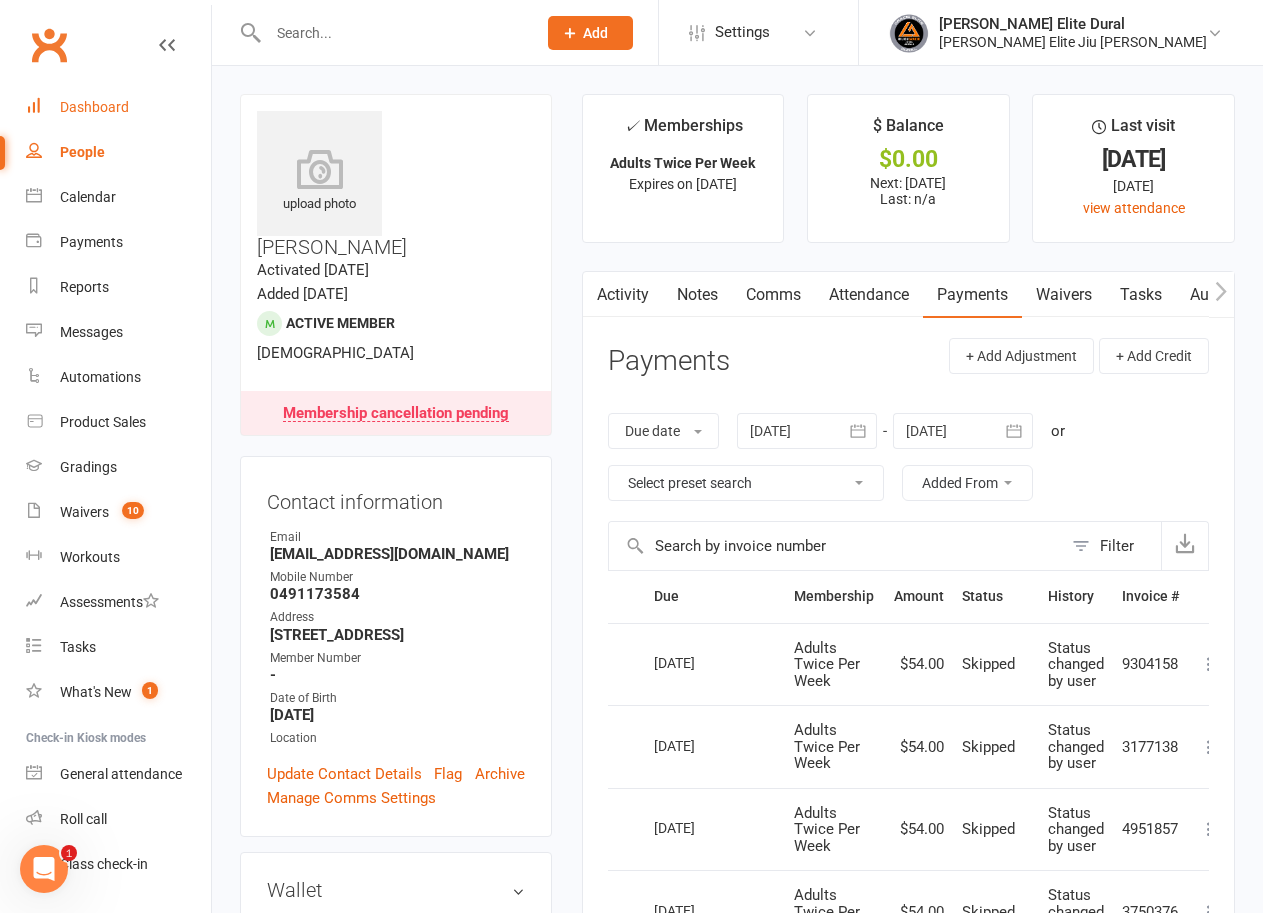 click on "Dashboard" at bounding box center (94, 107) 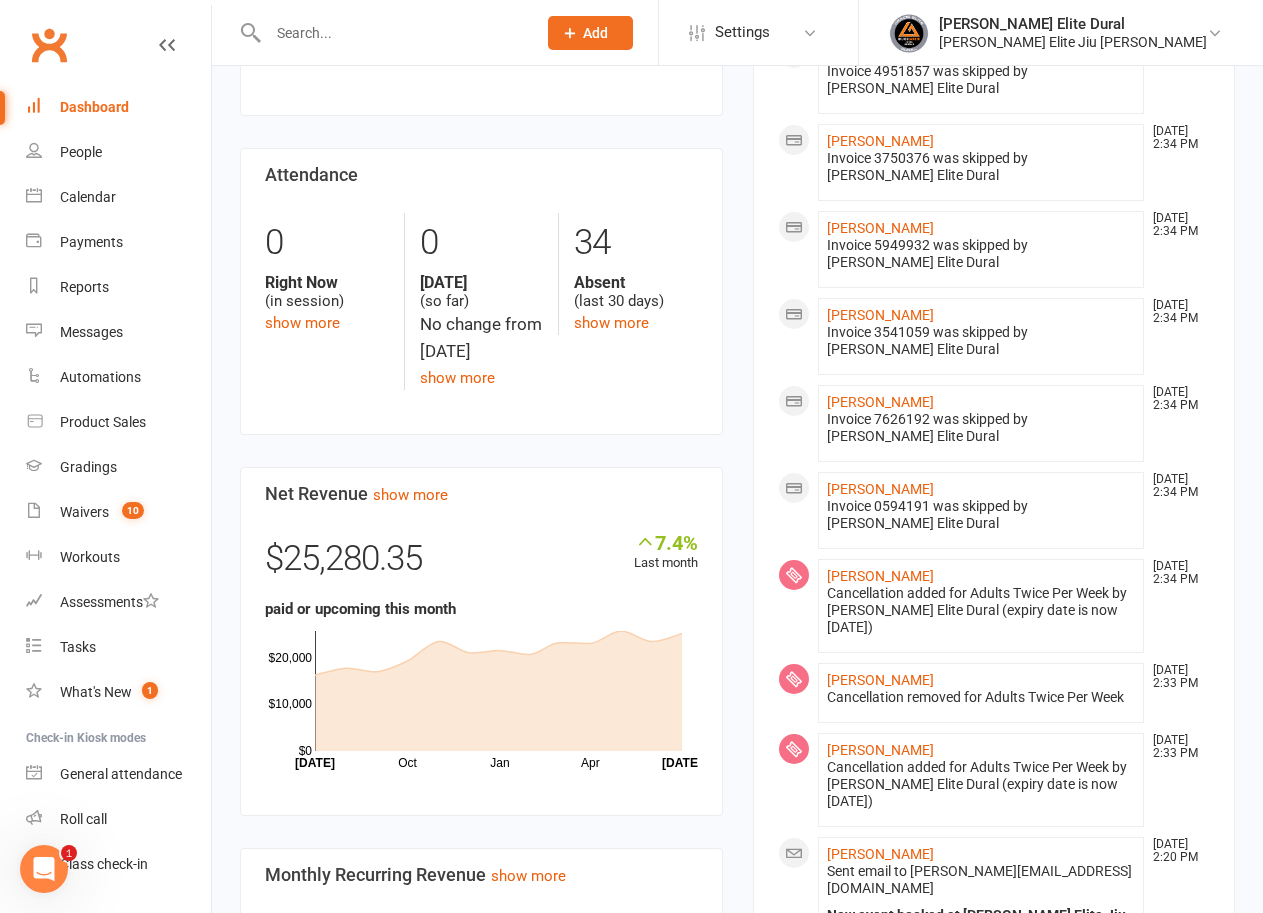 scroll, scrollTop: 1100, scrollLeft: 0, axis: vertical 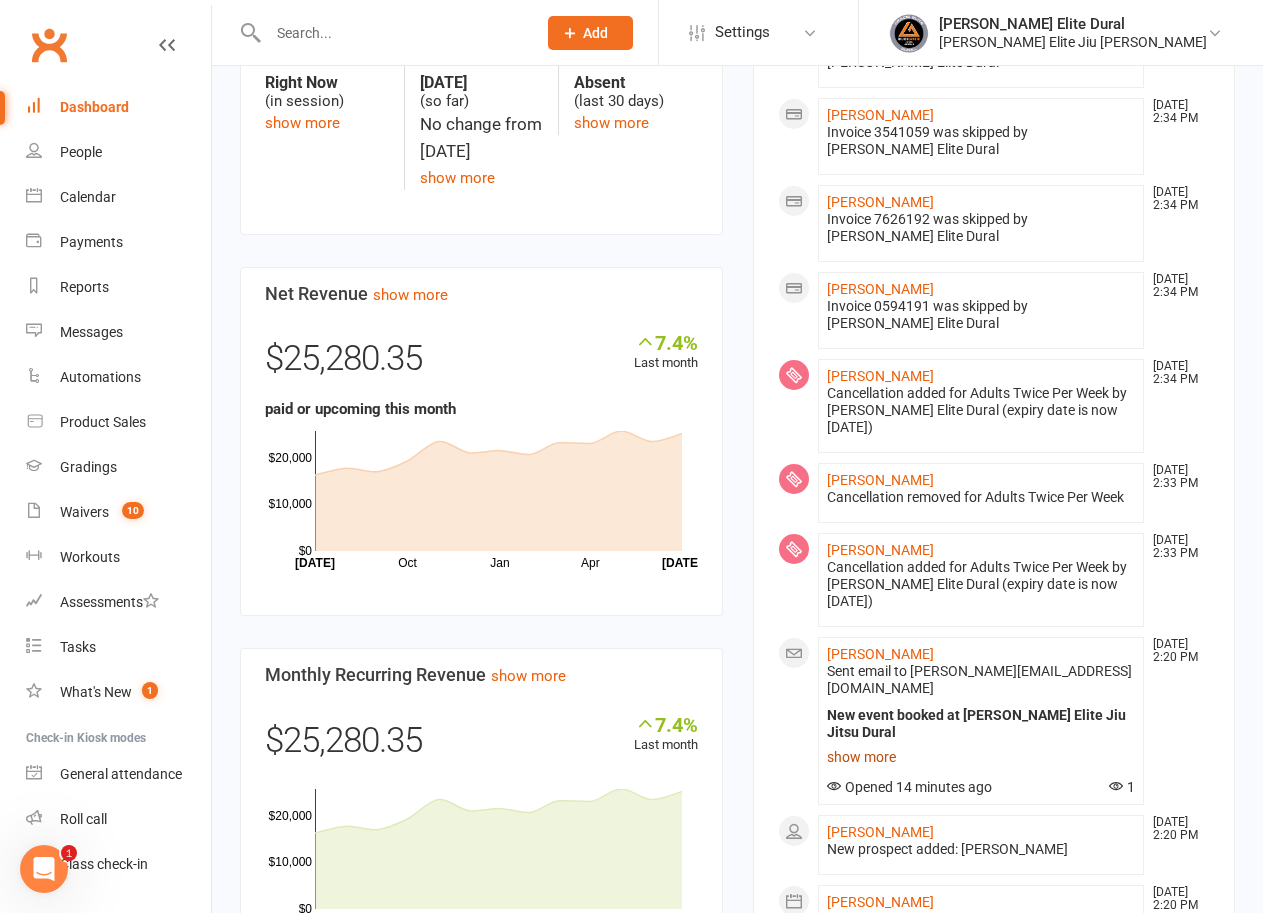 click on "show more" 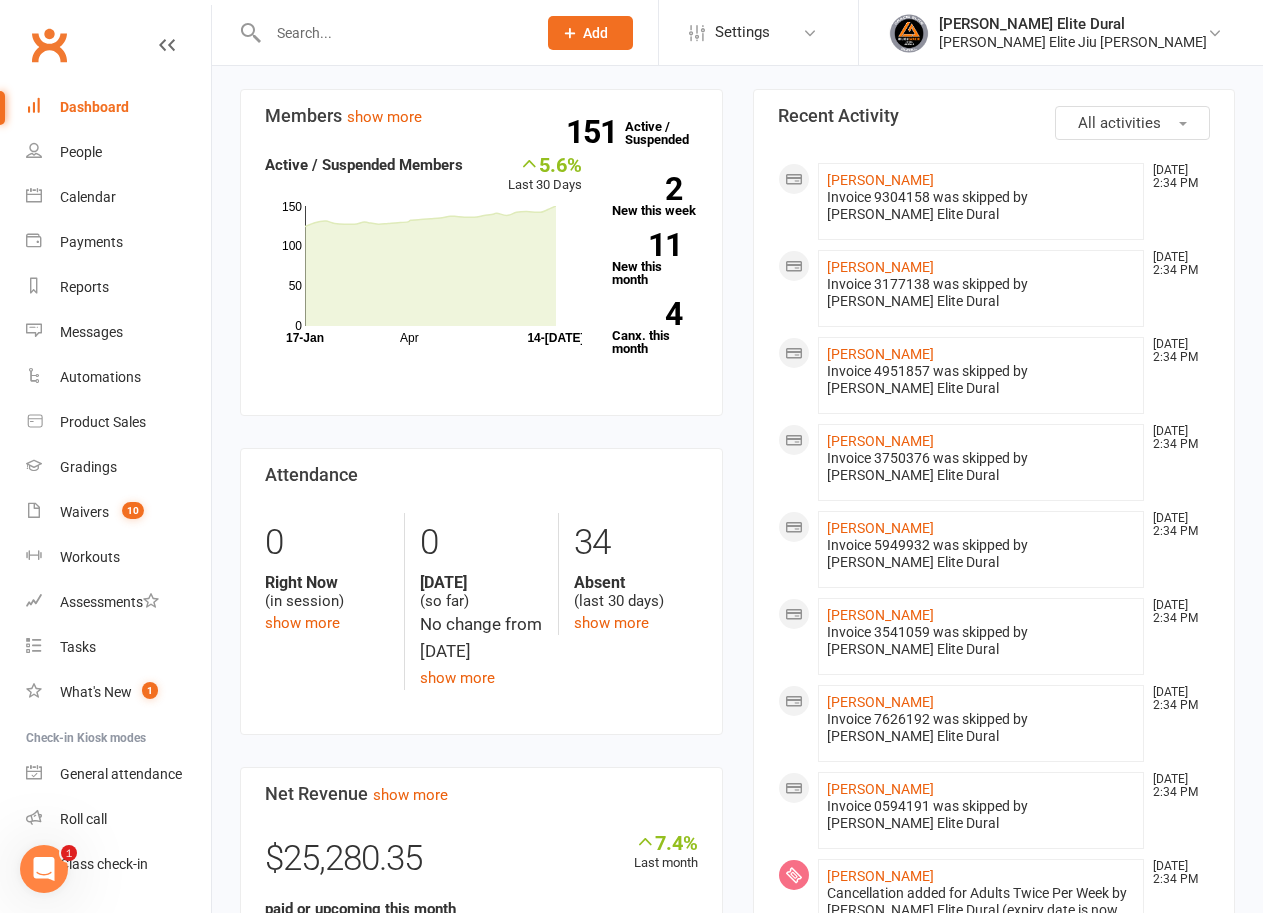 scroll, scrollTop: 400, scrollLeft: 0, axis: vertical 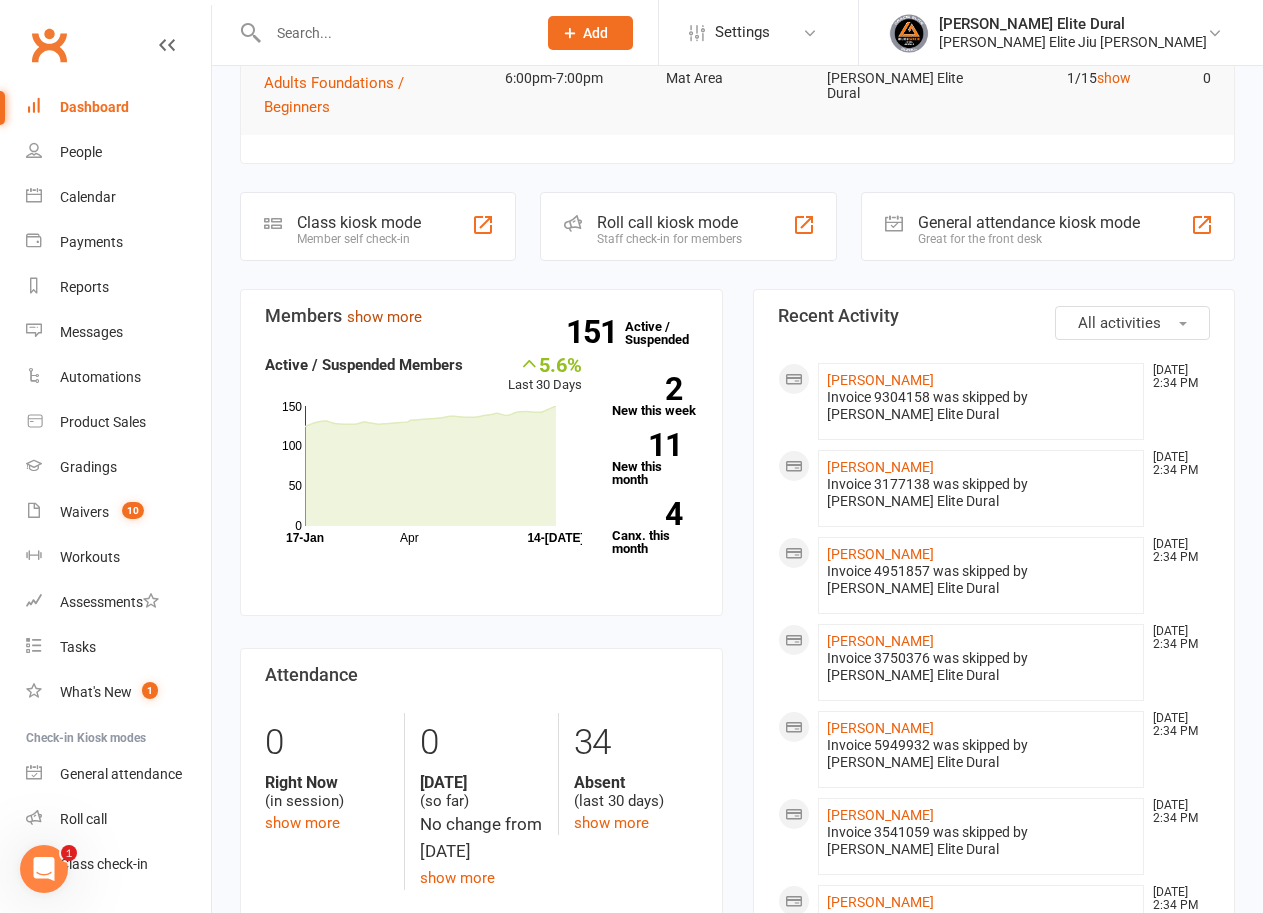click on "show more" at bounding box center [384, 317] 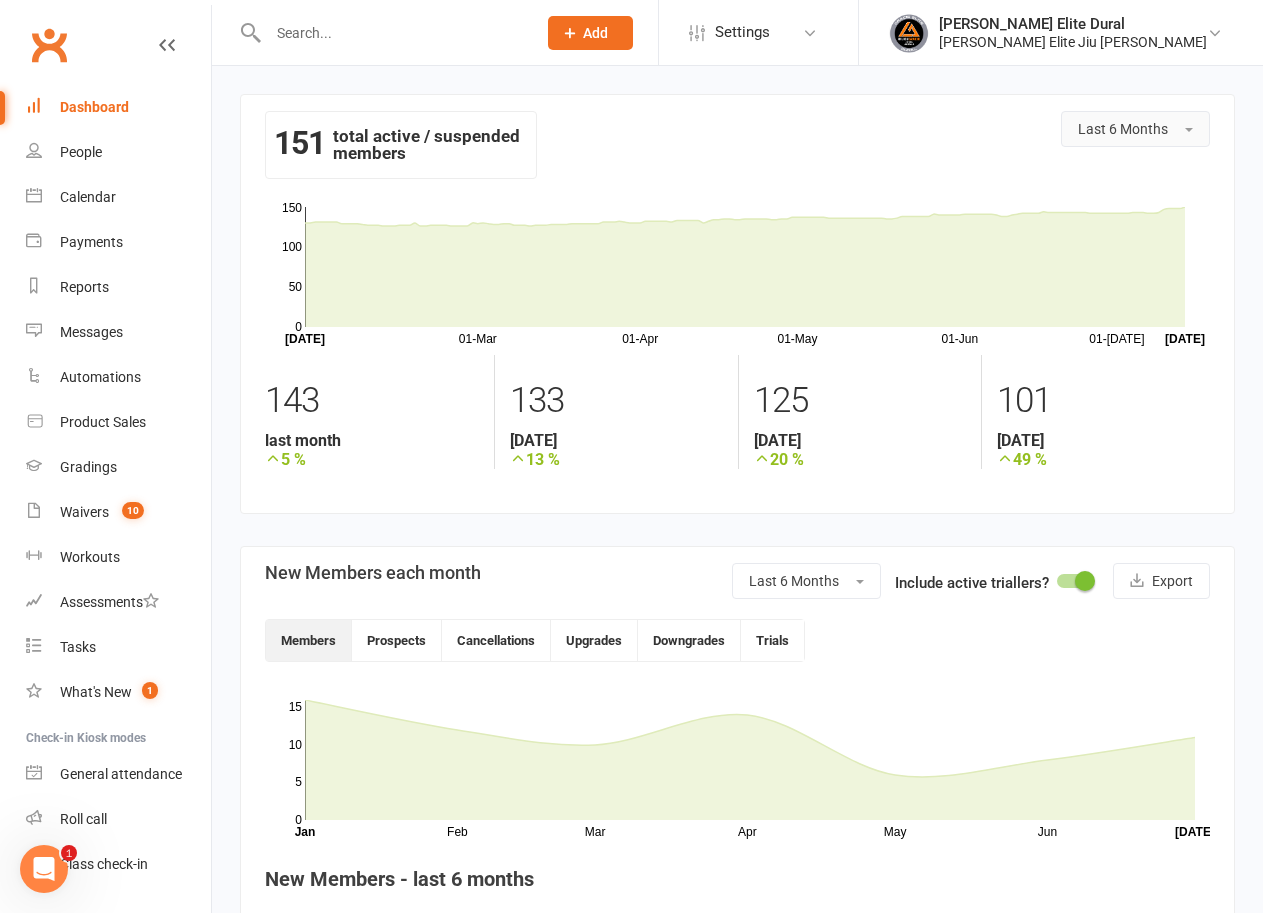 click on "Last 6 Months" at bounding box center (1135, 129) 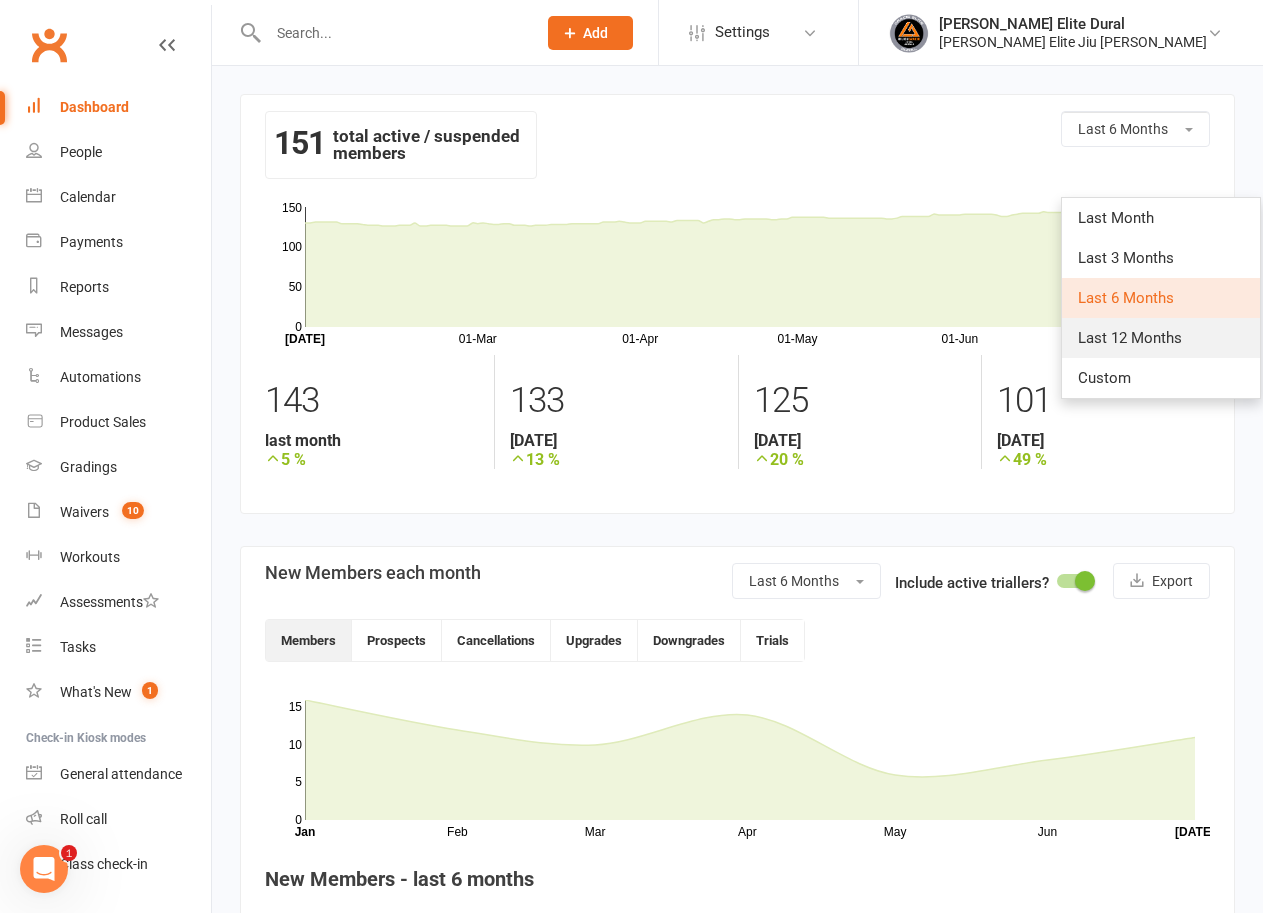click on "Last 12 Months" at bounding box center [1130, 338] 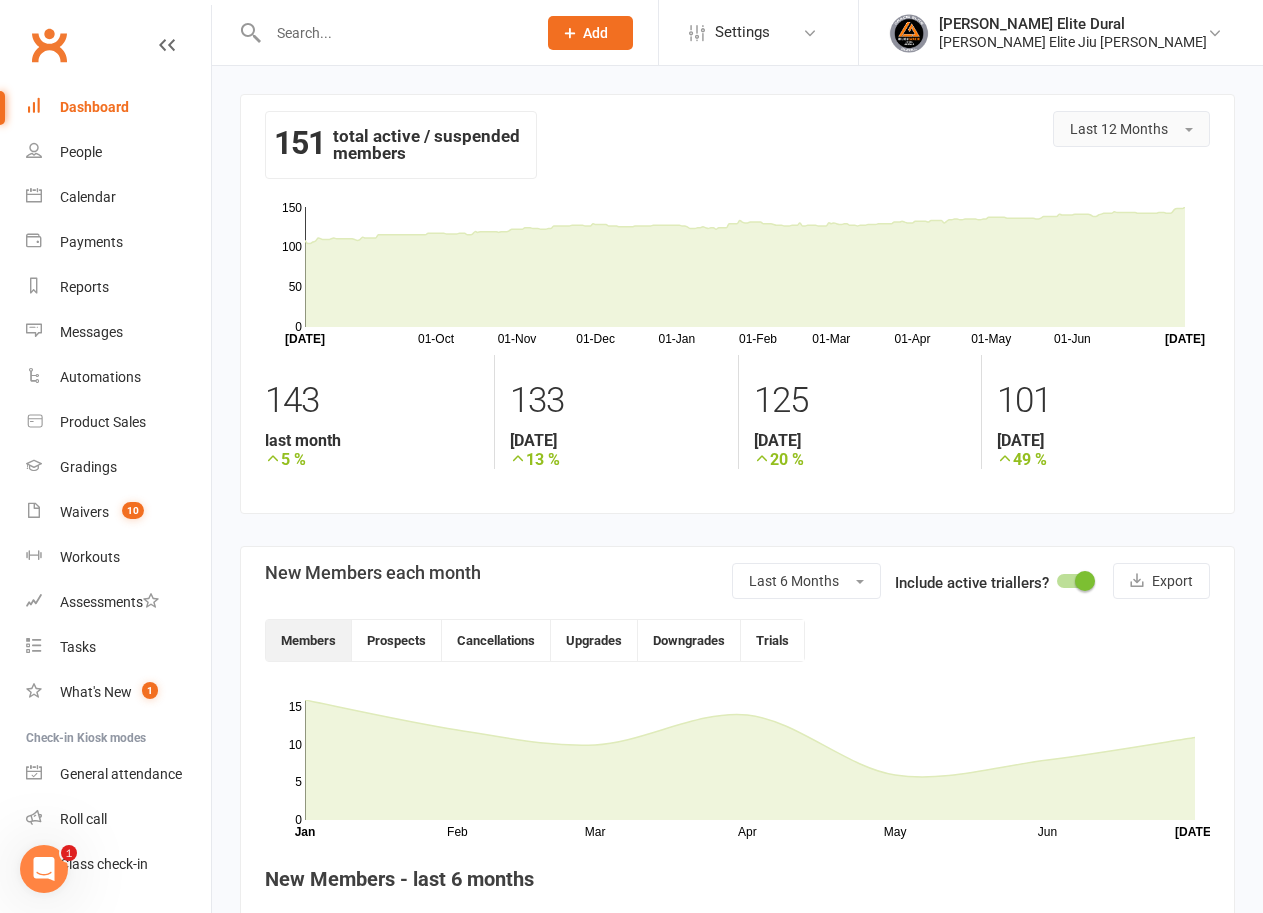 click on "Last 12 Months" at bounding box center [1131, 129] 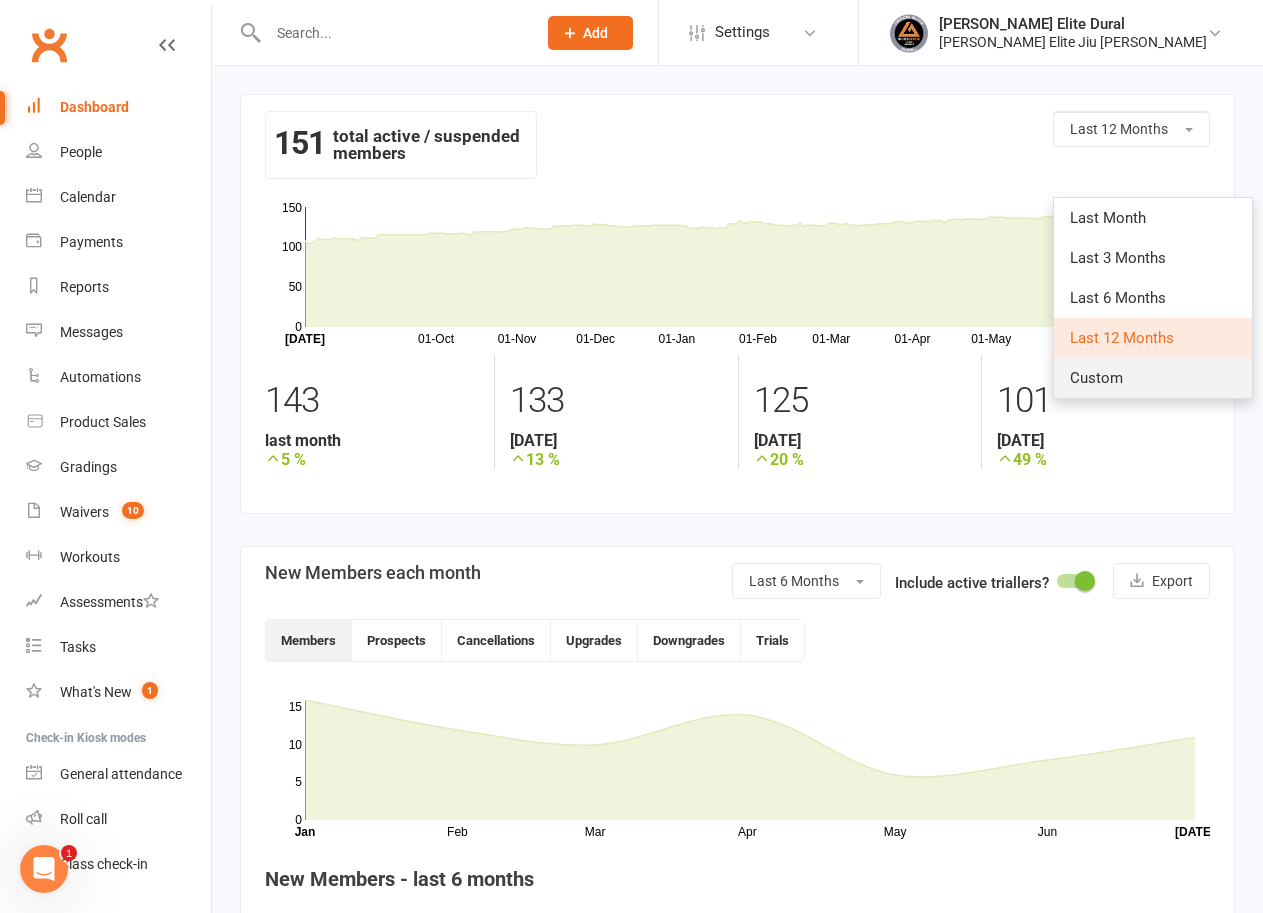 click on "Custom" at bounding box center [1153, 378] 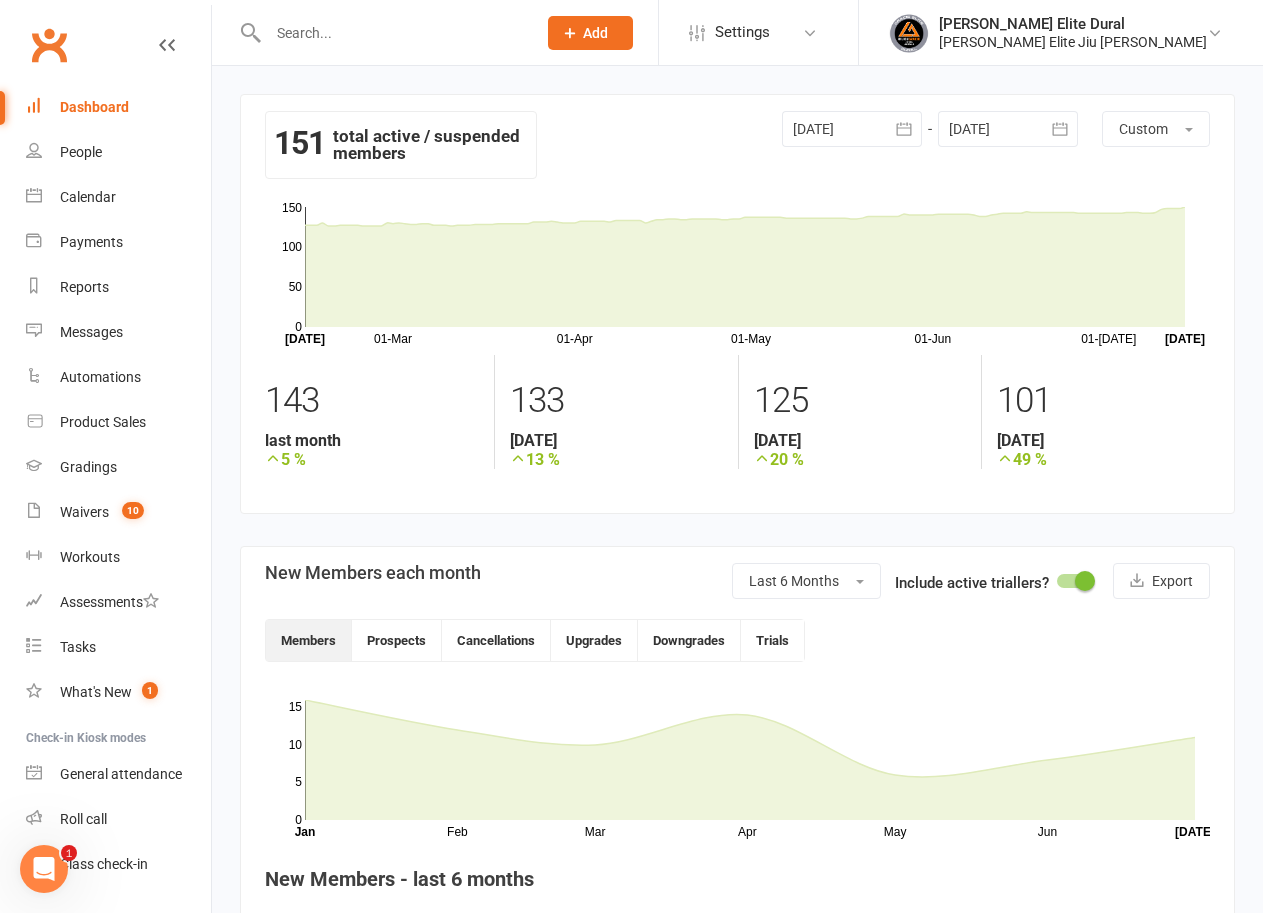 click 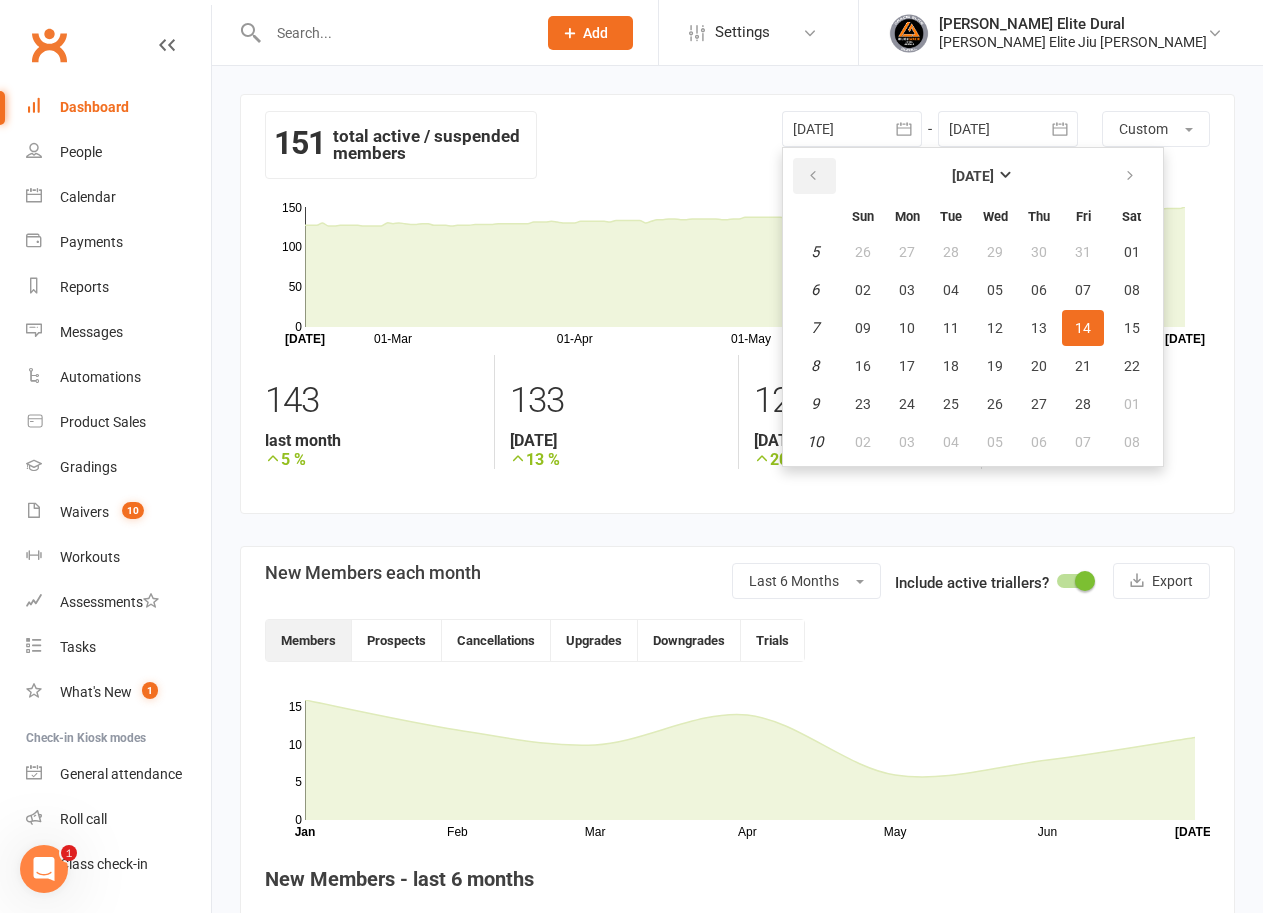 click at bounding box center [813, 176] 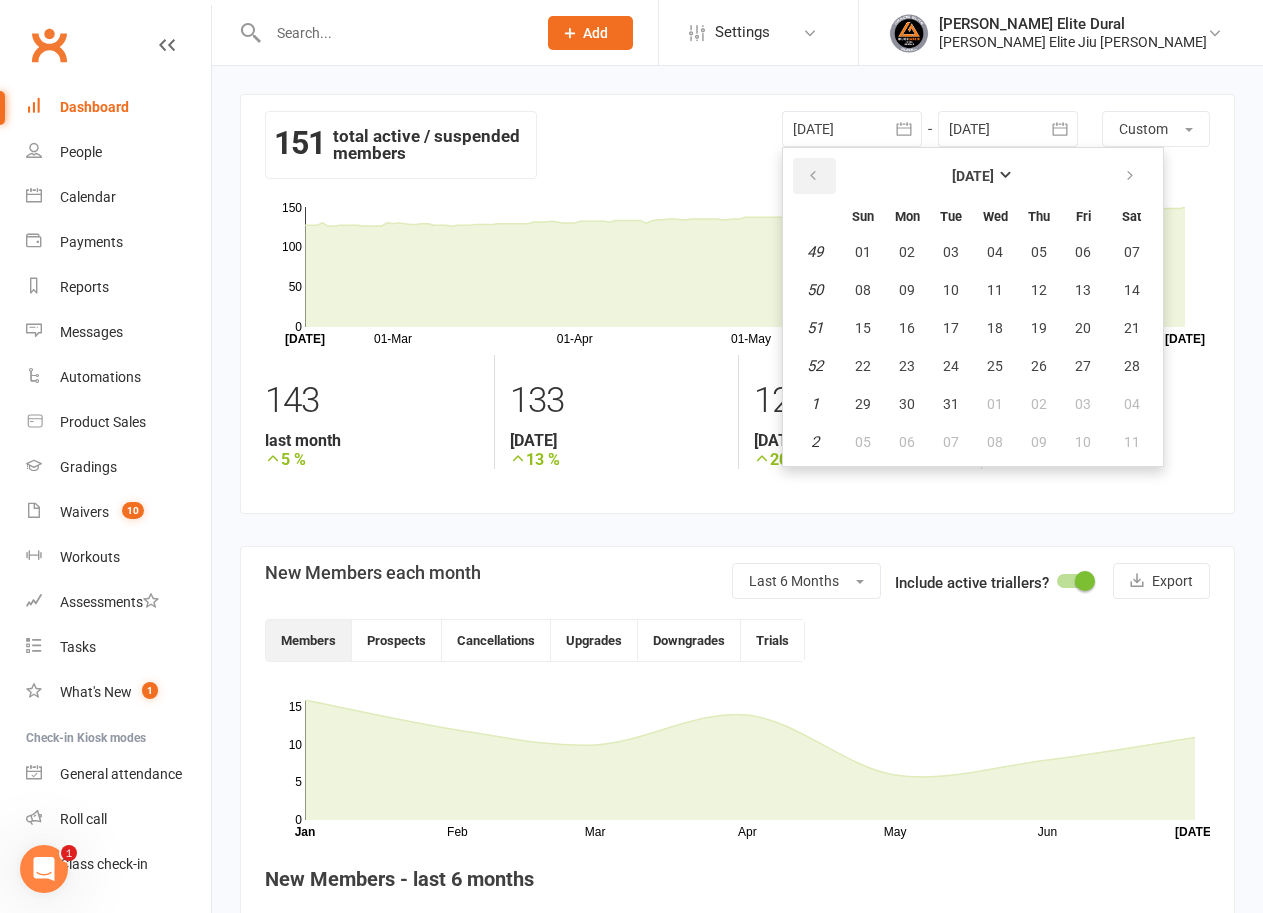 click at bounding box center [813, 176] 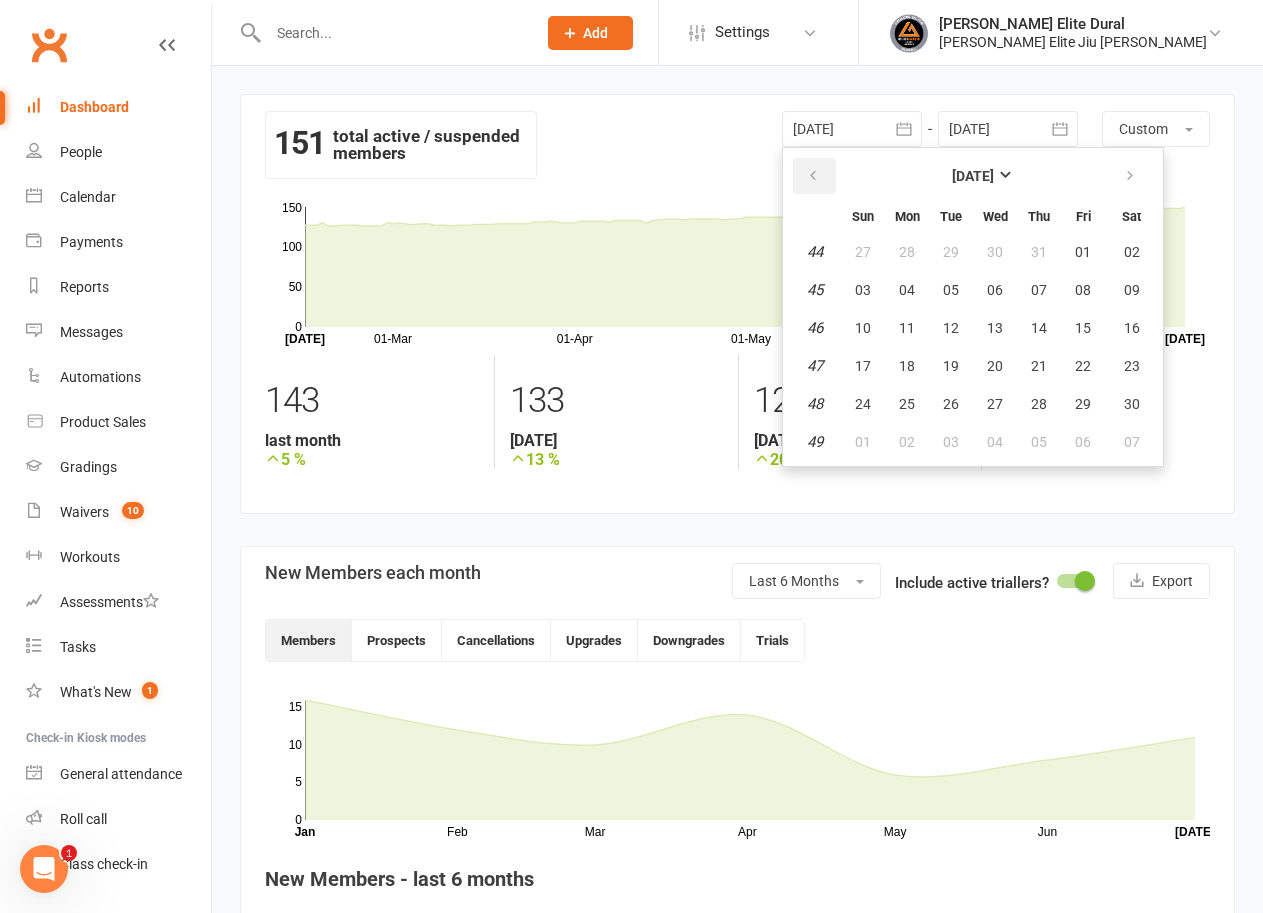 click at bounding box center (813, 176) 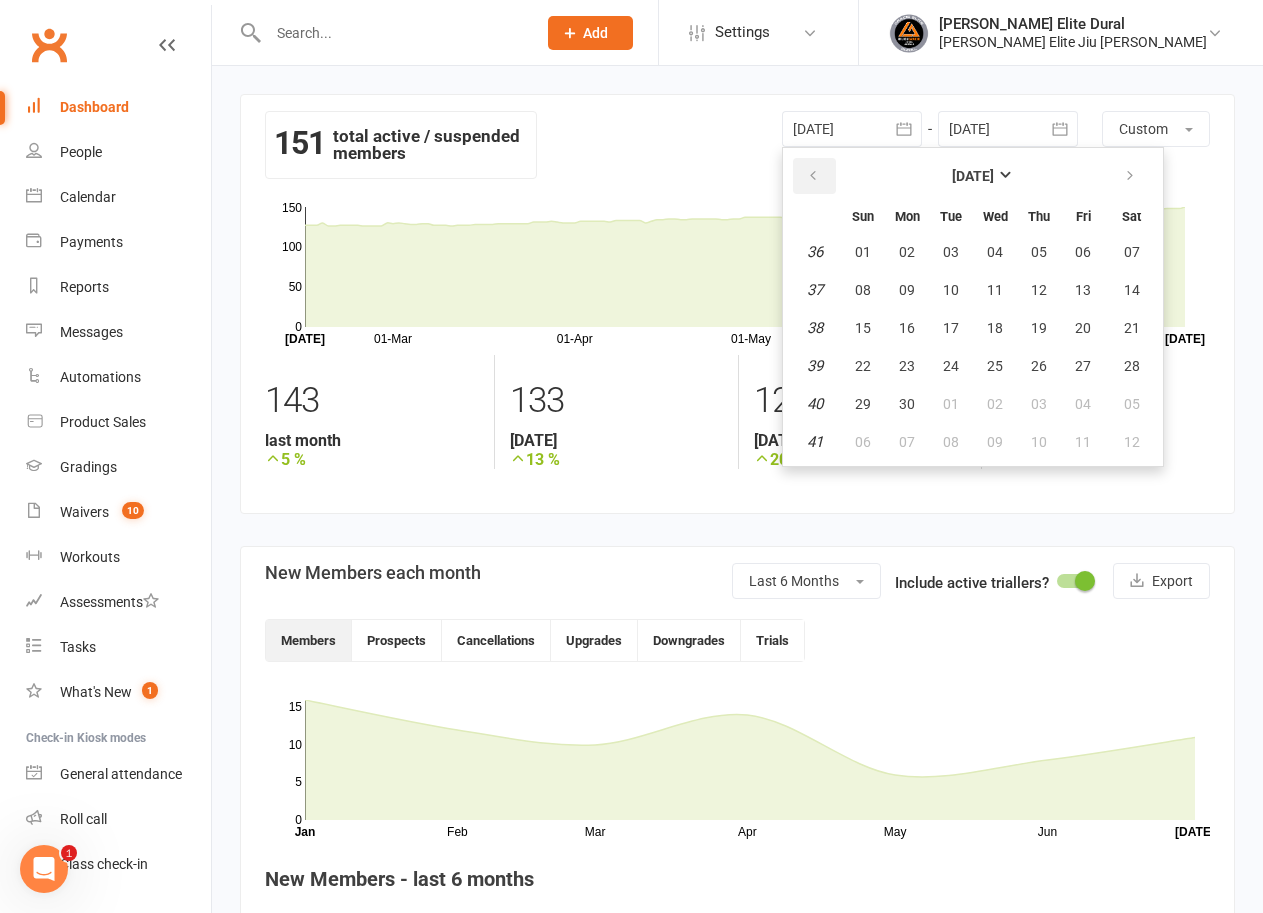 click at bounding box center [813, 176] 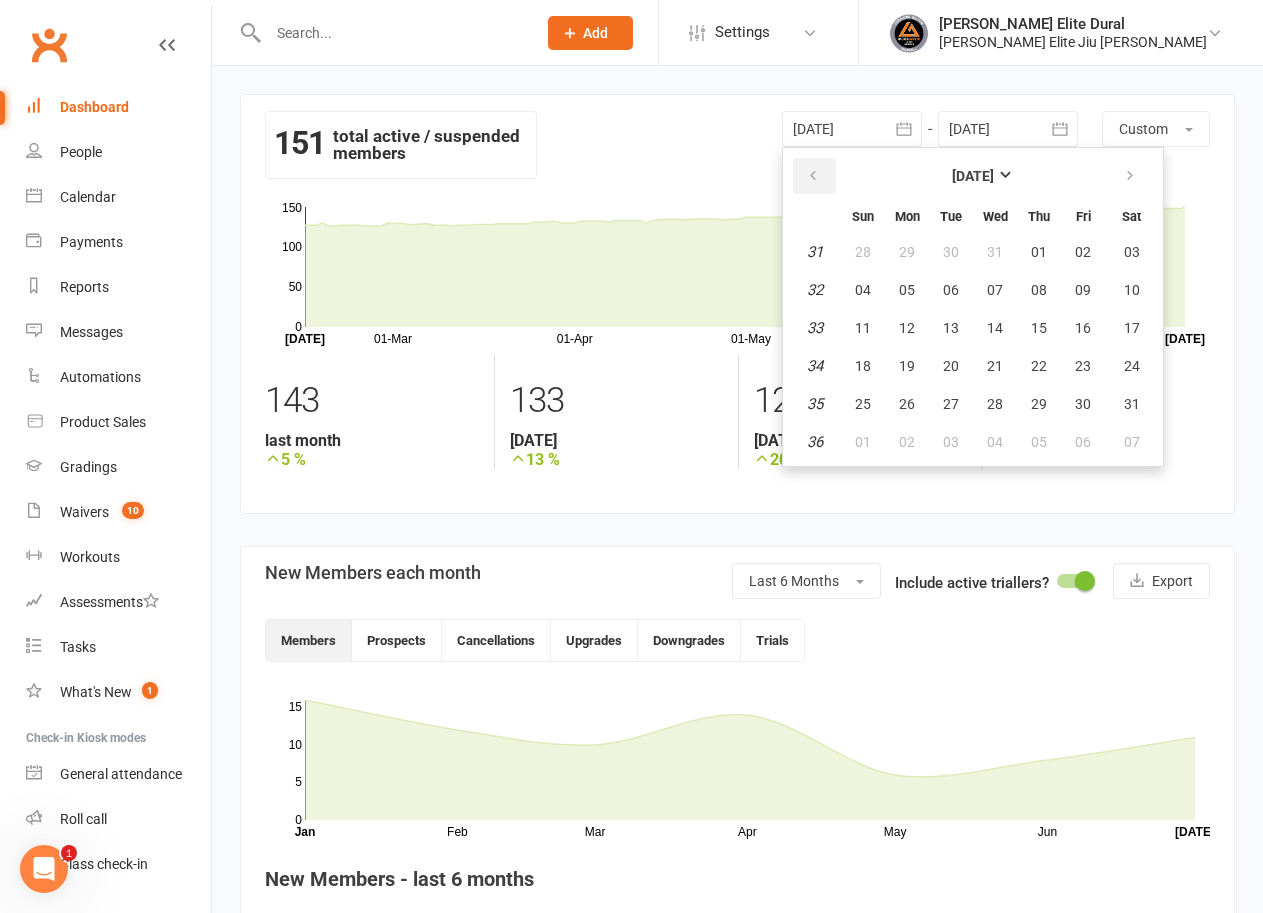 click at bounding box center (813, 176) 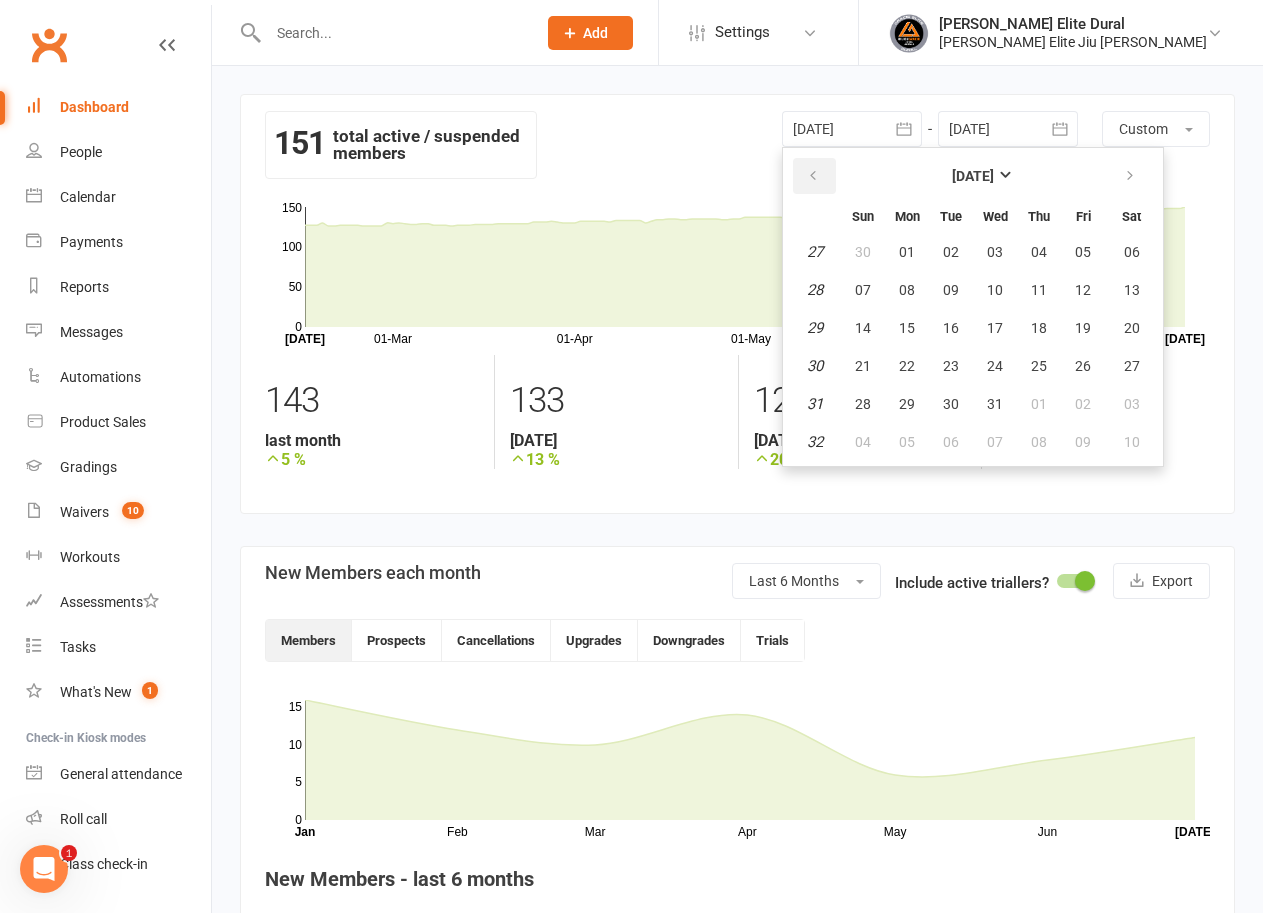 click at bounding box center [813, 176] 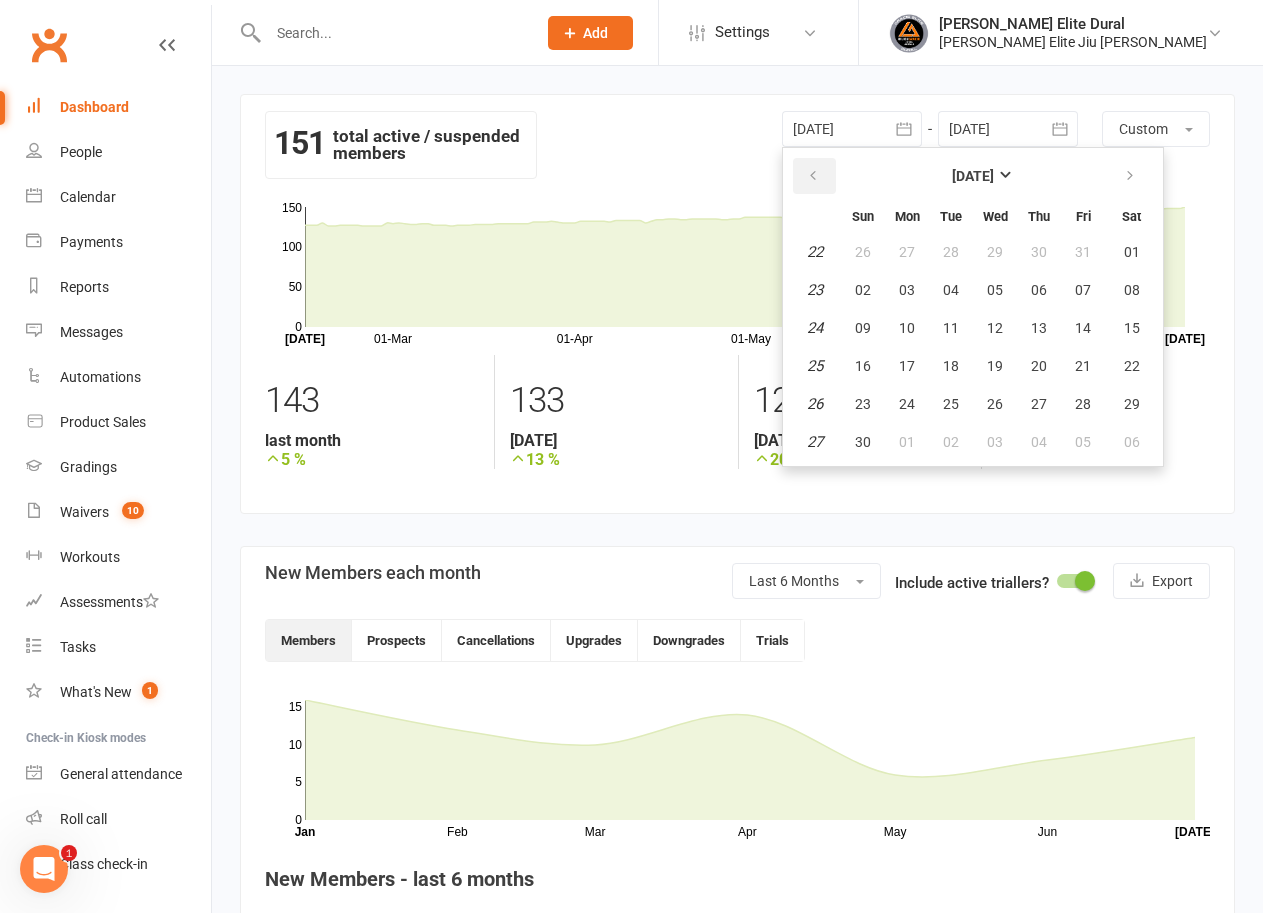 click at bounding box center (813, 176) 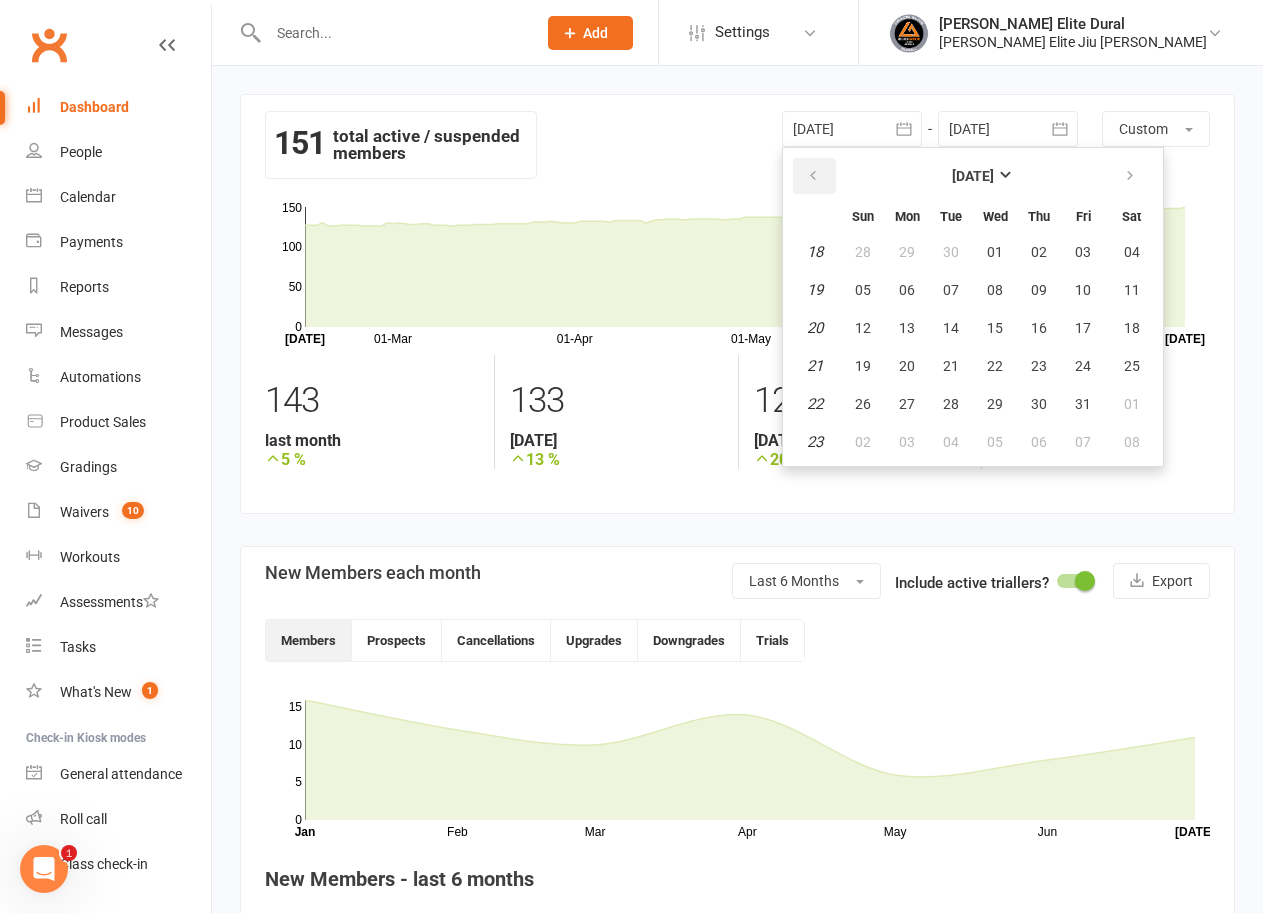 click at bounding box center [813, 176] 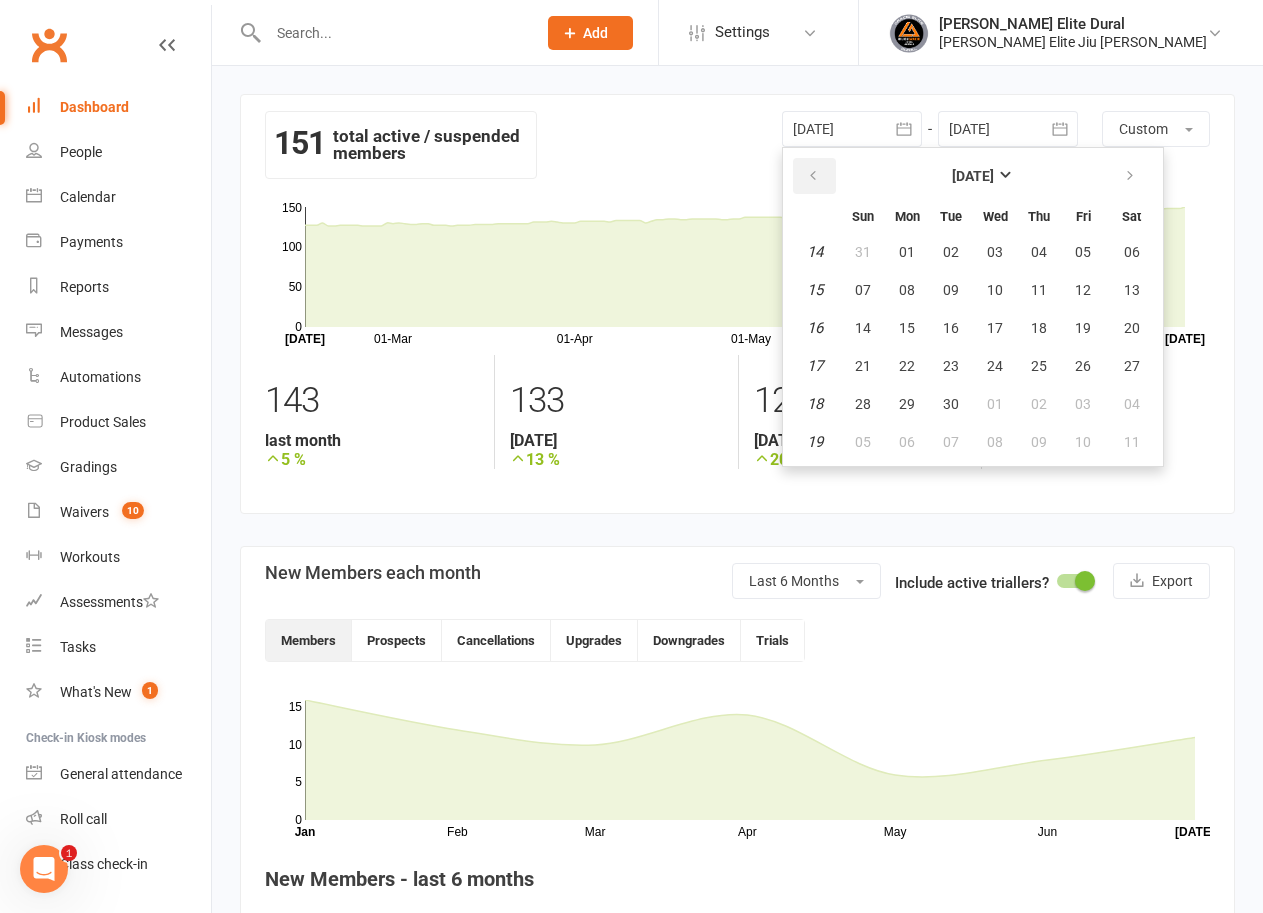click at bounding box center [813, 176] 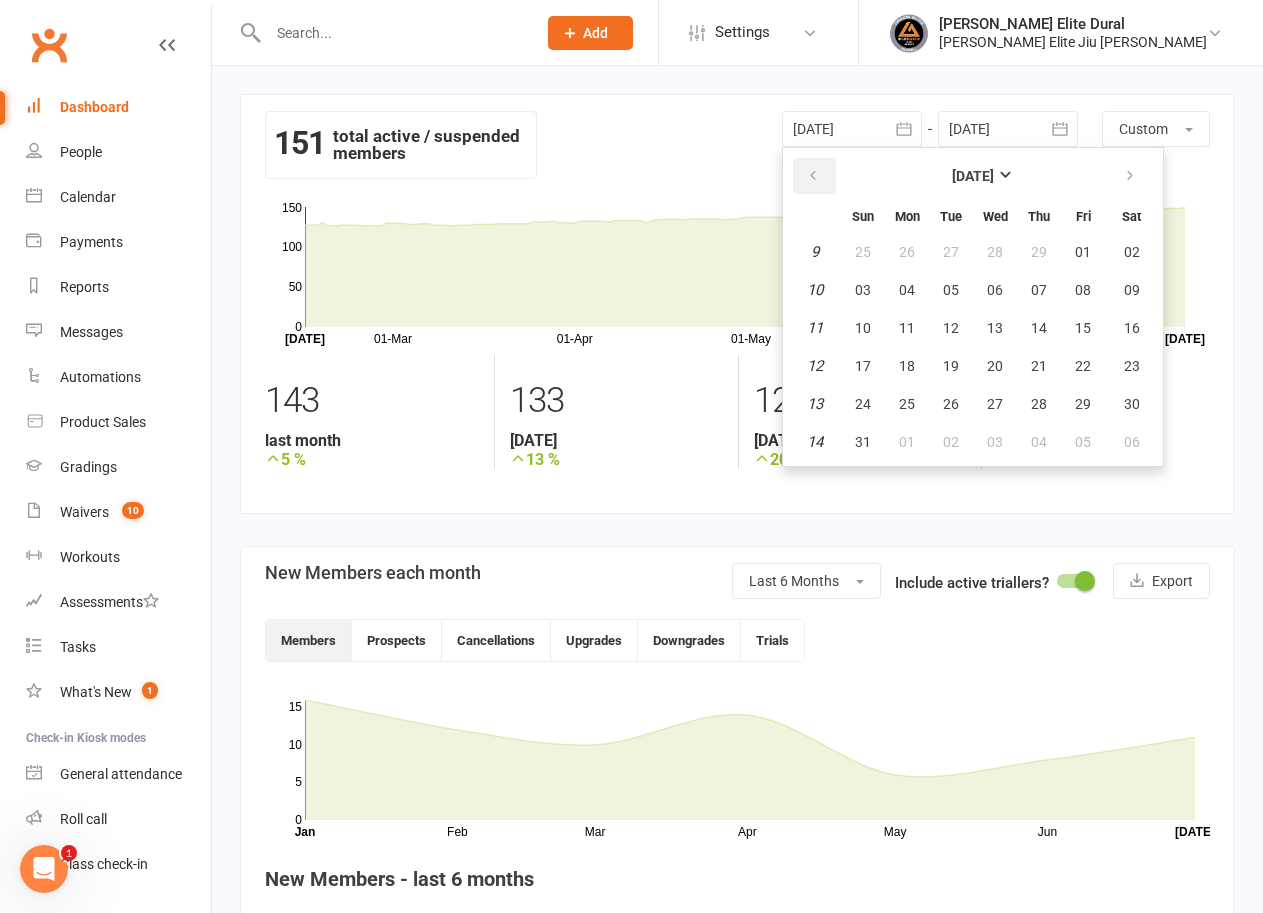 click at bounding box center [813, 176] 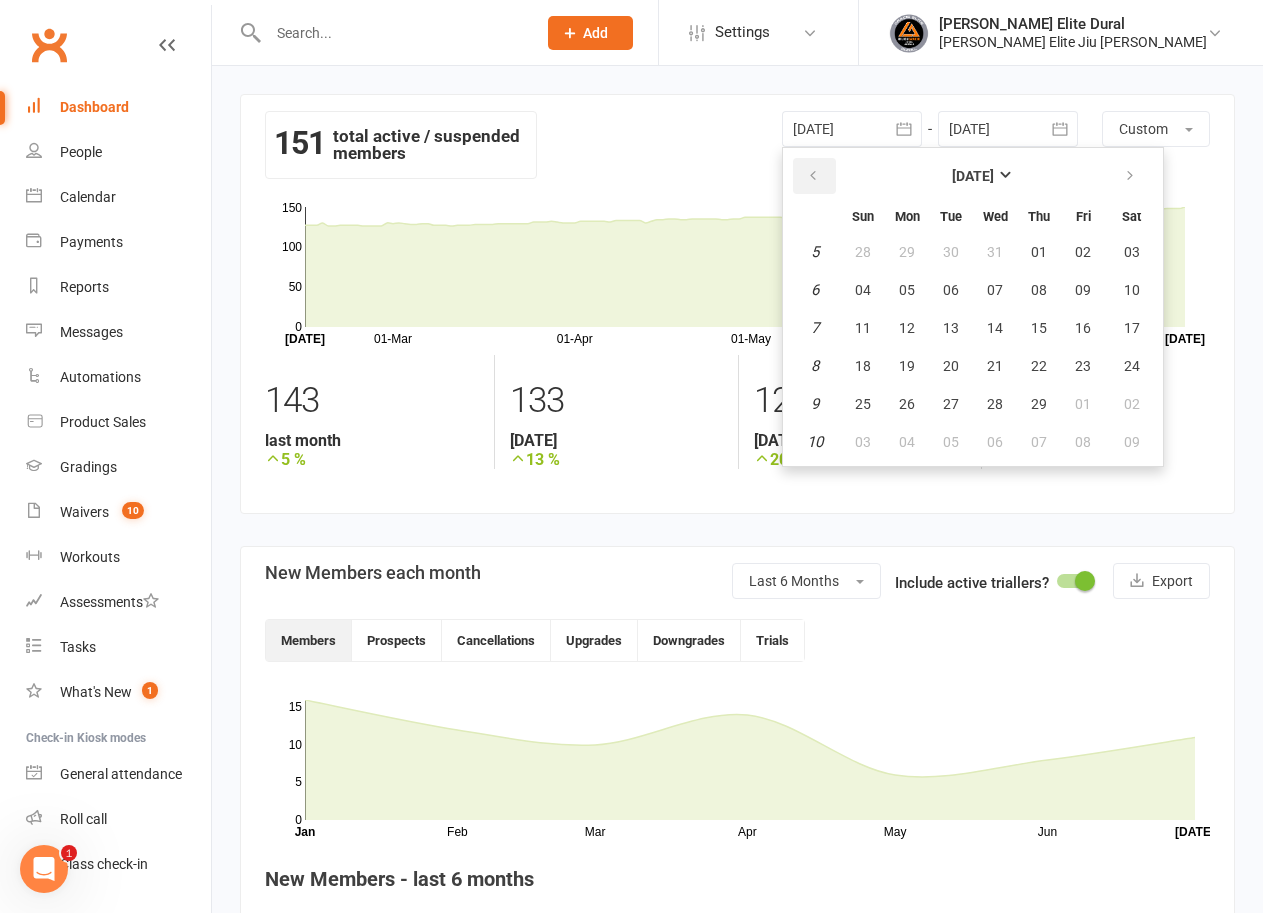 click at bounding box center (813, 176) 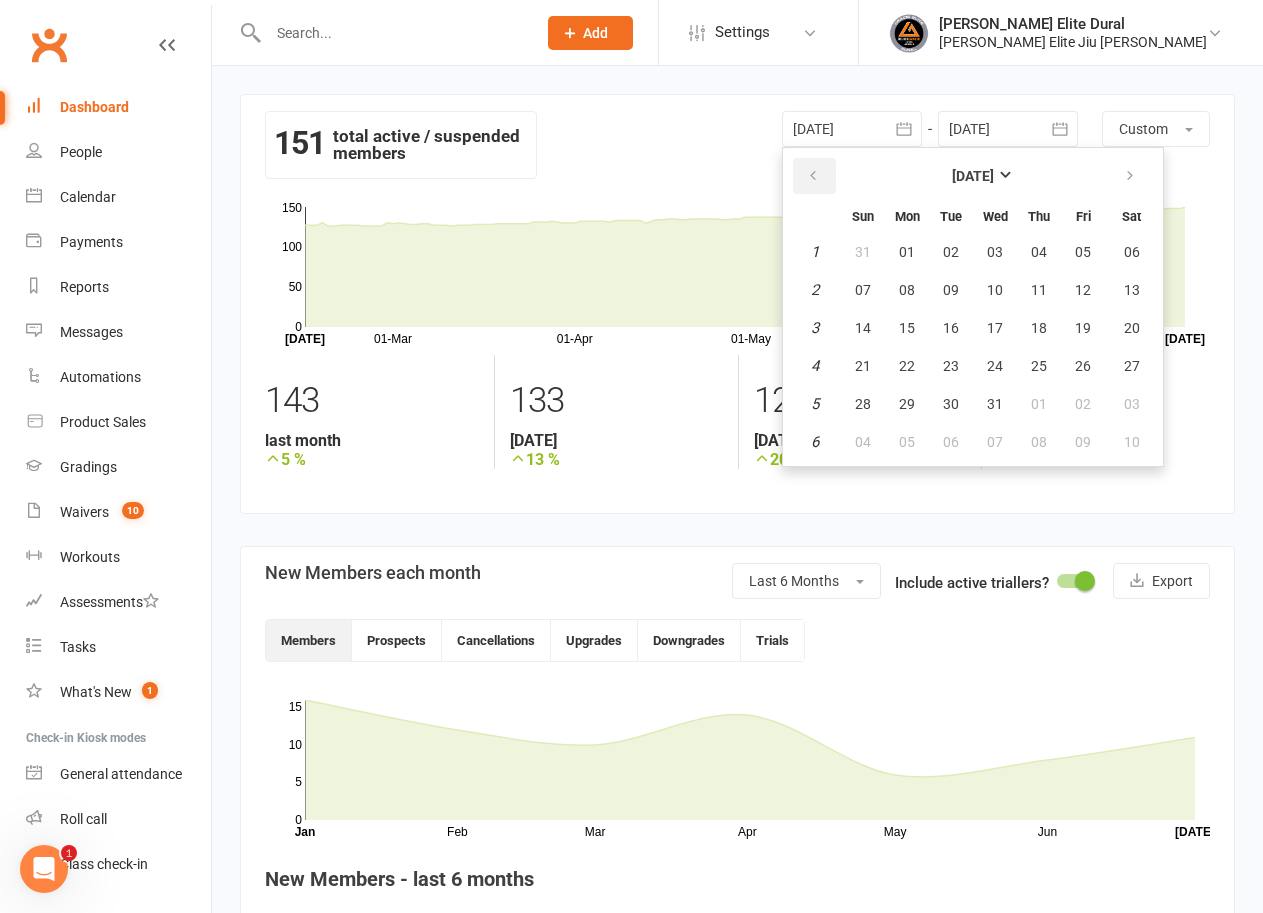 click at bounding box center [813, 176] 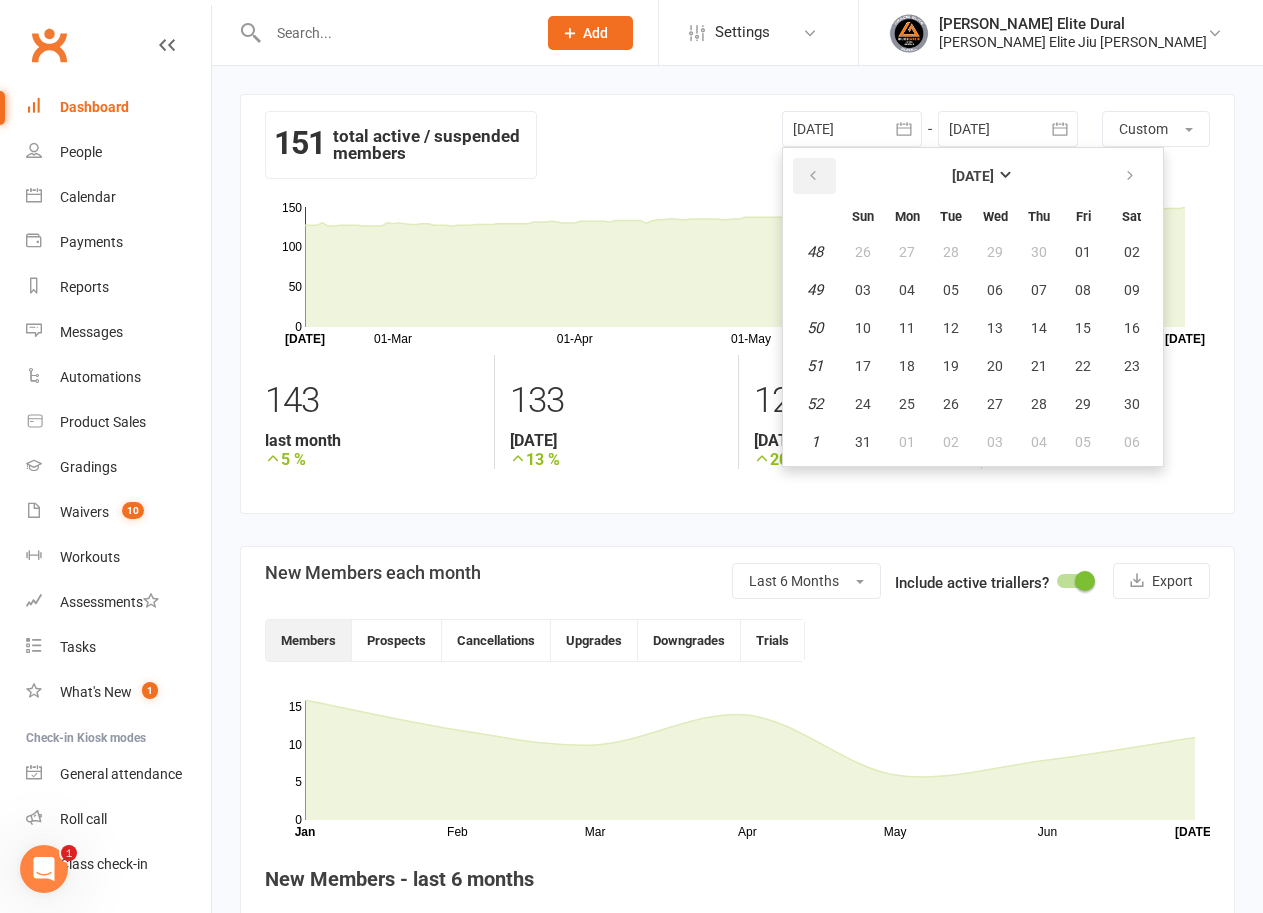 click at bounding box center [813, 176] 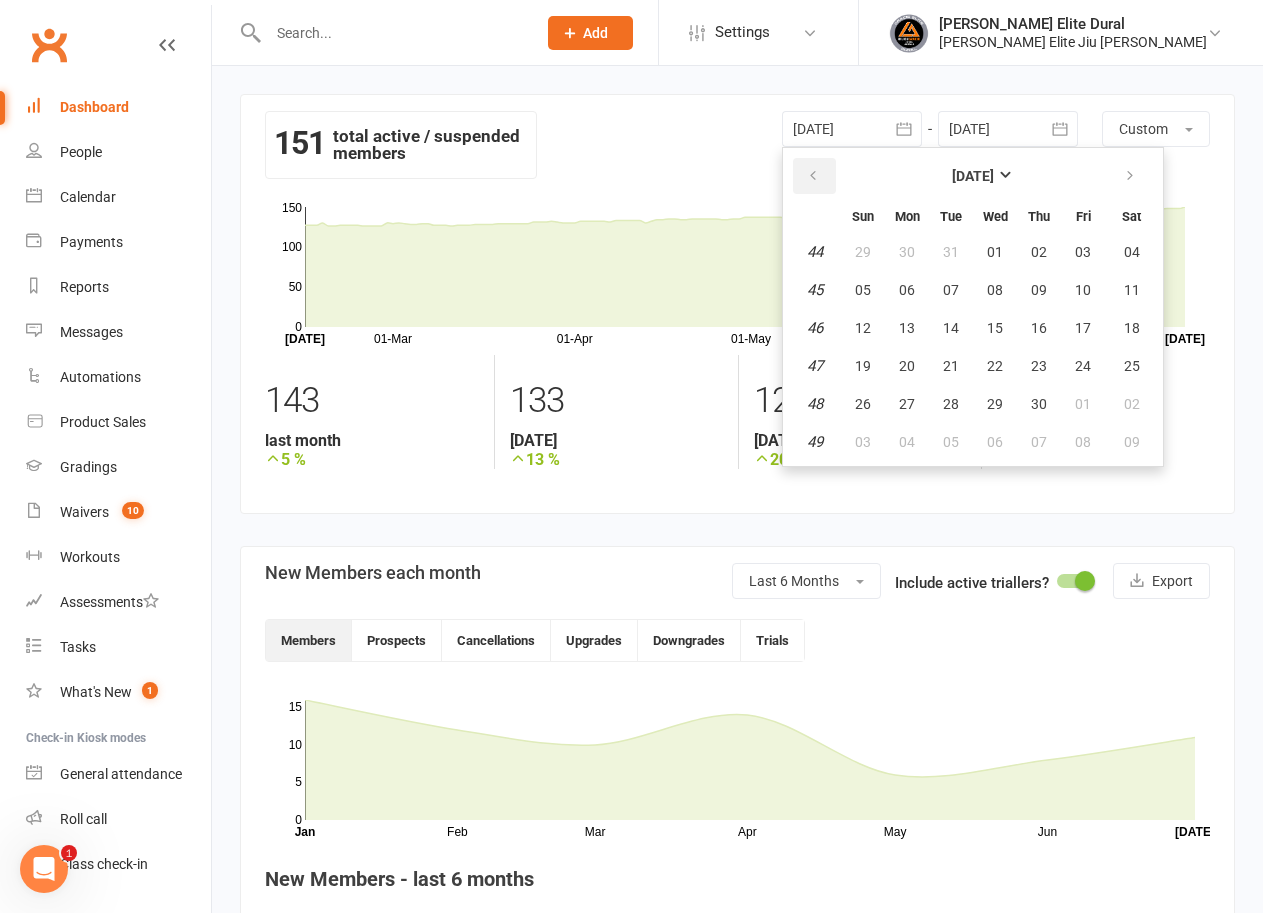 click at bounding box center (813, 176) 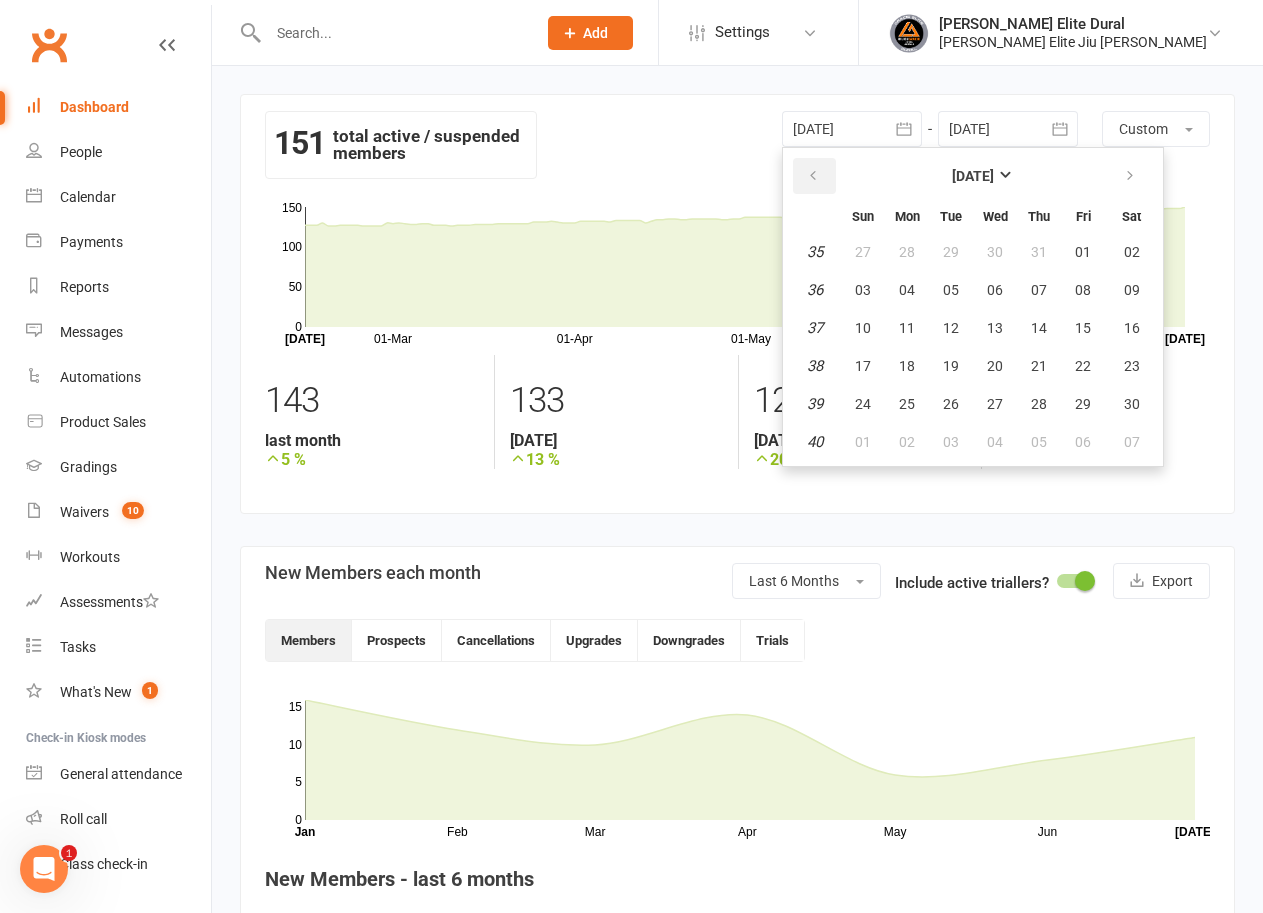 click at bounding box center [813, 176] 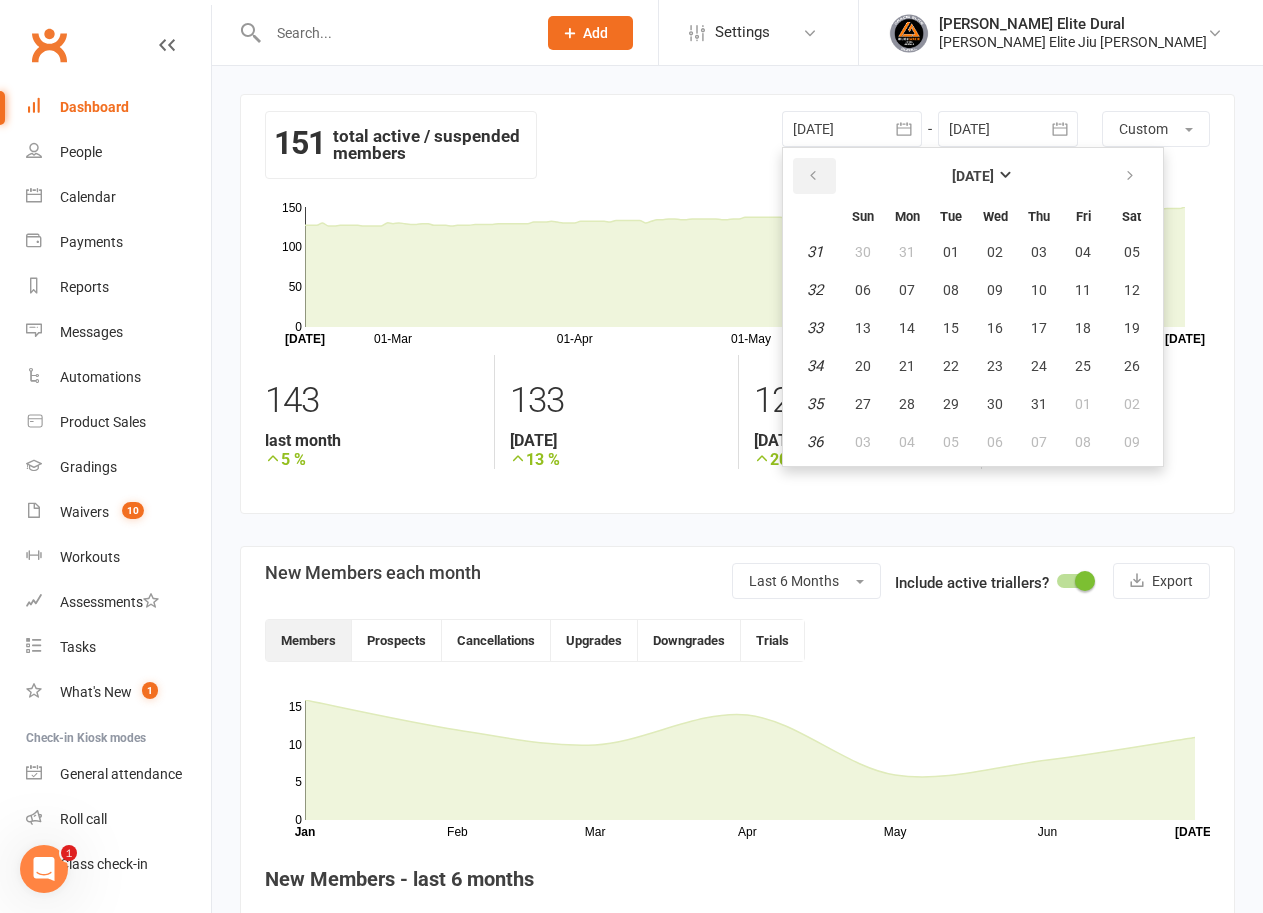 click at bounding box center (813, 176) 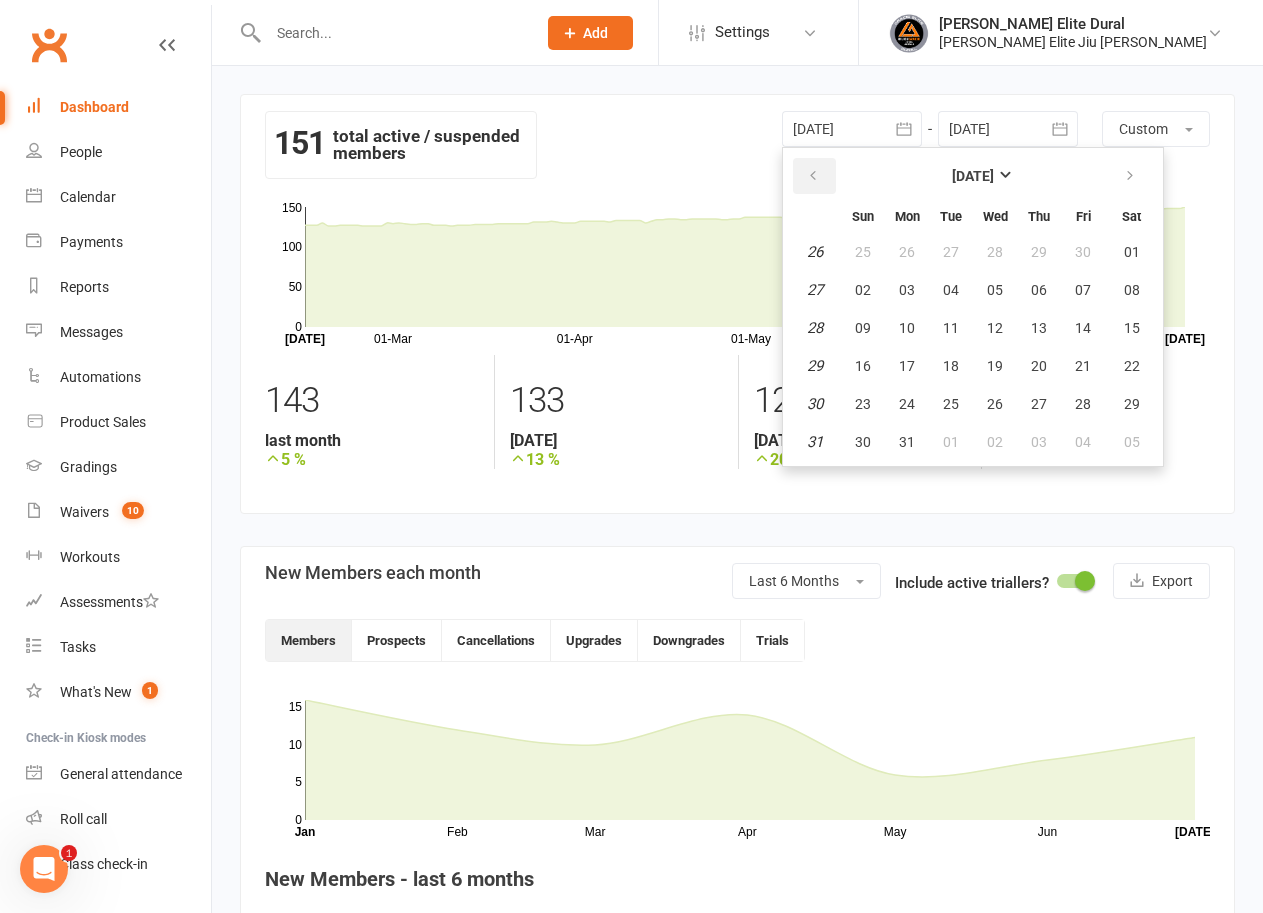 click at bounding box center [813, 176] 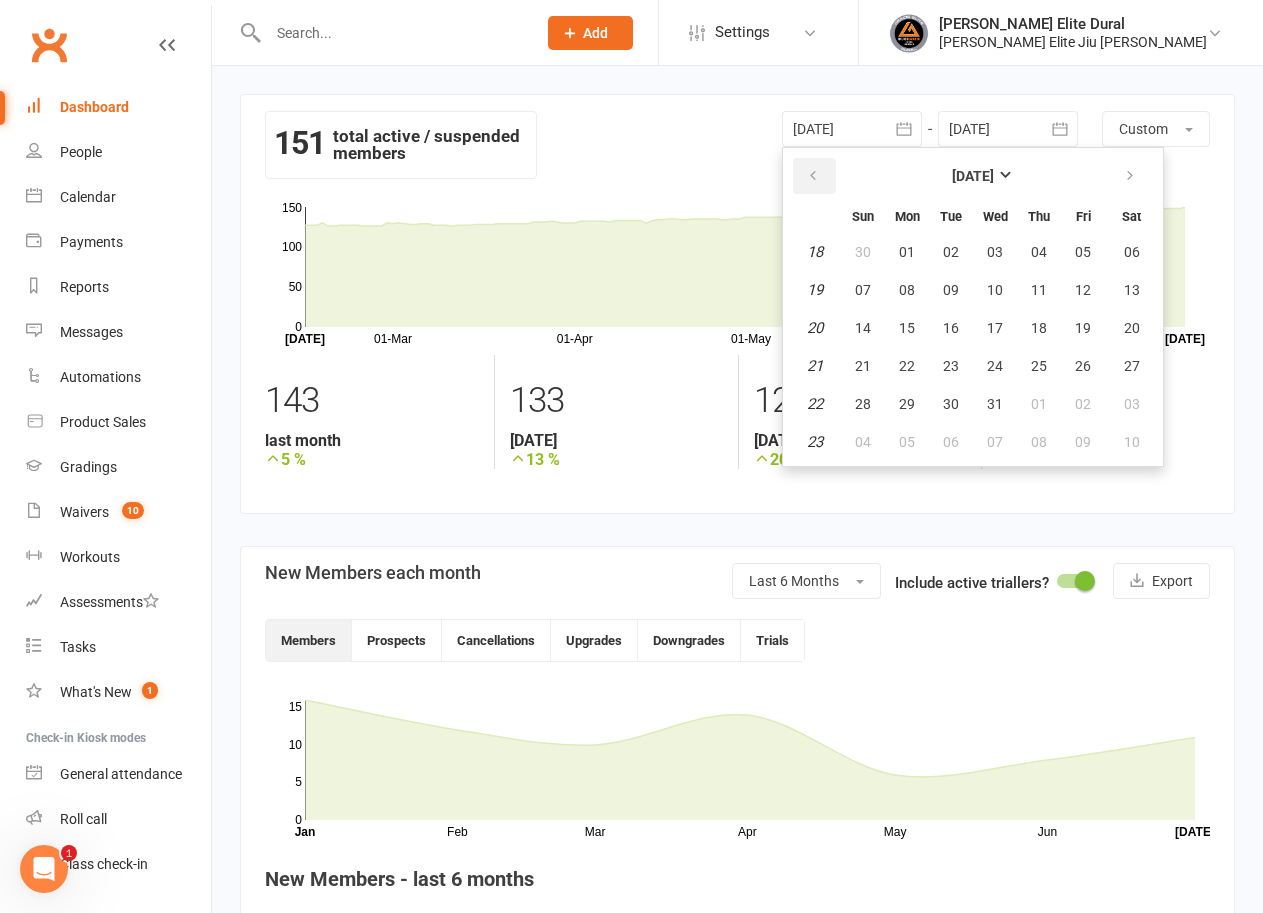 click at bounding box center (813, 176) 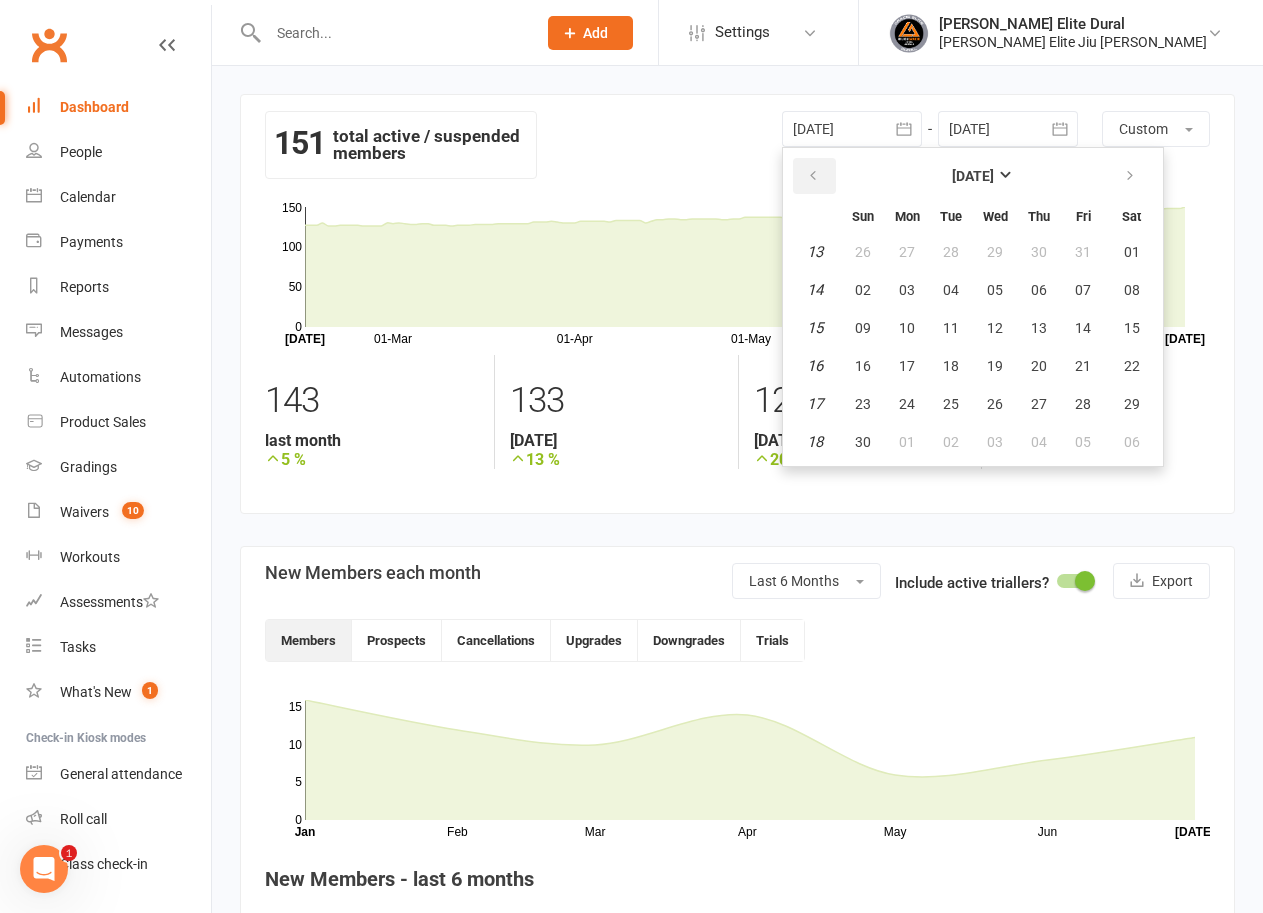 click at bounding box center [813, 176] 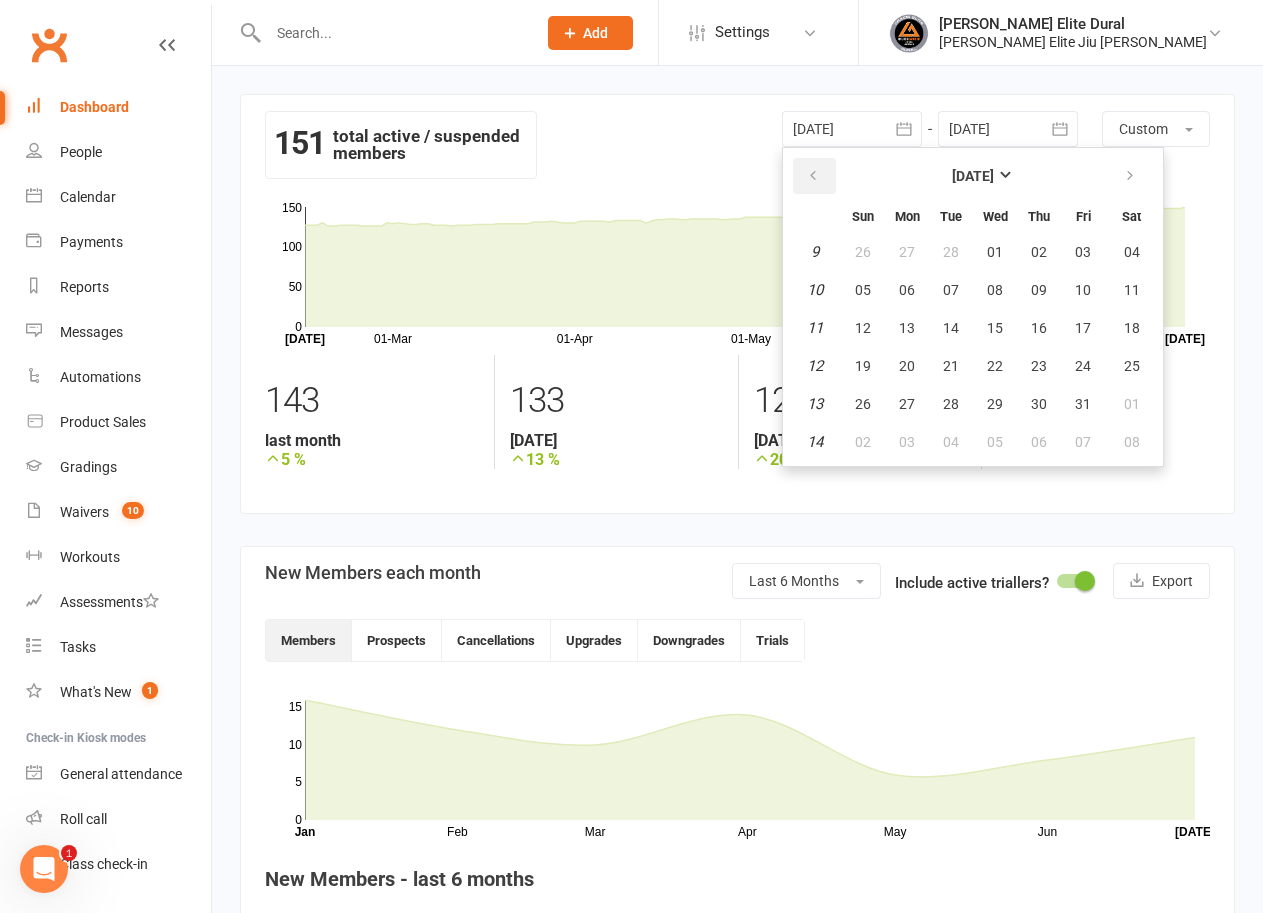 click at bounding box center [813, 176] 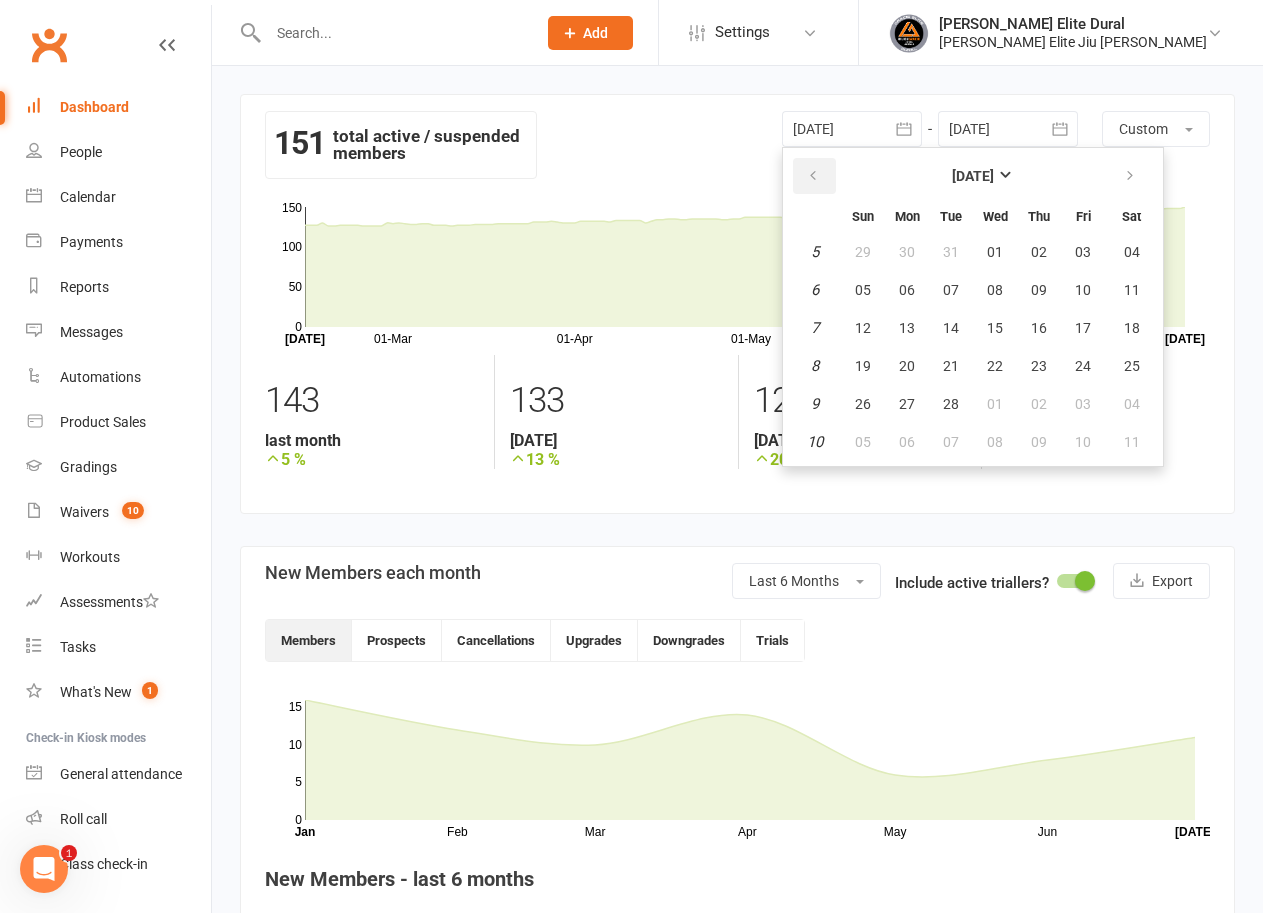 click at bounding box center (813, 176) 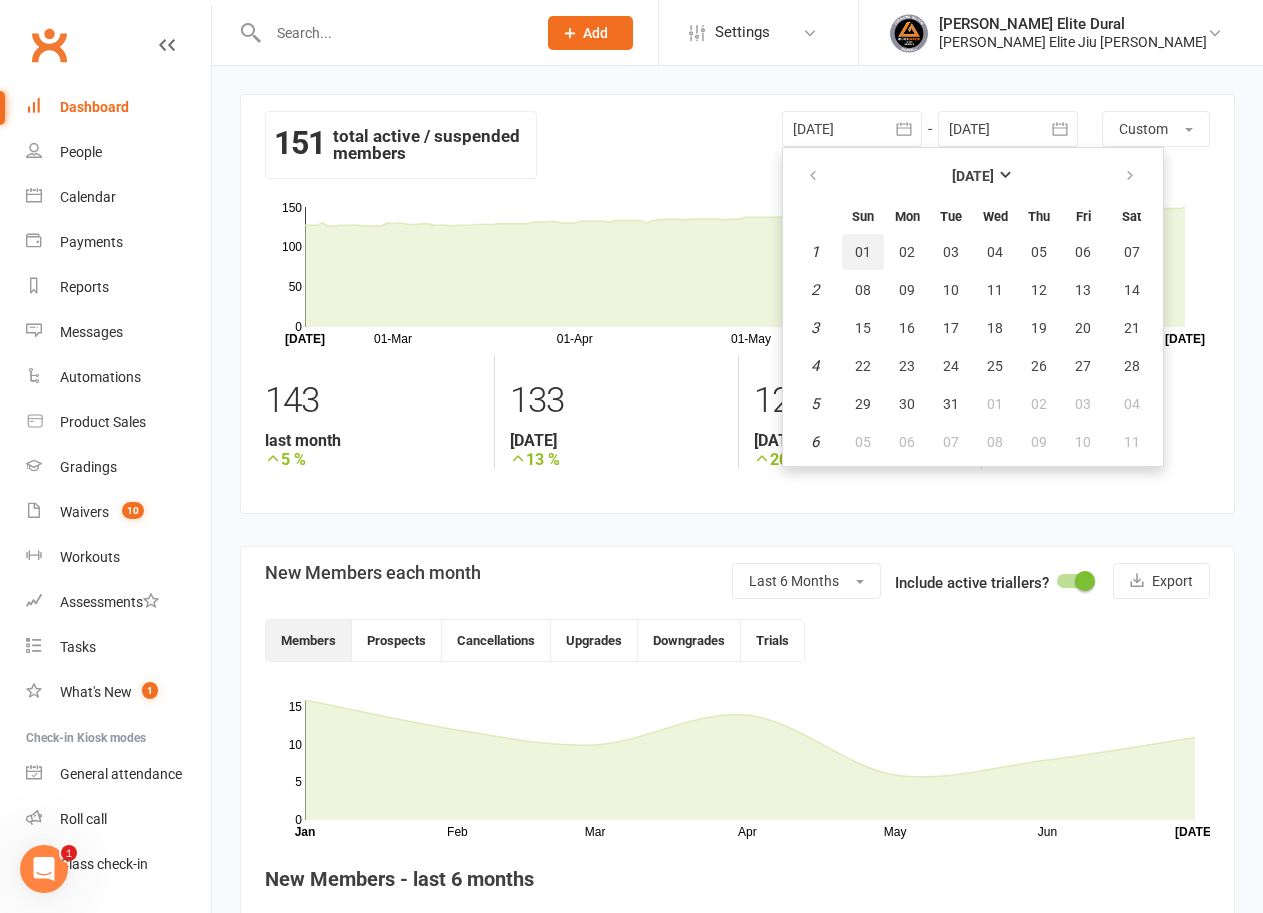 click on "01" at bounding box center (863, 252) 